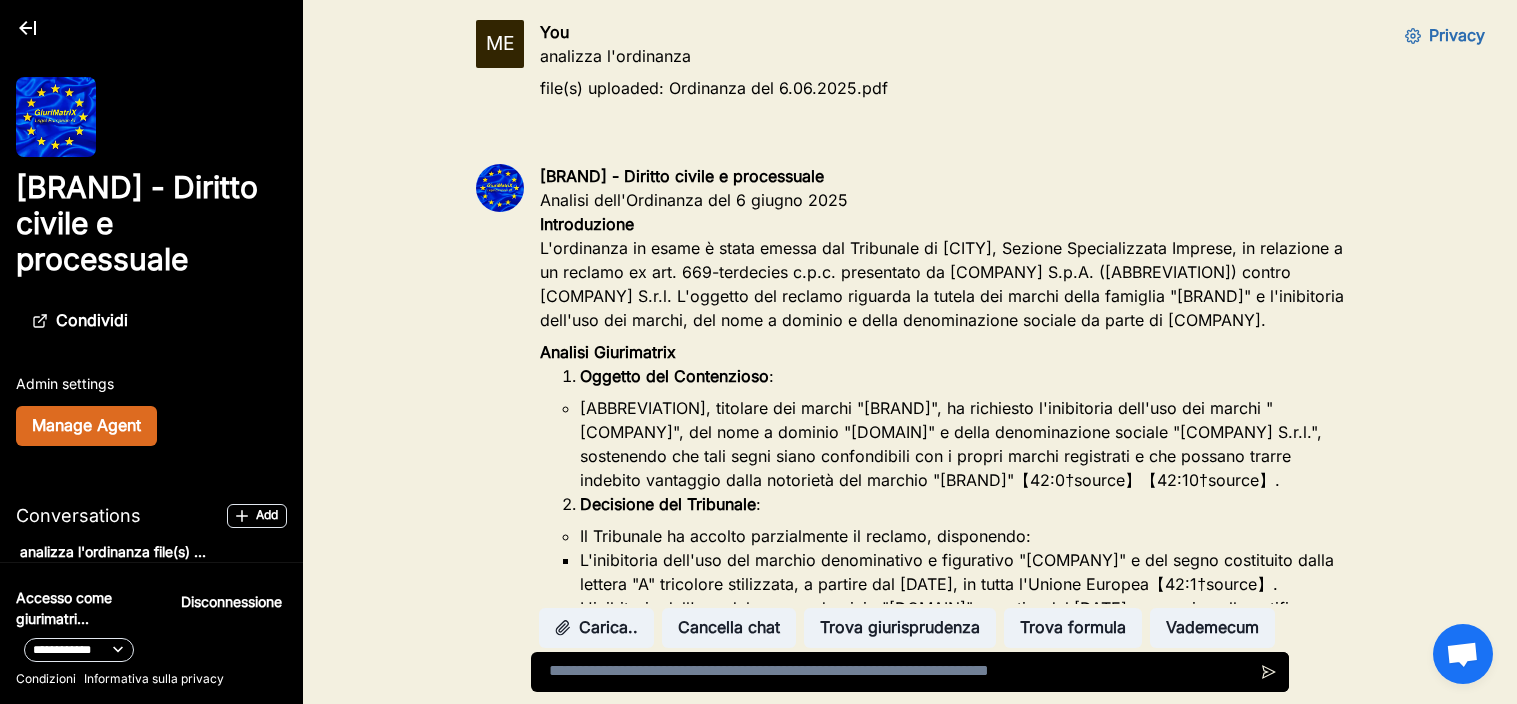 scroll, scrollTop: 0, scrollLeft: 0, axis: both 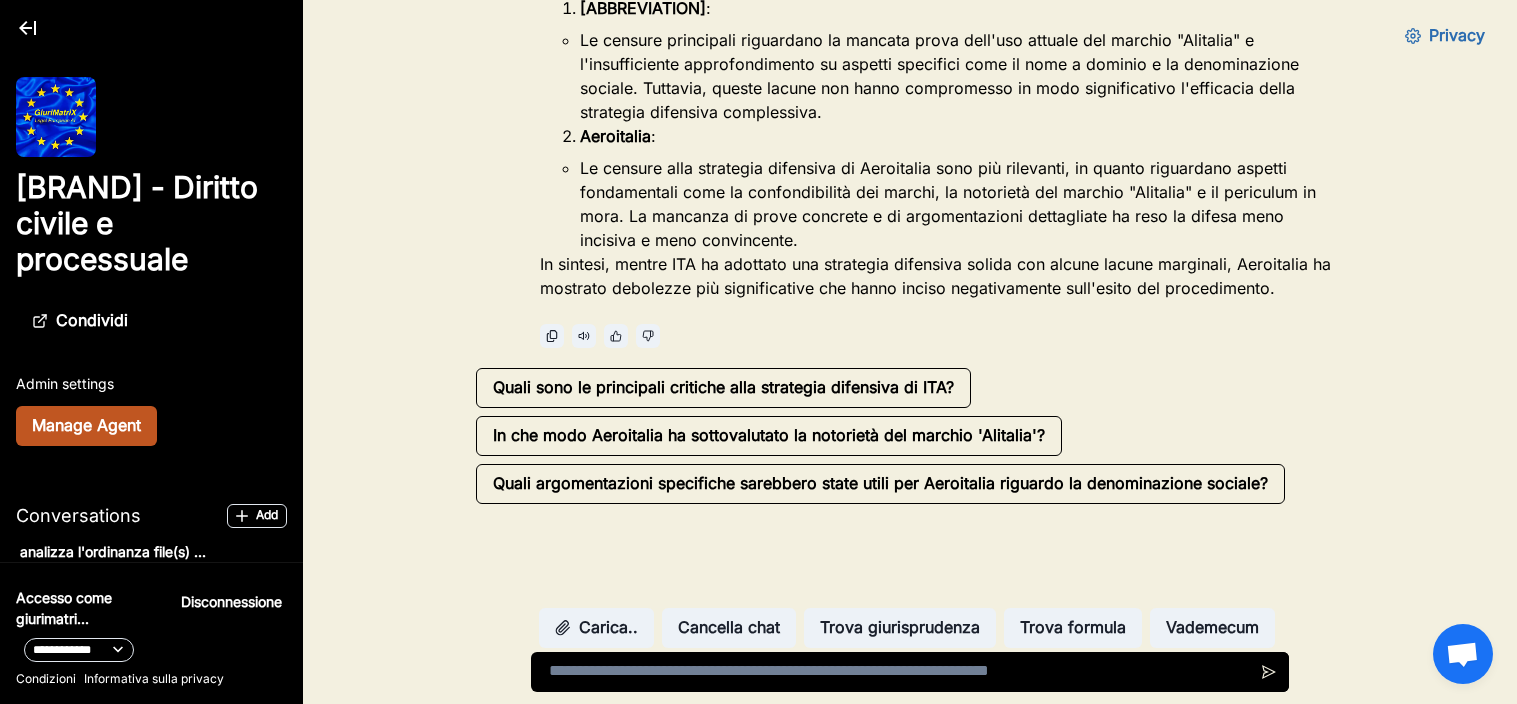 click on "Manage Agent" at bounding box center [86, 426] 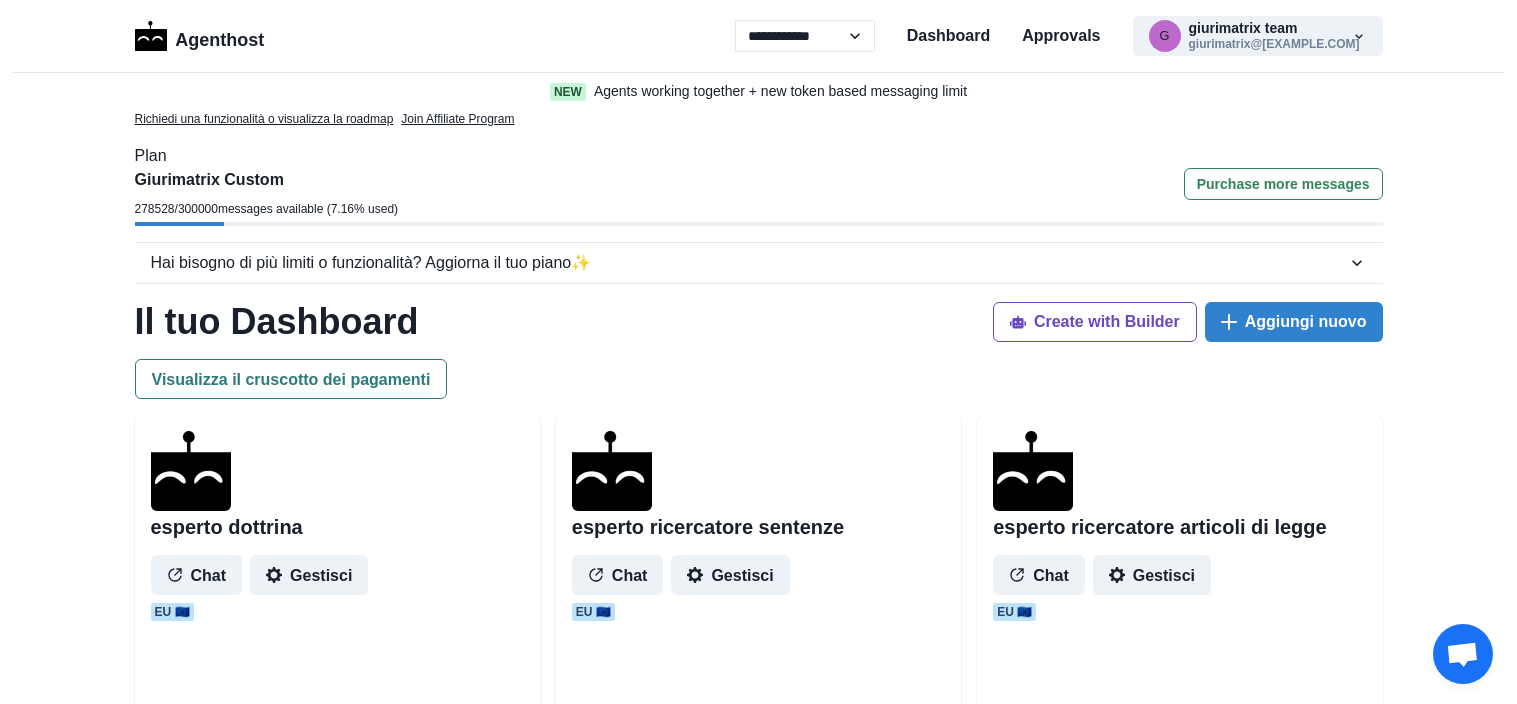 select on "**" 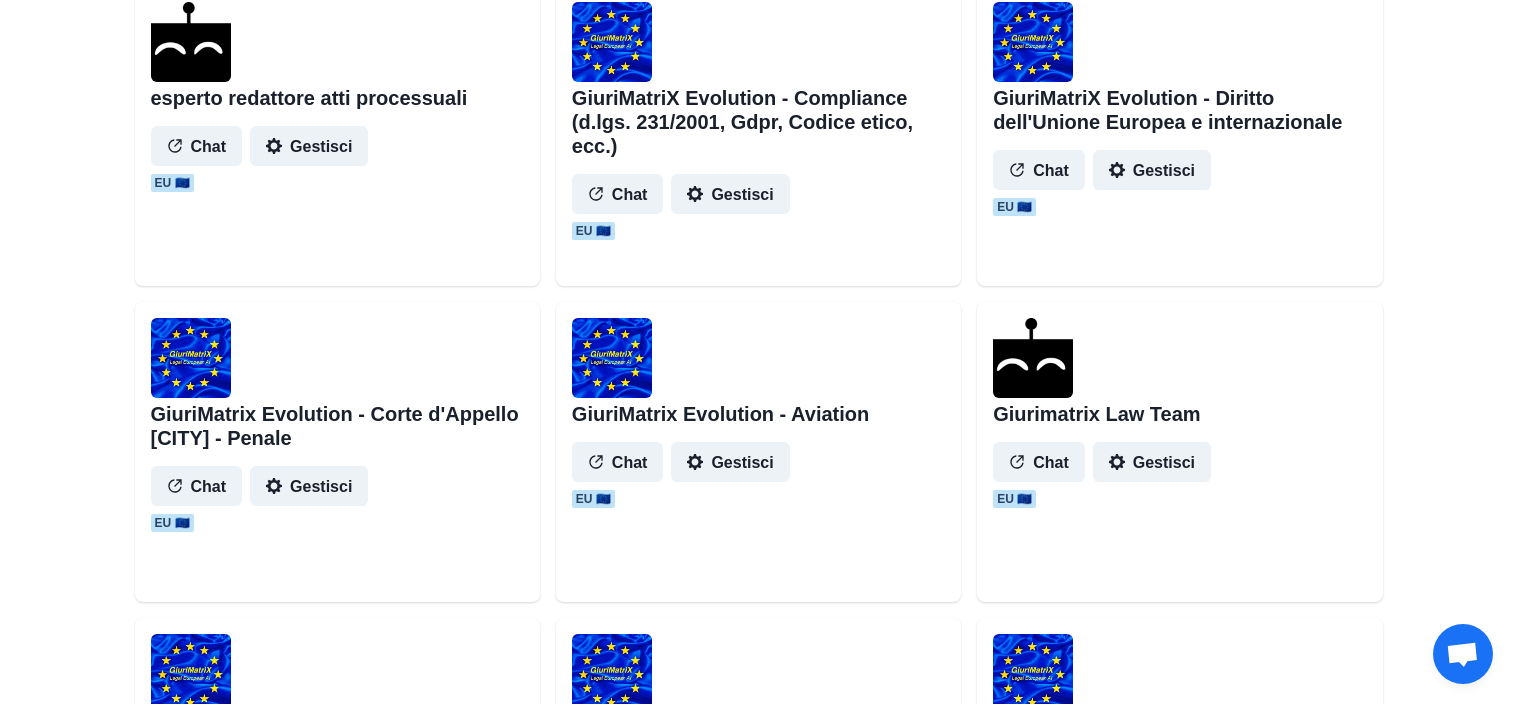 scroll, scrollTop: 0, scrollLeft: 0, axis: both 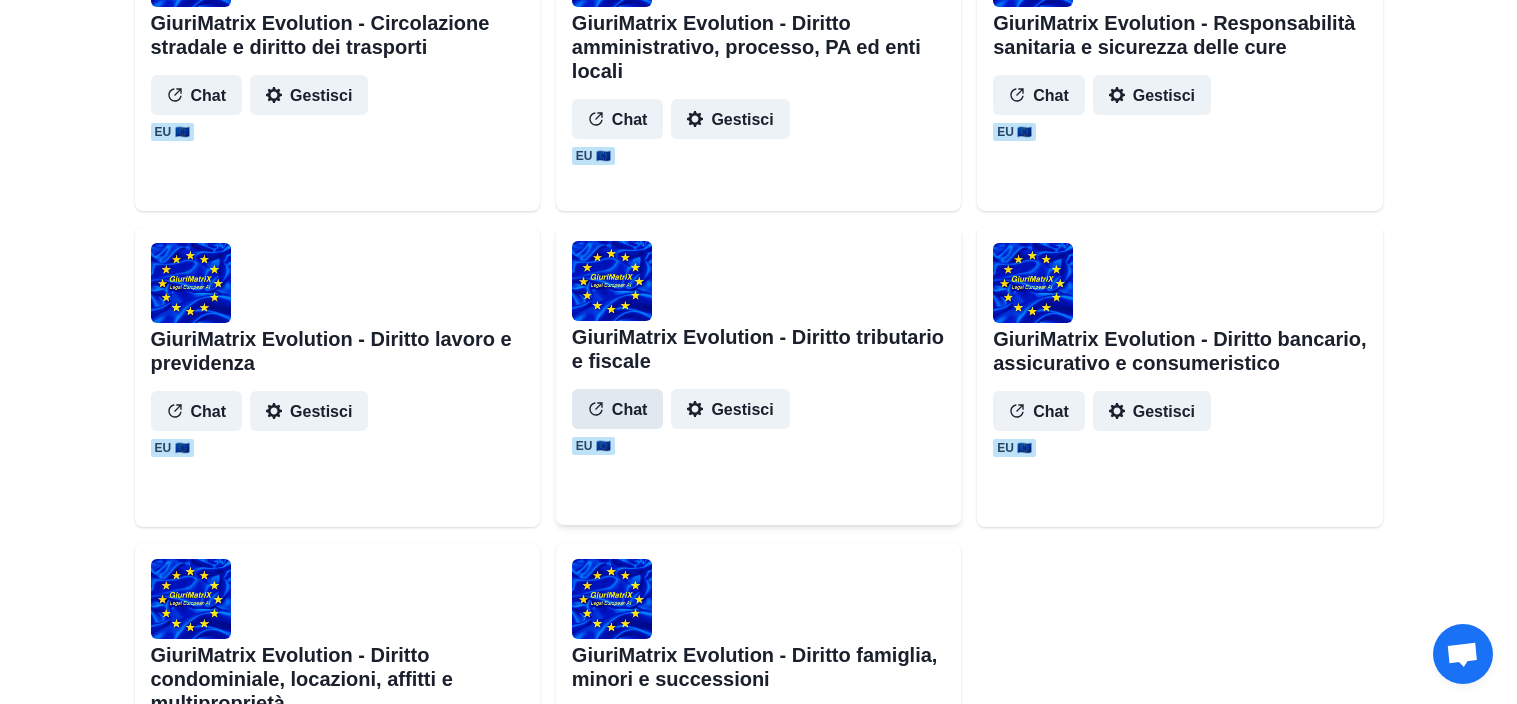 click on "Chat" at bounding box center (618, 409) 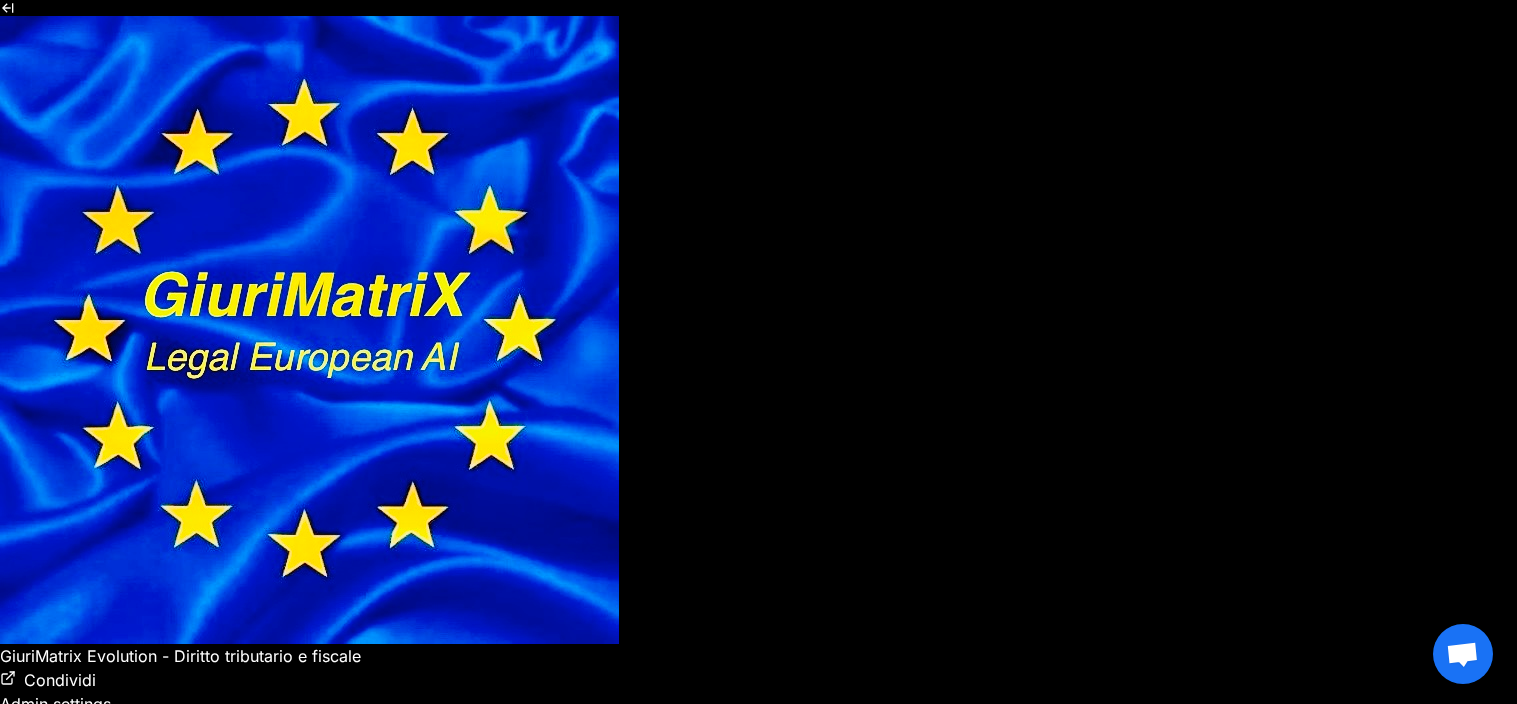 click on "Manage Agent" at bounding box center [54, 736] 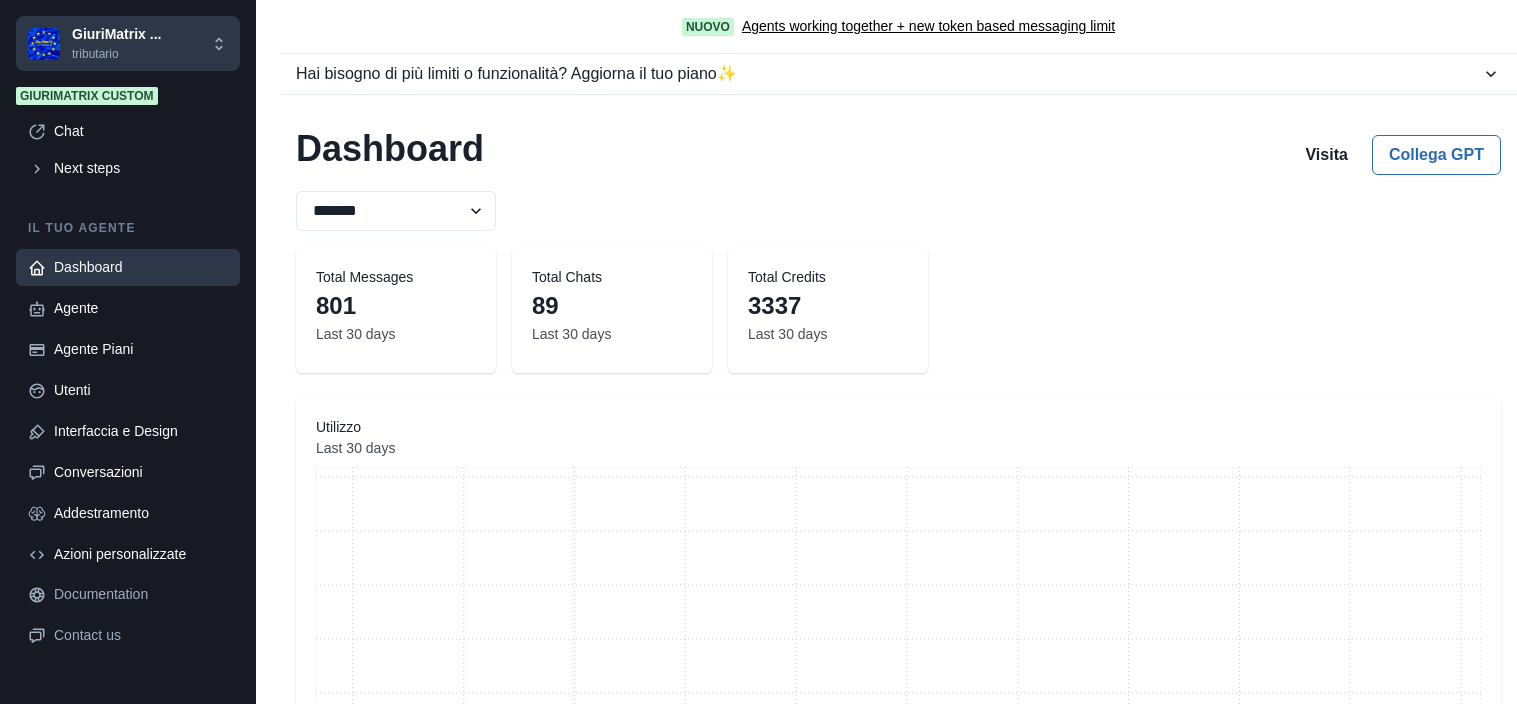select on "********" 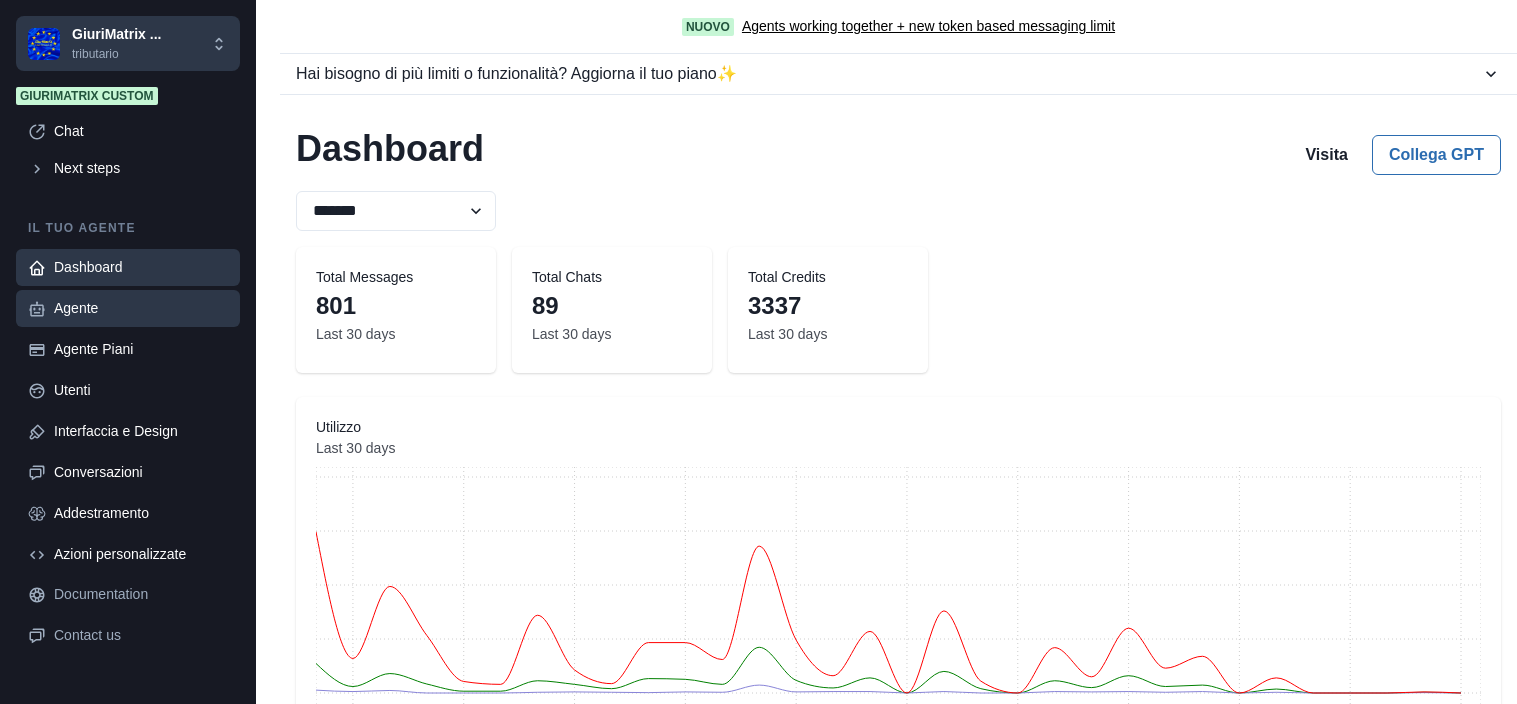 scroll, scrollTop: 0, scrollLeft: 0, axis: both 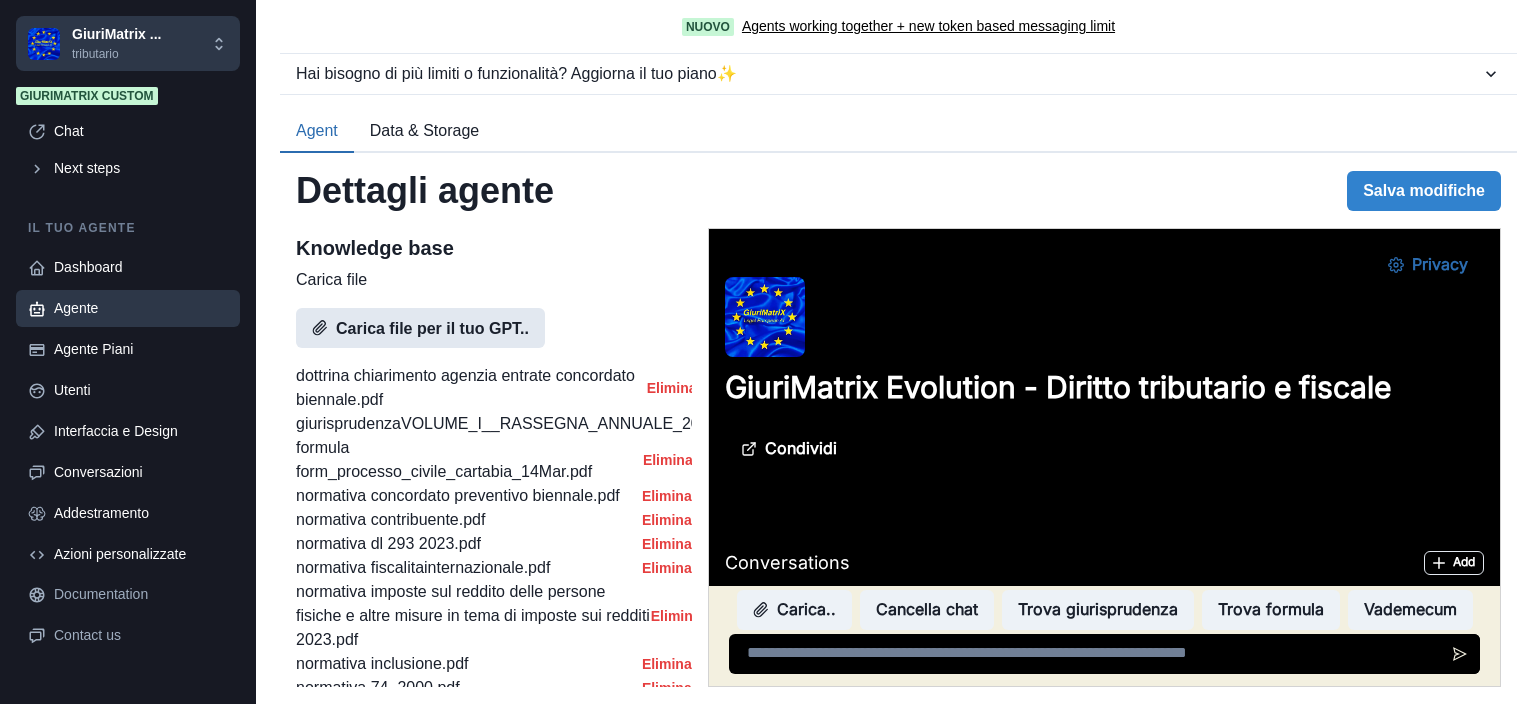 click on "Carica file per il tuo GPT.." at bounding box center (420, 328) 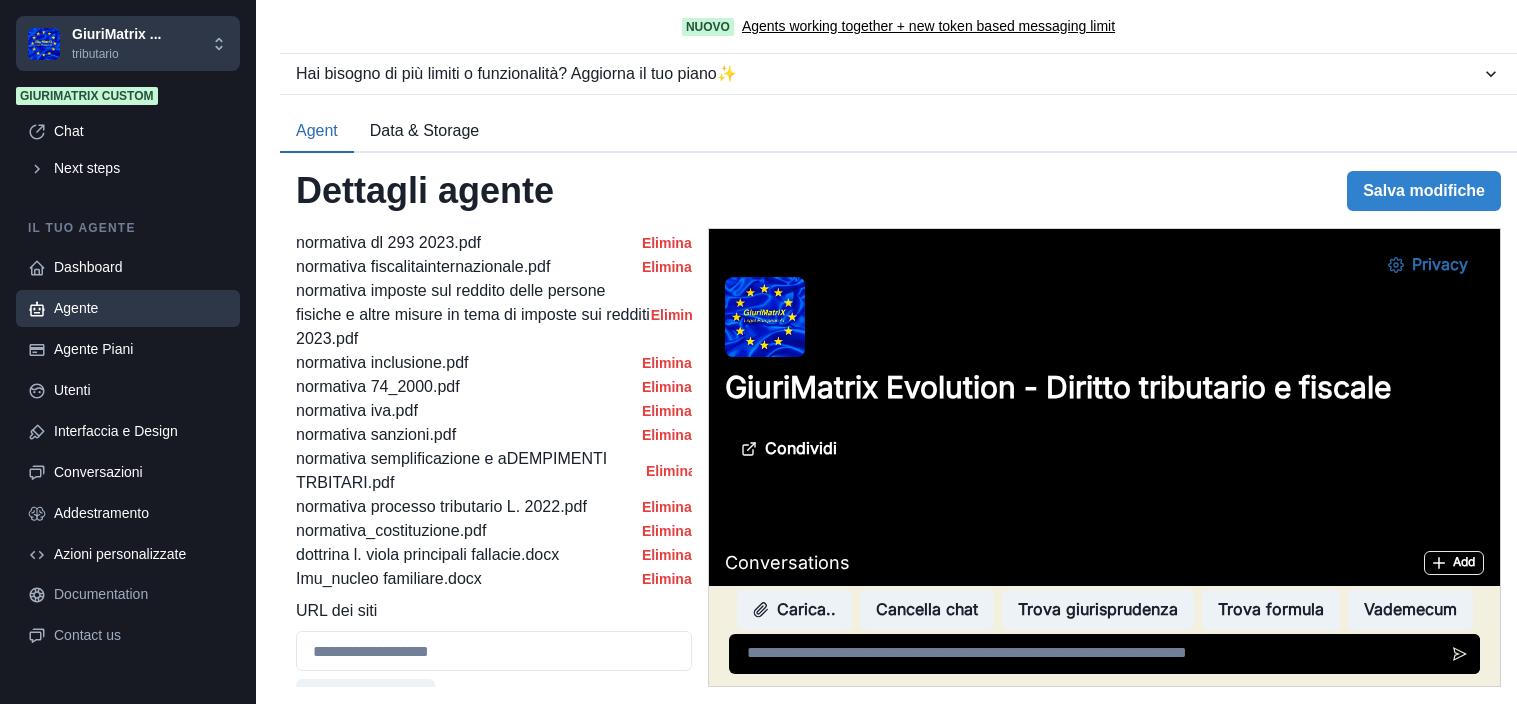 scroll, scrollTop: 1521, scrollLeft: 0, axis: vertical 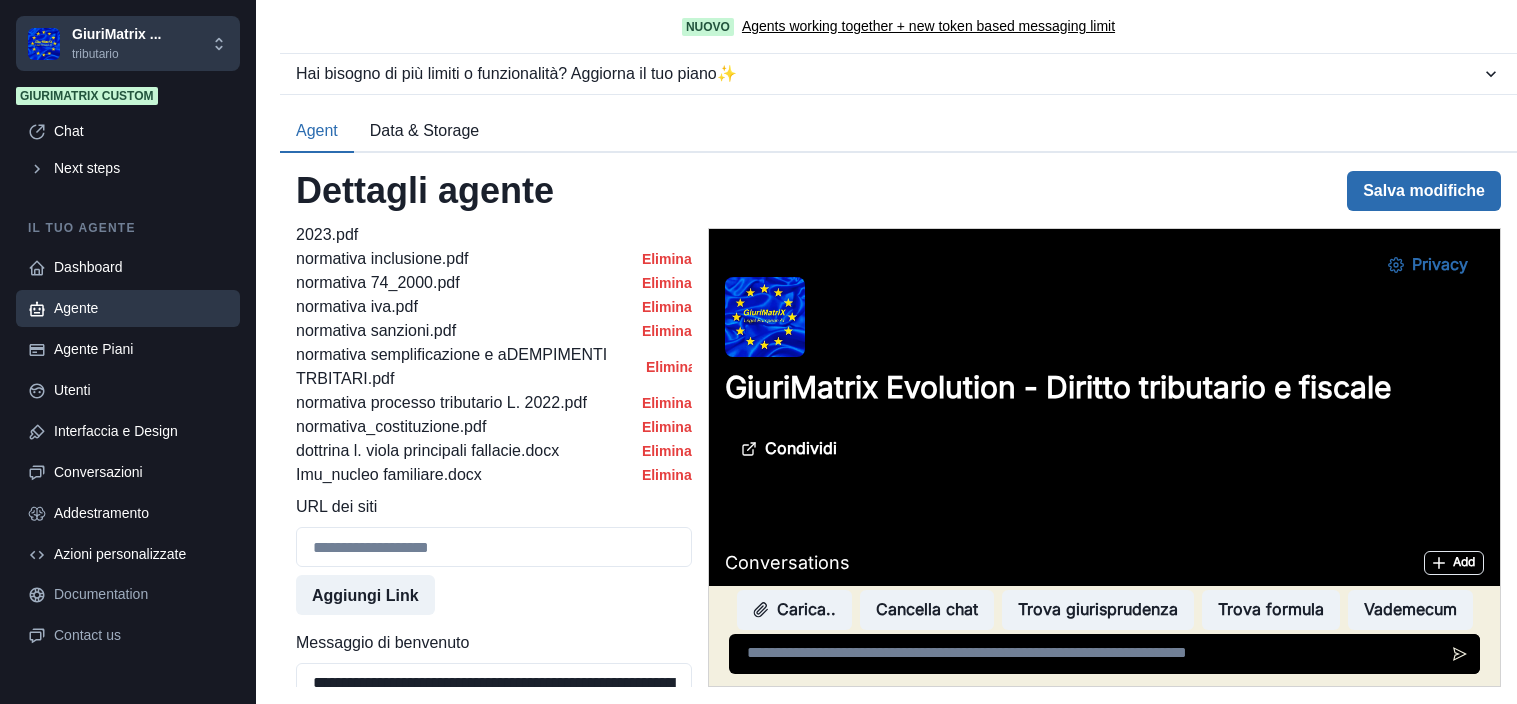 click on "Salva modifiche" at bounding box center [1424, 191] 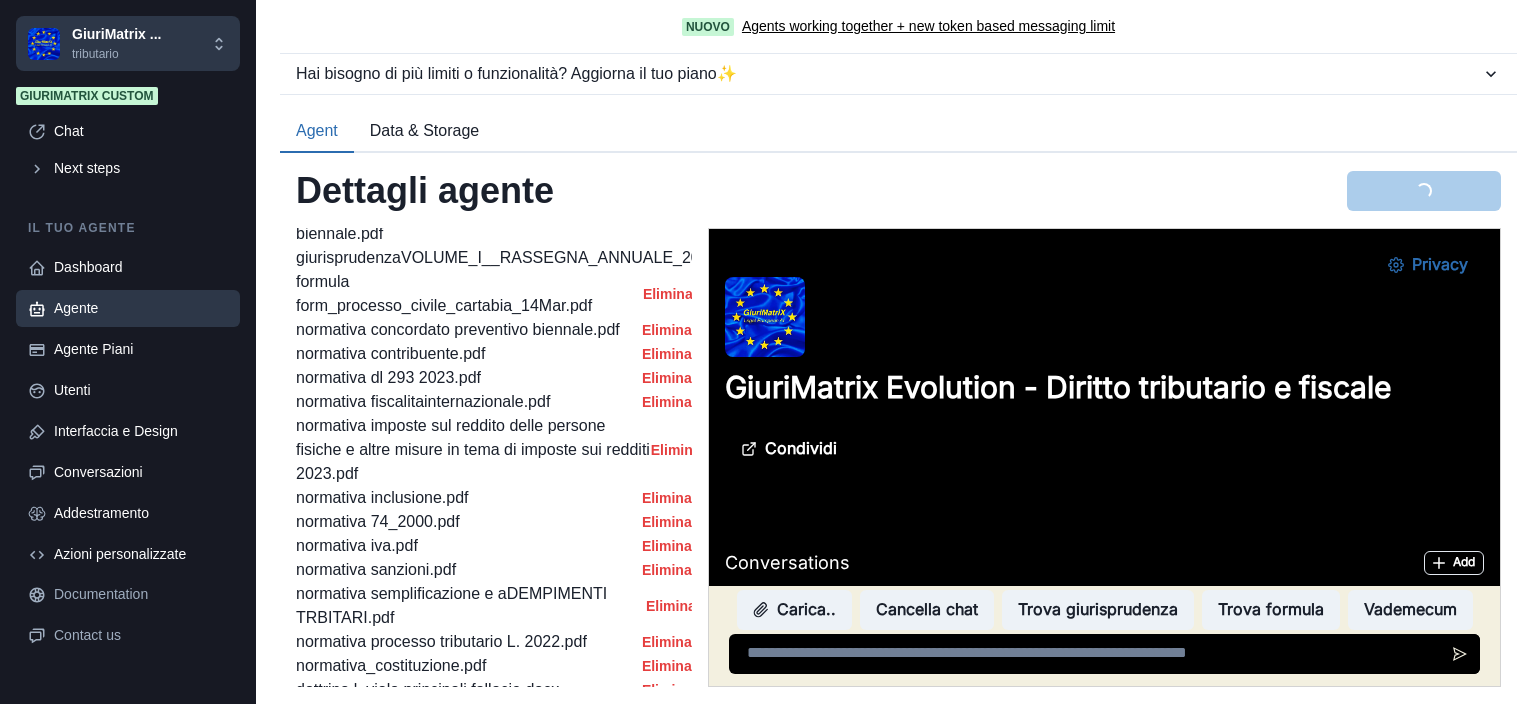 scroll, scrollTop: 1320, scrollLeft: 0, axis: vertical 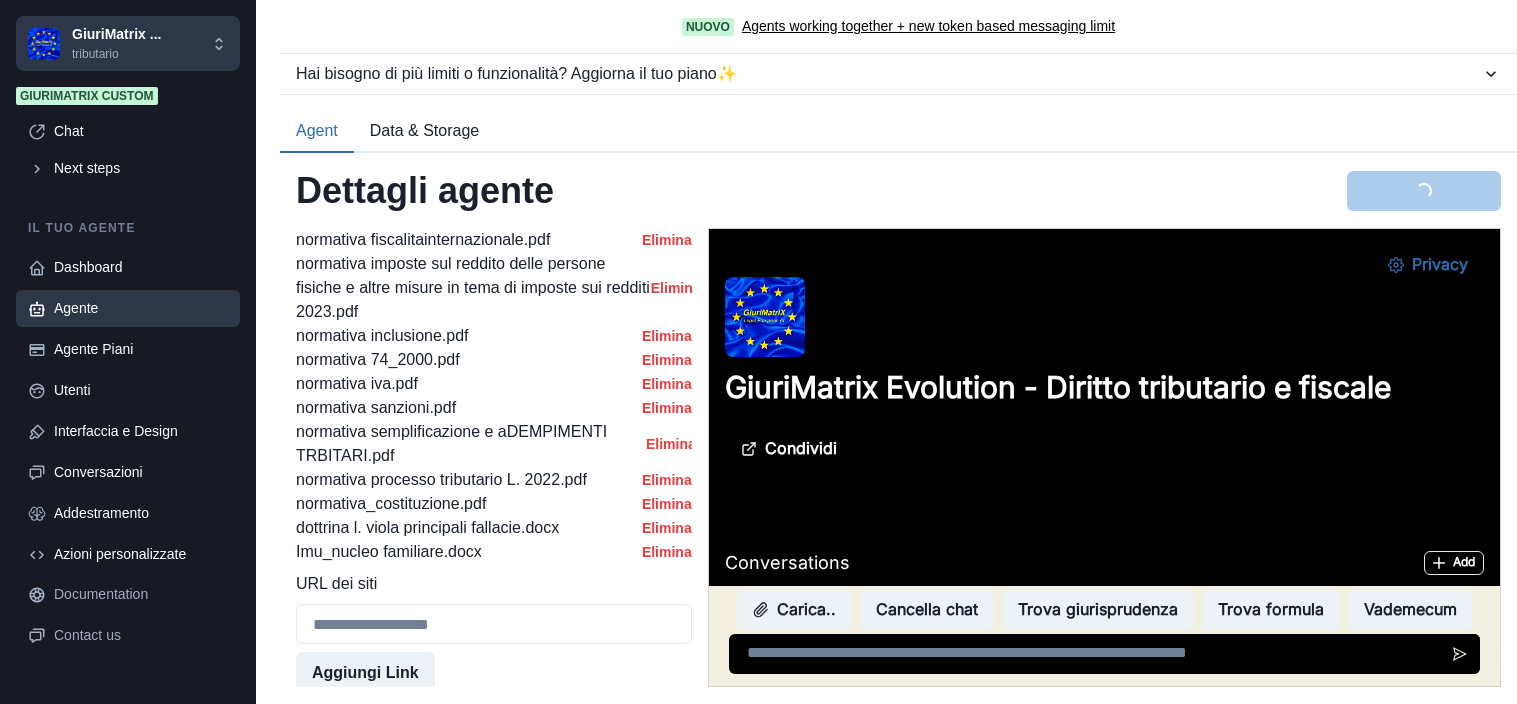 click on "URL dei siti Aggiungi Link" at bounding box center [494, 632] 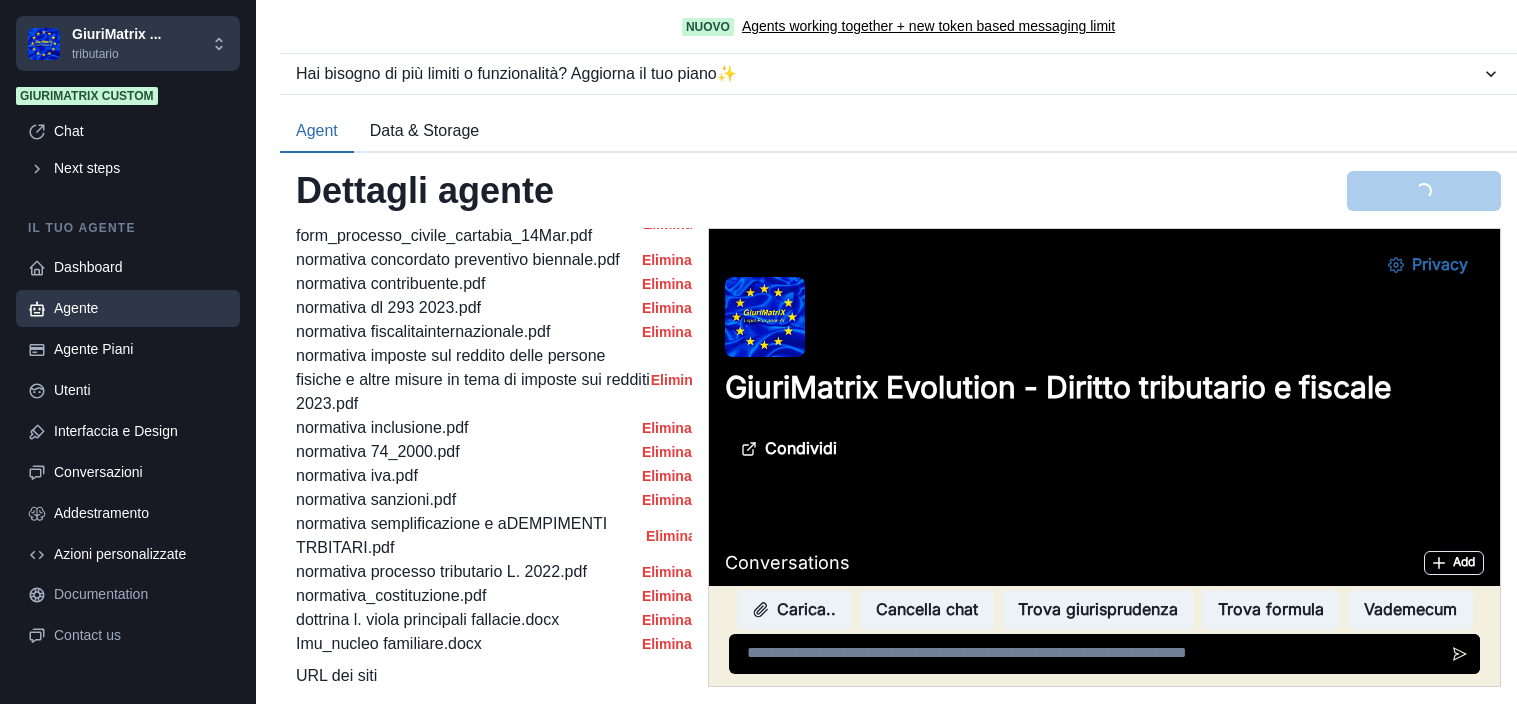scroll, scrollTop: 1351, scrollLeft: 0, axis: vertical 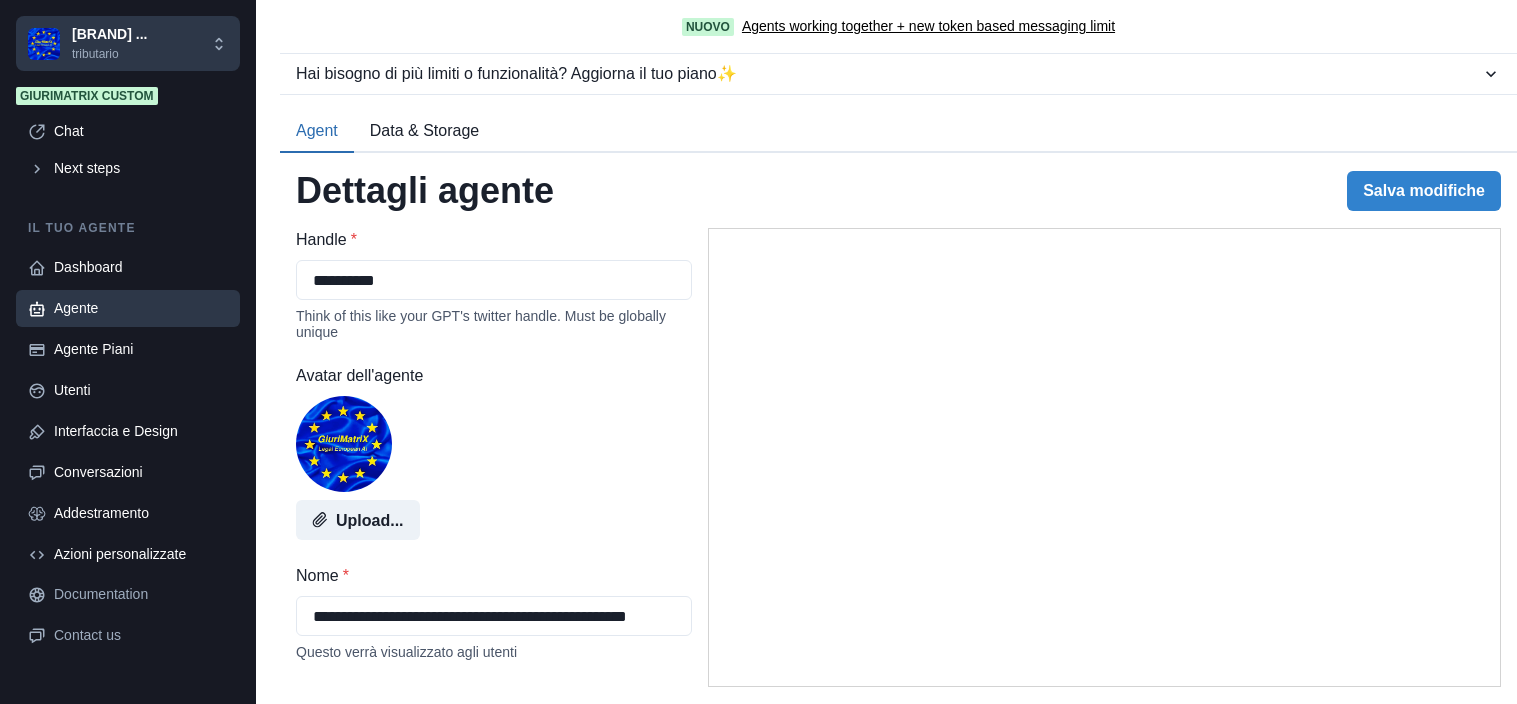 select on "********" 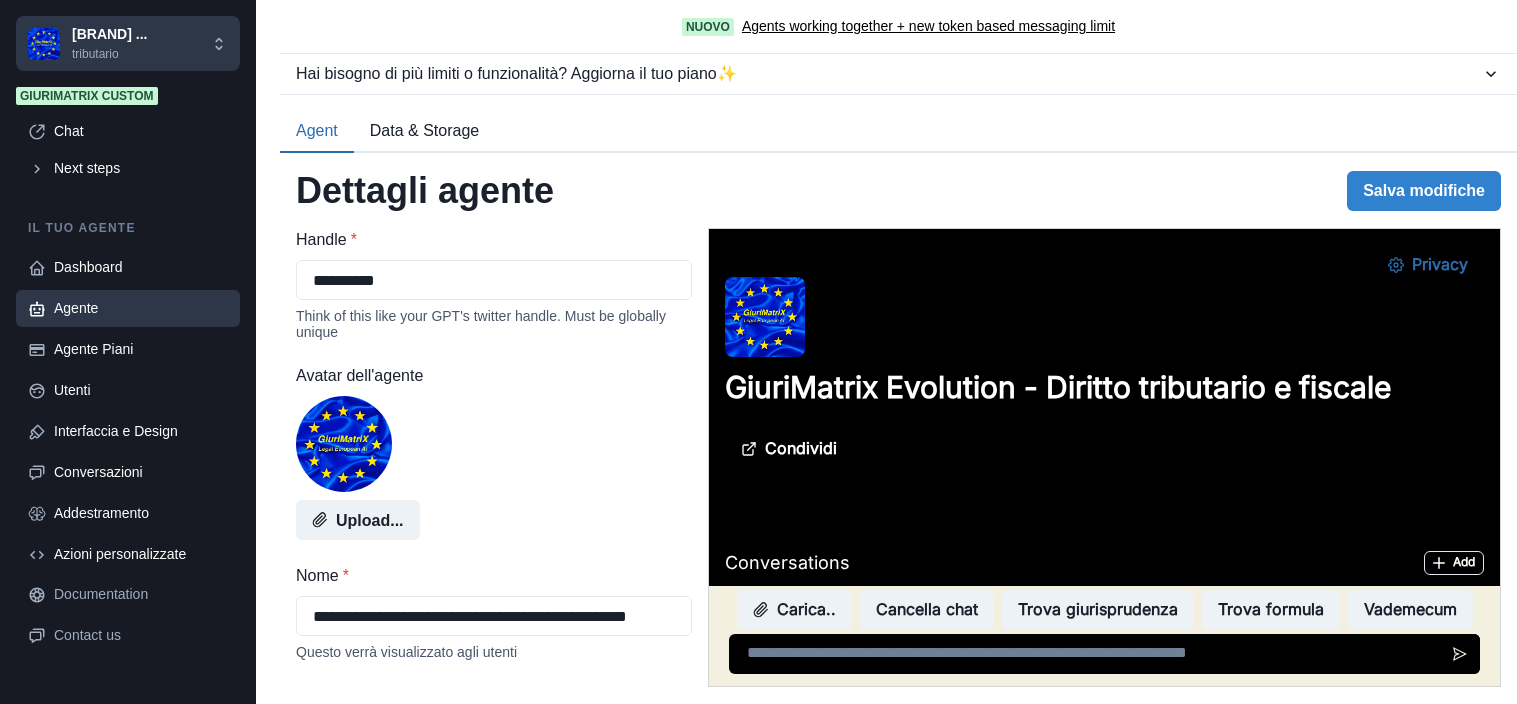 scroll, scrollTop: 0, scrollLeft: 0, axis: both 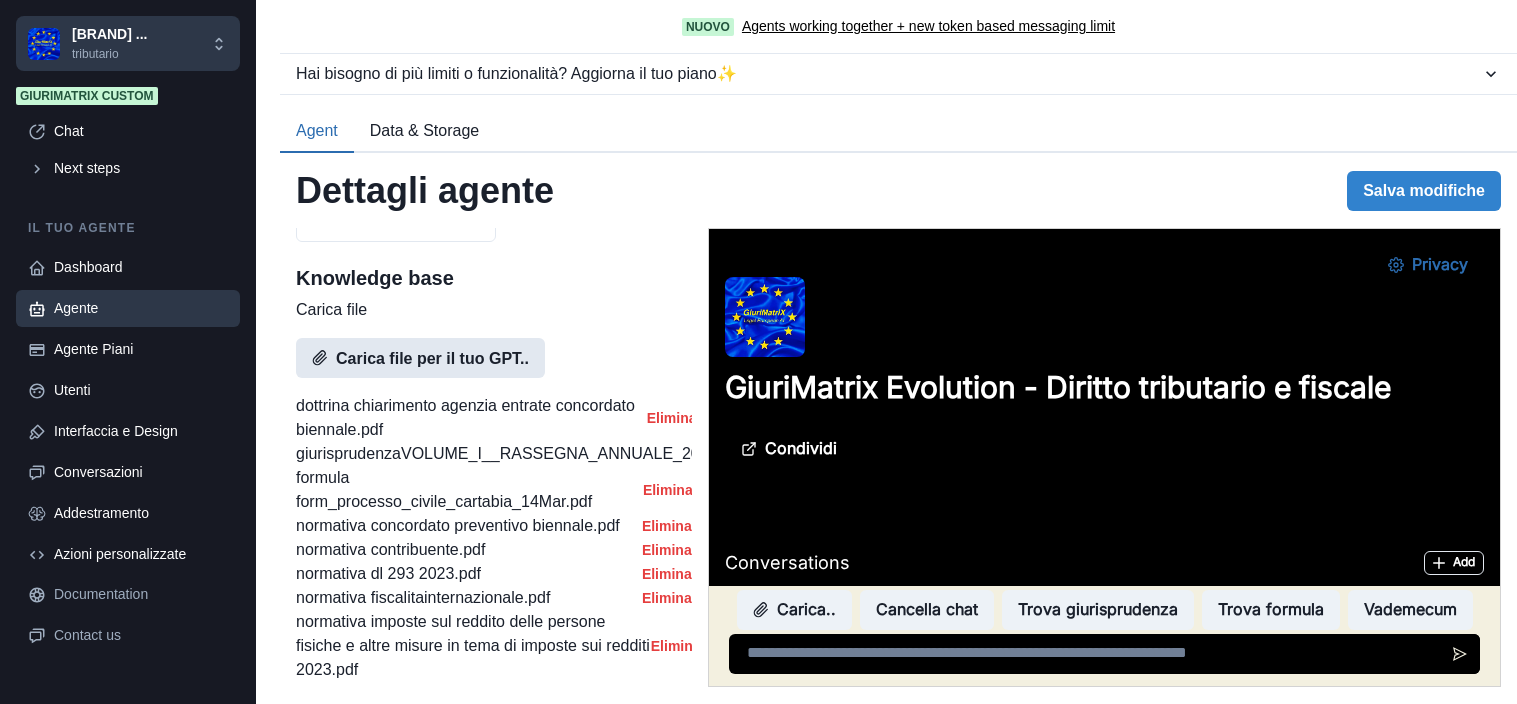 click on "Carica file per il tuo GPT.." at bounding box center [420, 358] 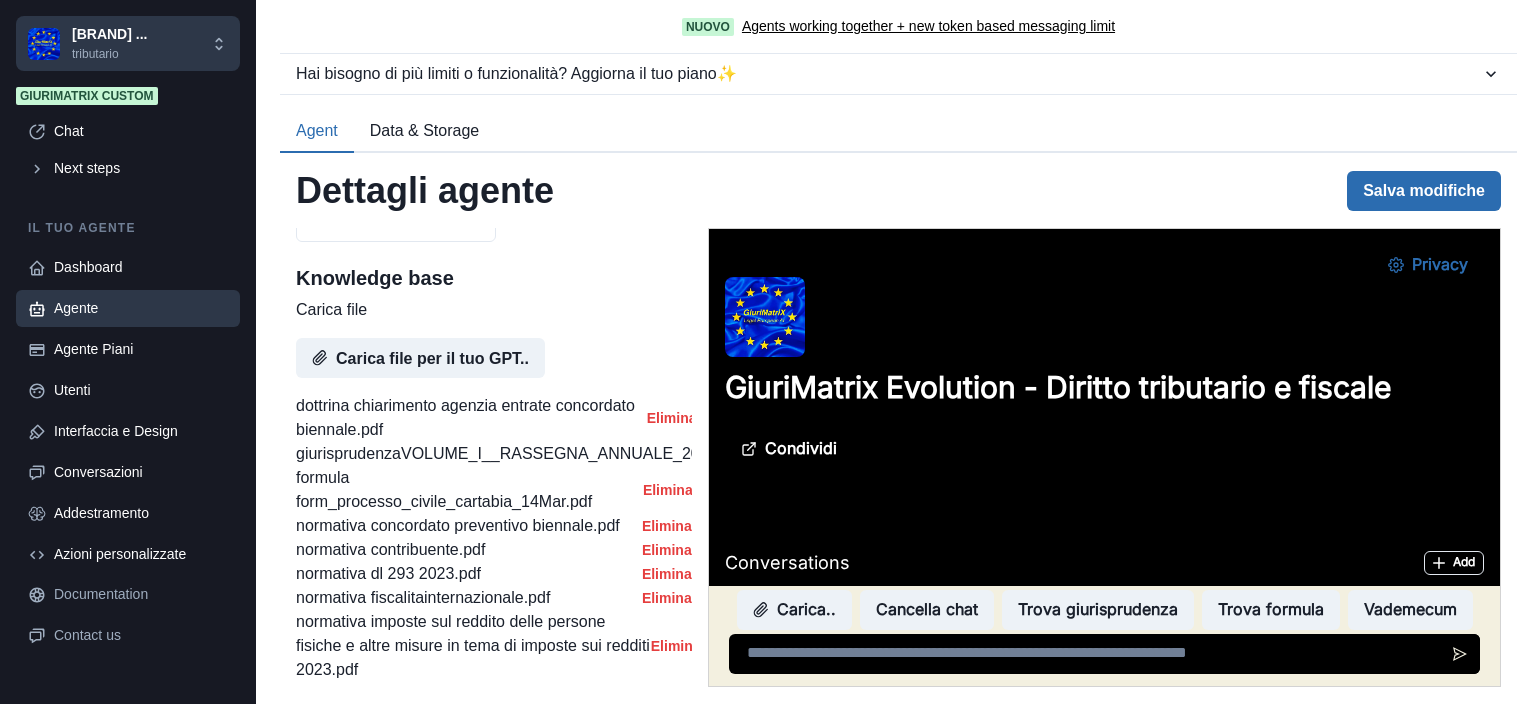 click on "Salva modifiche" at bounding box center [1424, 191] 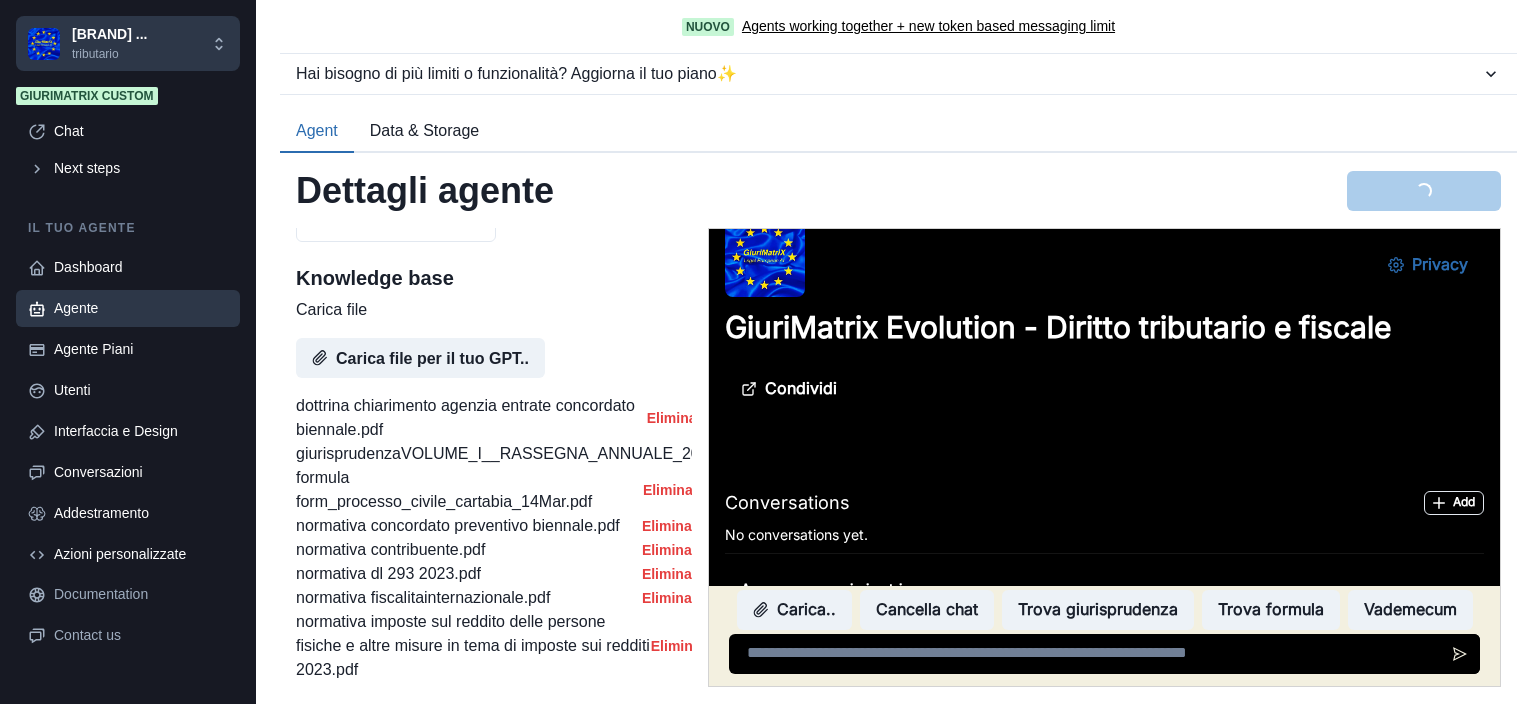 scroll, scrollTop: 65, scrollLeft: 0, axis: vertical 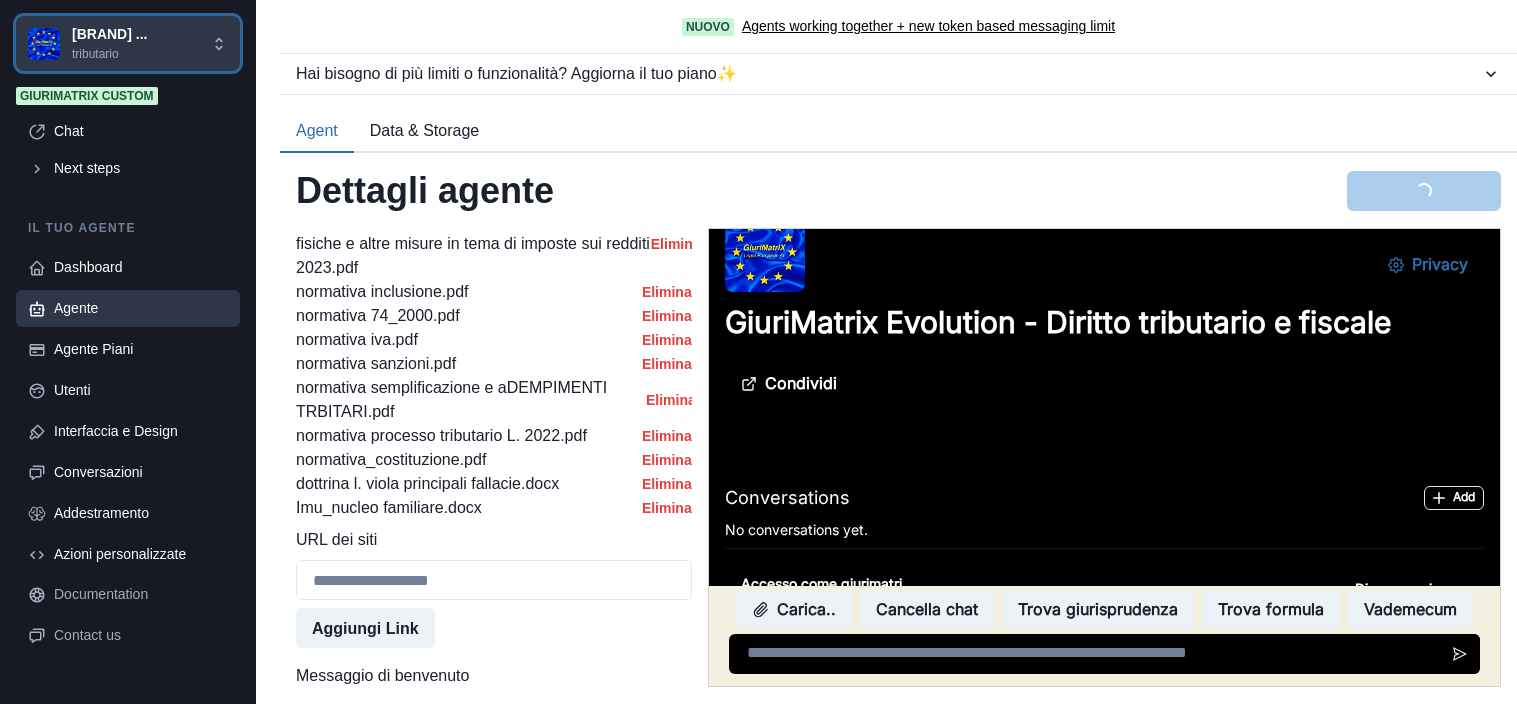 click on "GiuriMatrix ... tributario" at bounding box center (128, 43) 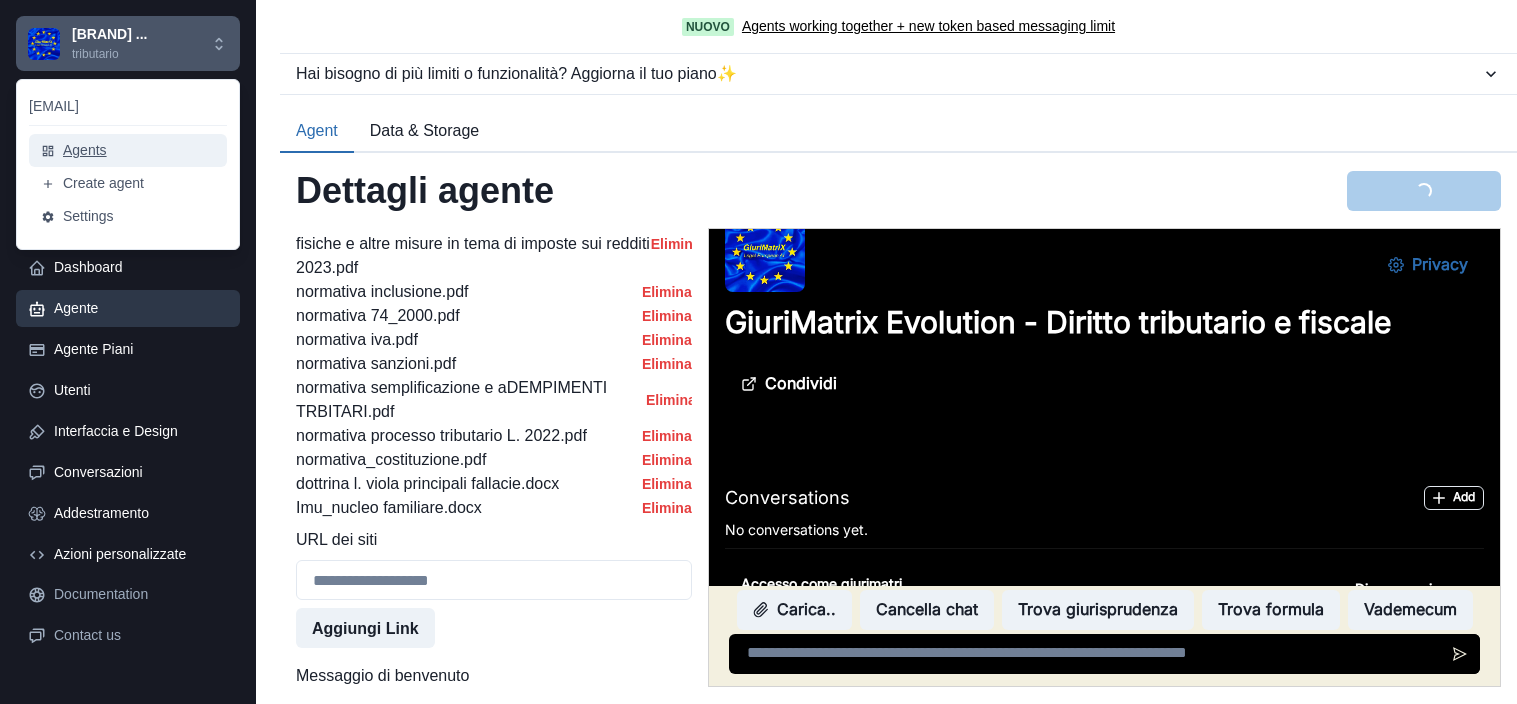 click on "Agents" at bounding box center (128, 150) 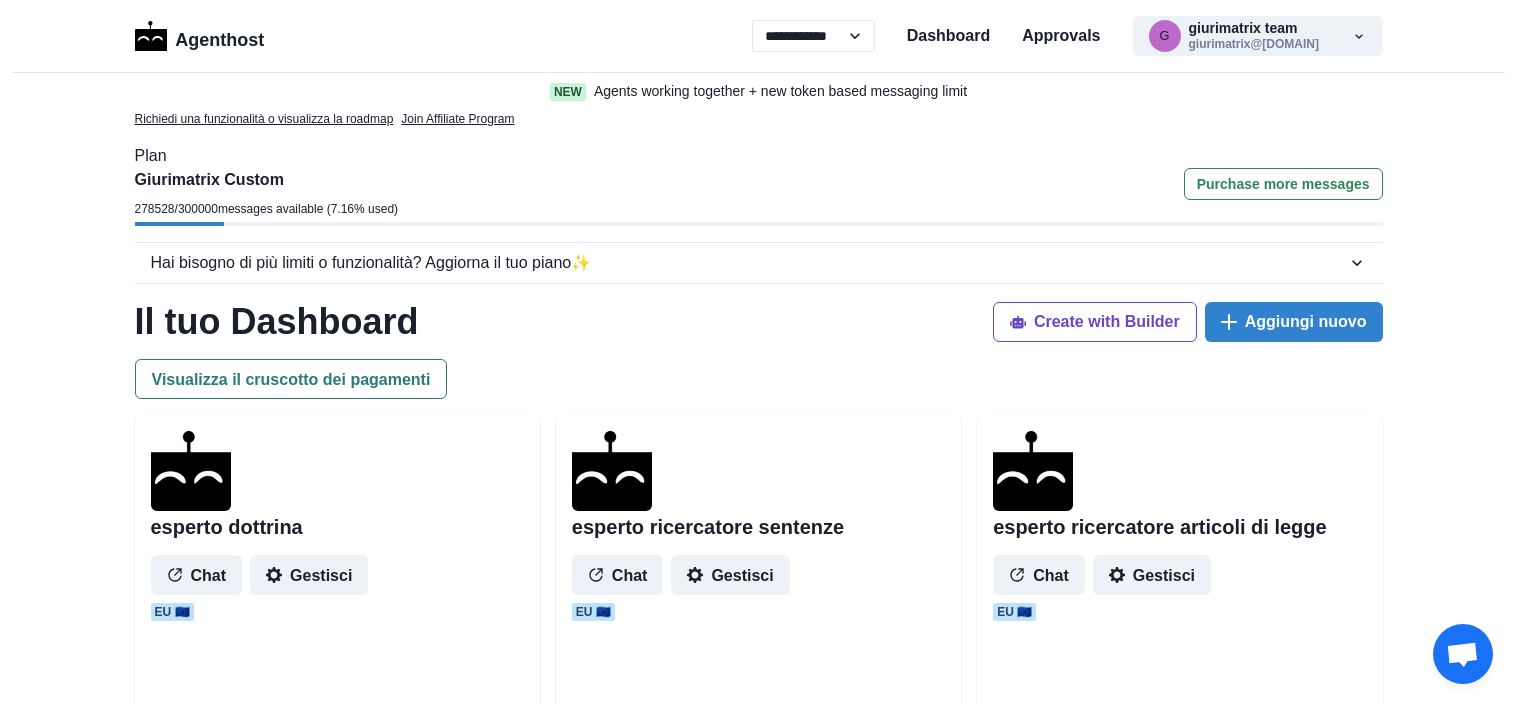 select on "**" 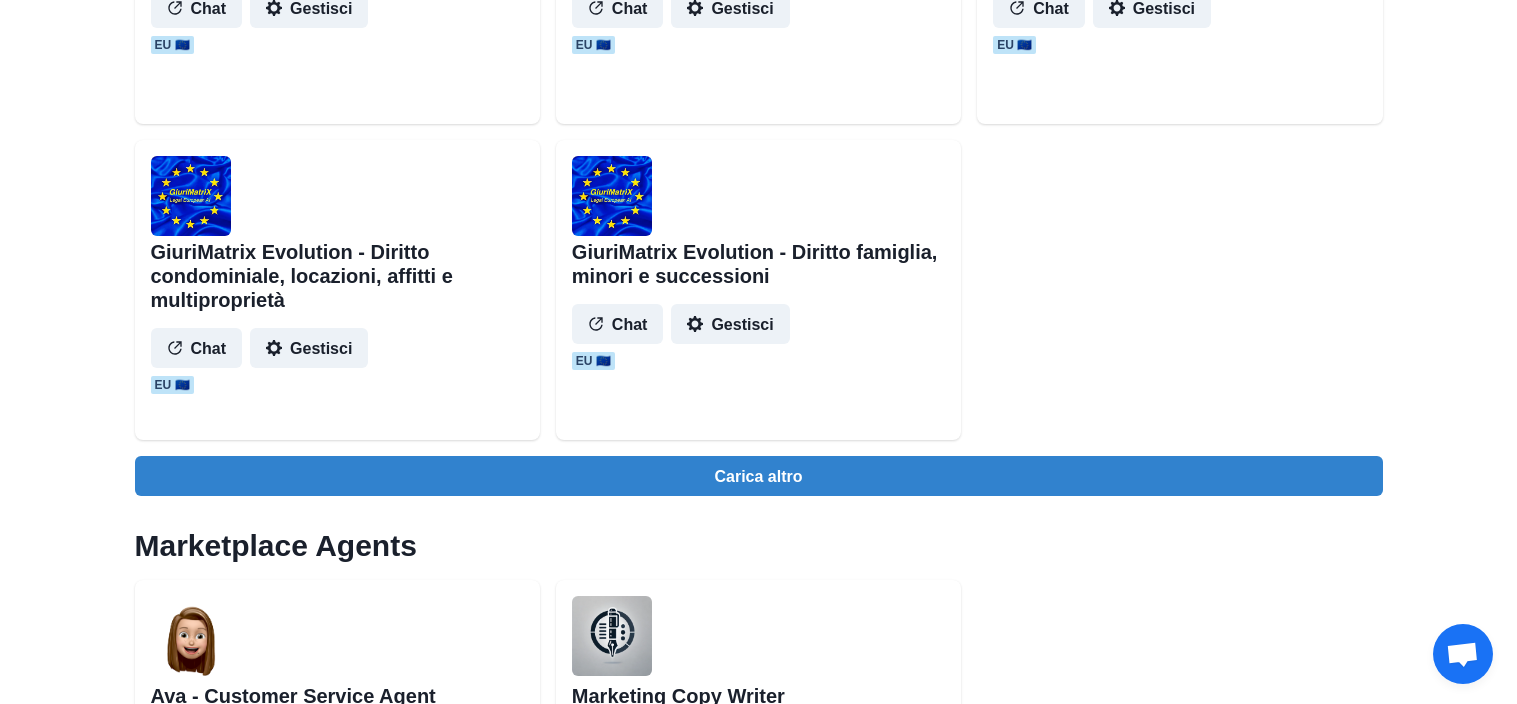 scroll, scrollTop: 0, scrollLeft: 0, axis: both 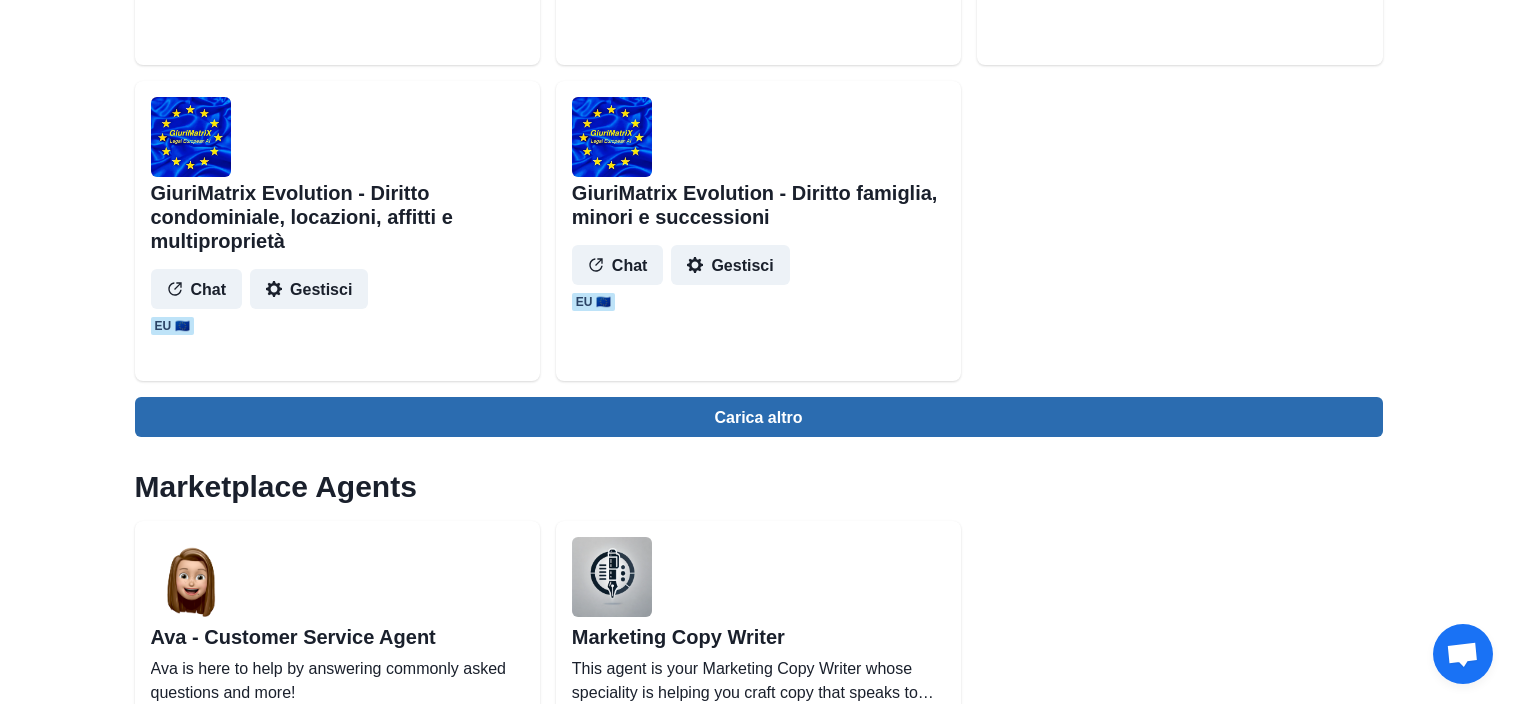 click on "Carica altro" at bounding box center [759, 417] 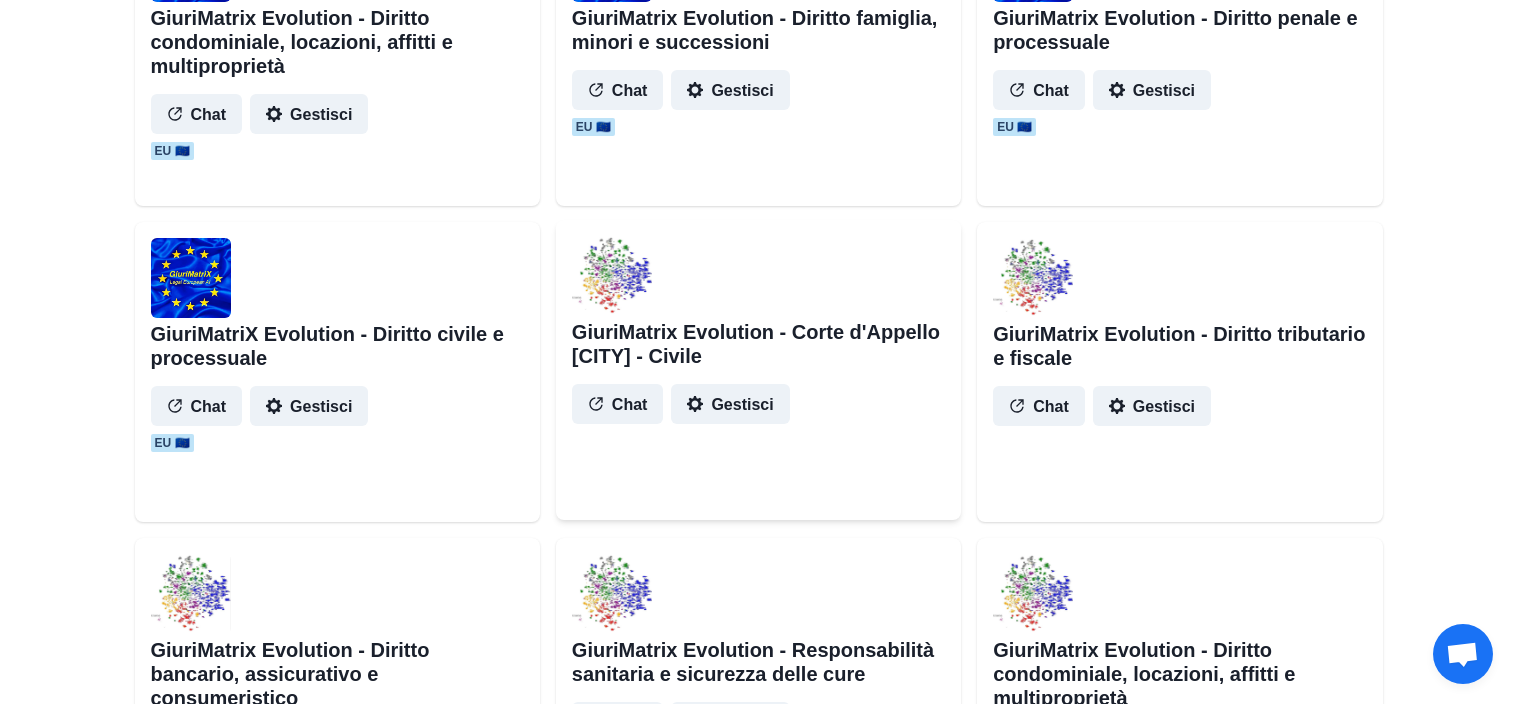 scroll, scrollTop: 2435, scrollLeft: 0, axis: vertical 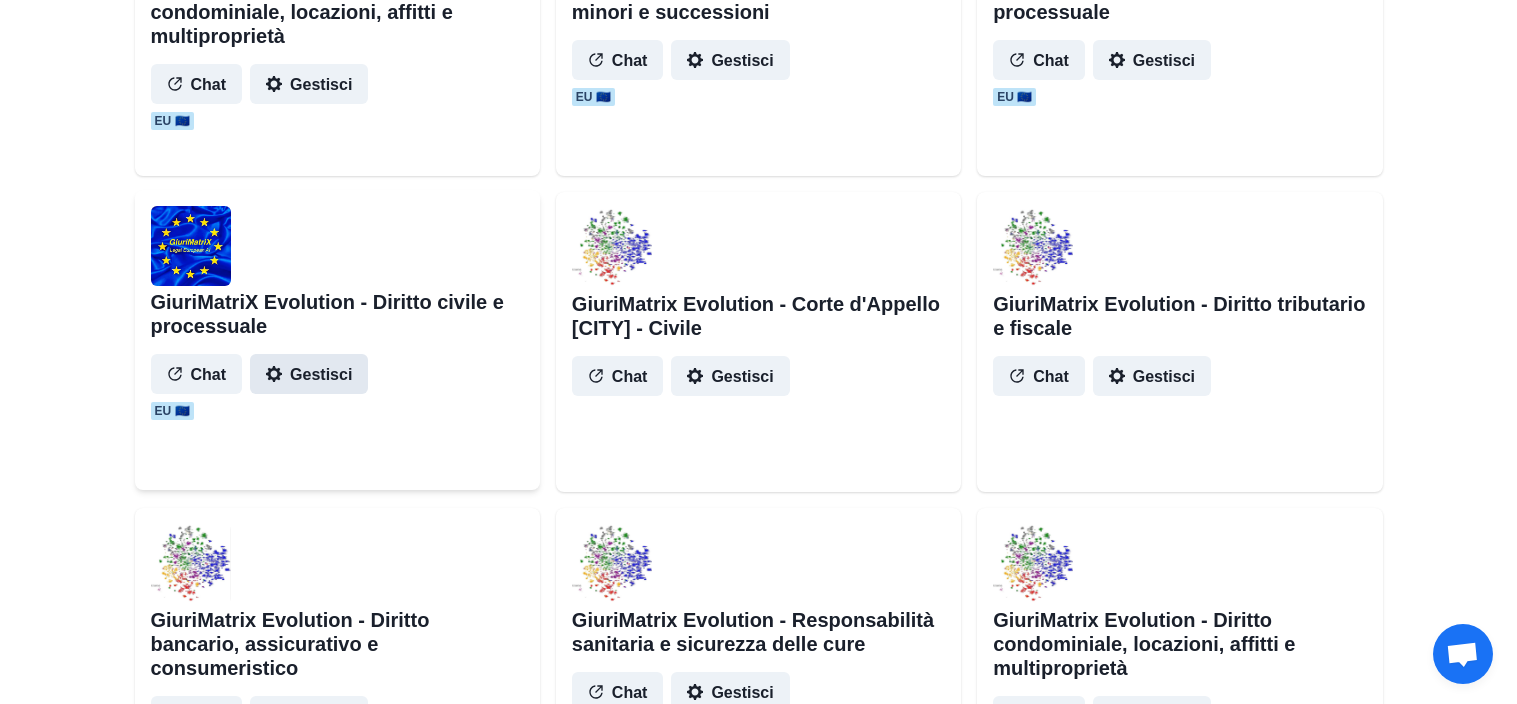 click on "Gestisci" at bounding box center [309, 374] 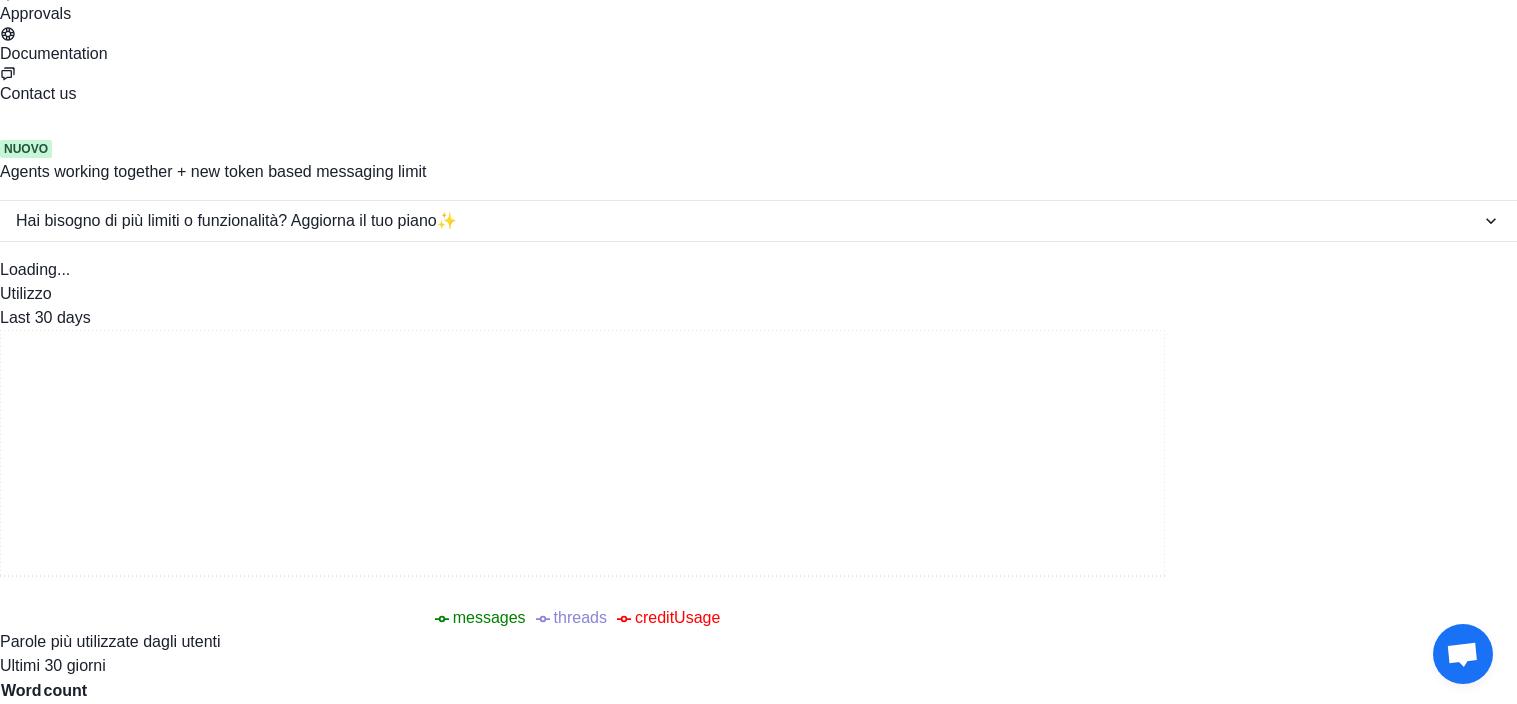 scroll, scrollTop: 0, scrollLeft: 0, axis: both 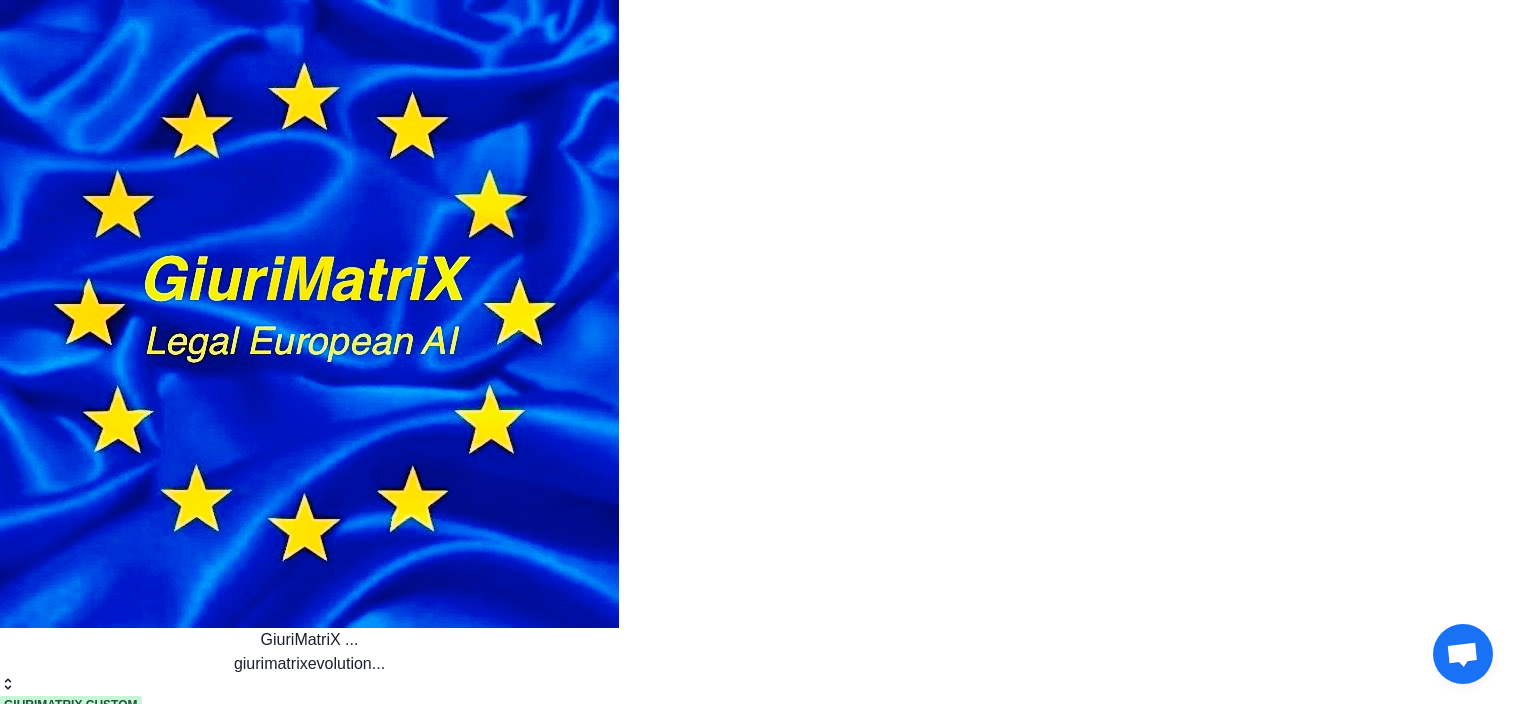 click on "Agente" at bounding box center (758, 888) 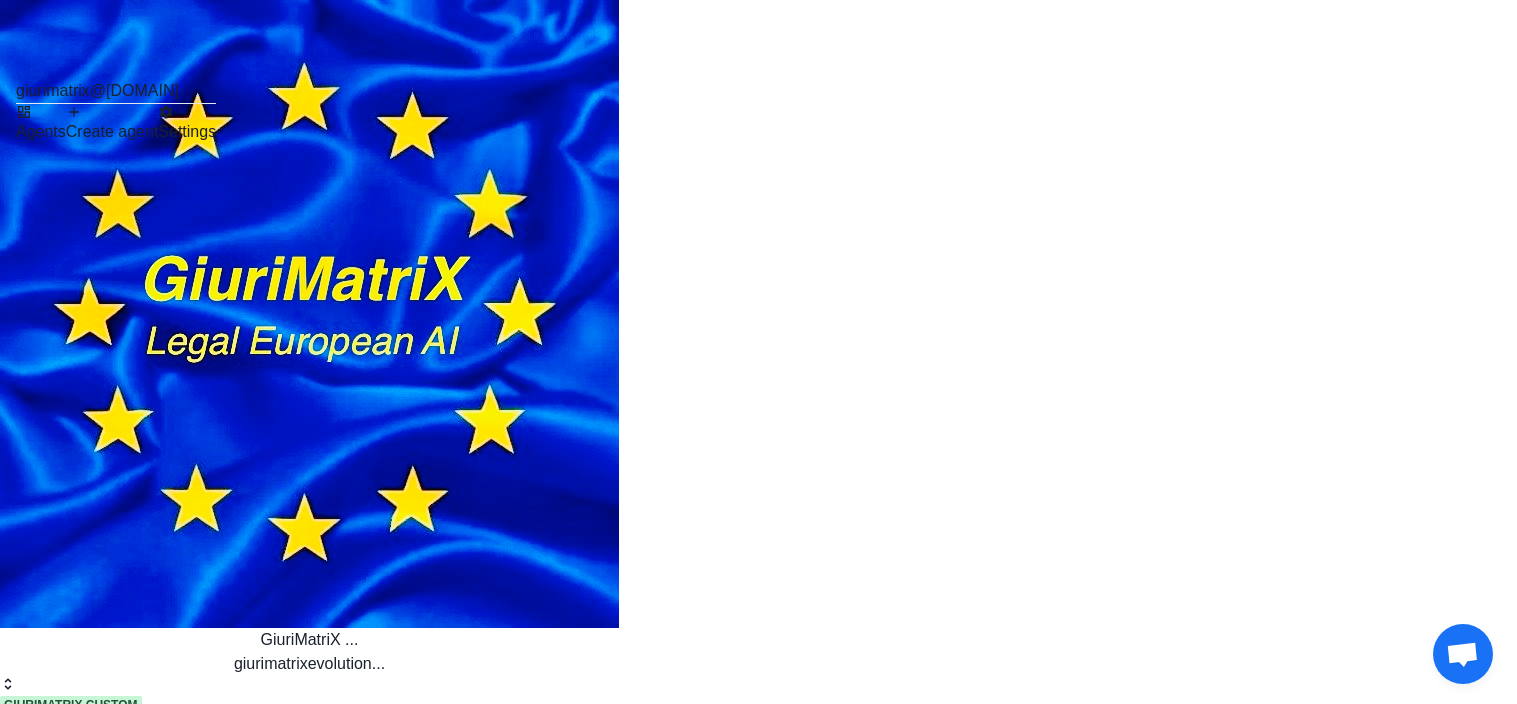 scroll, scrollTop: 8745, scrollLeft: 0, axis: vertical 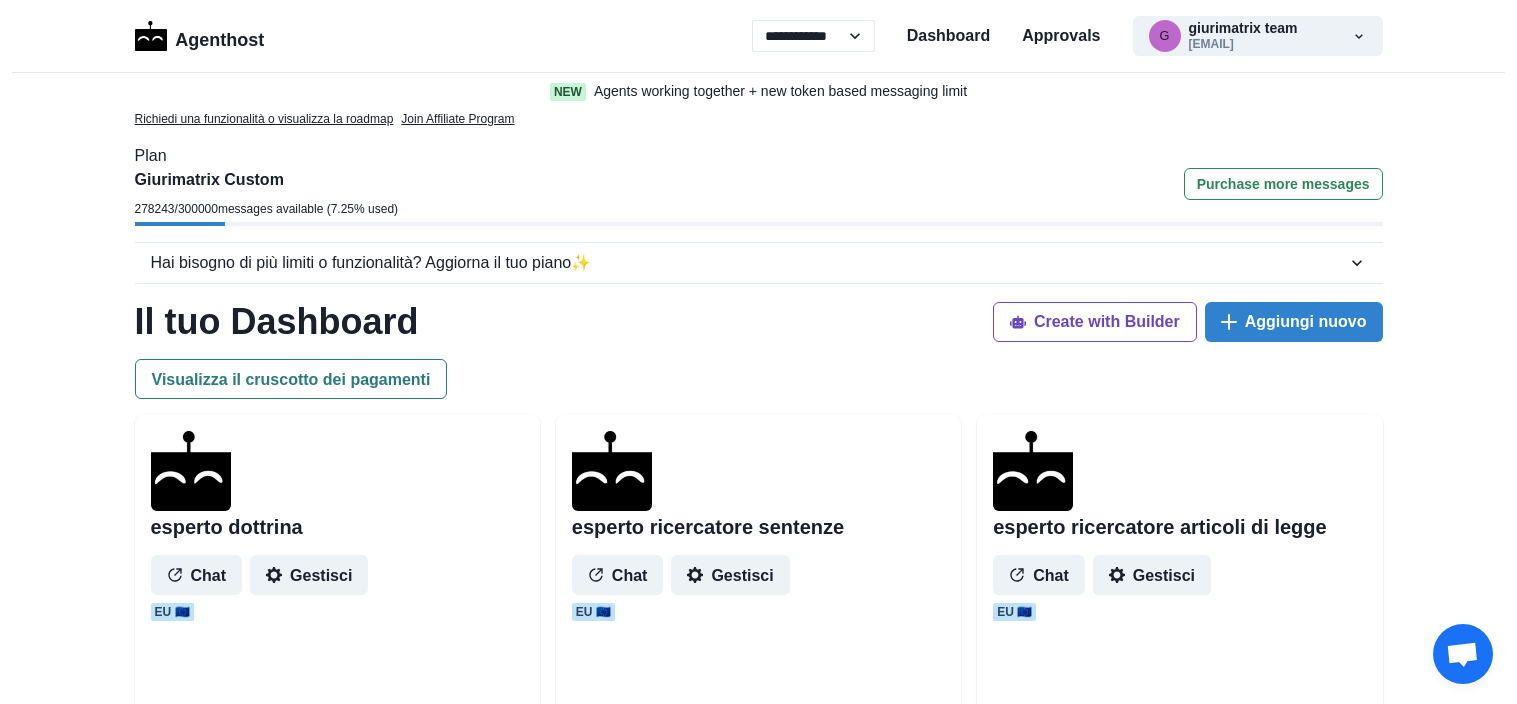 select on "**" 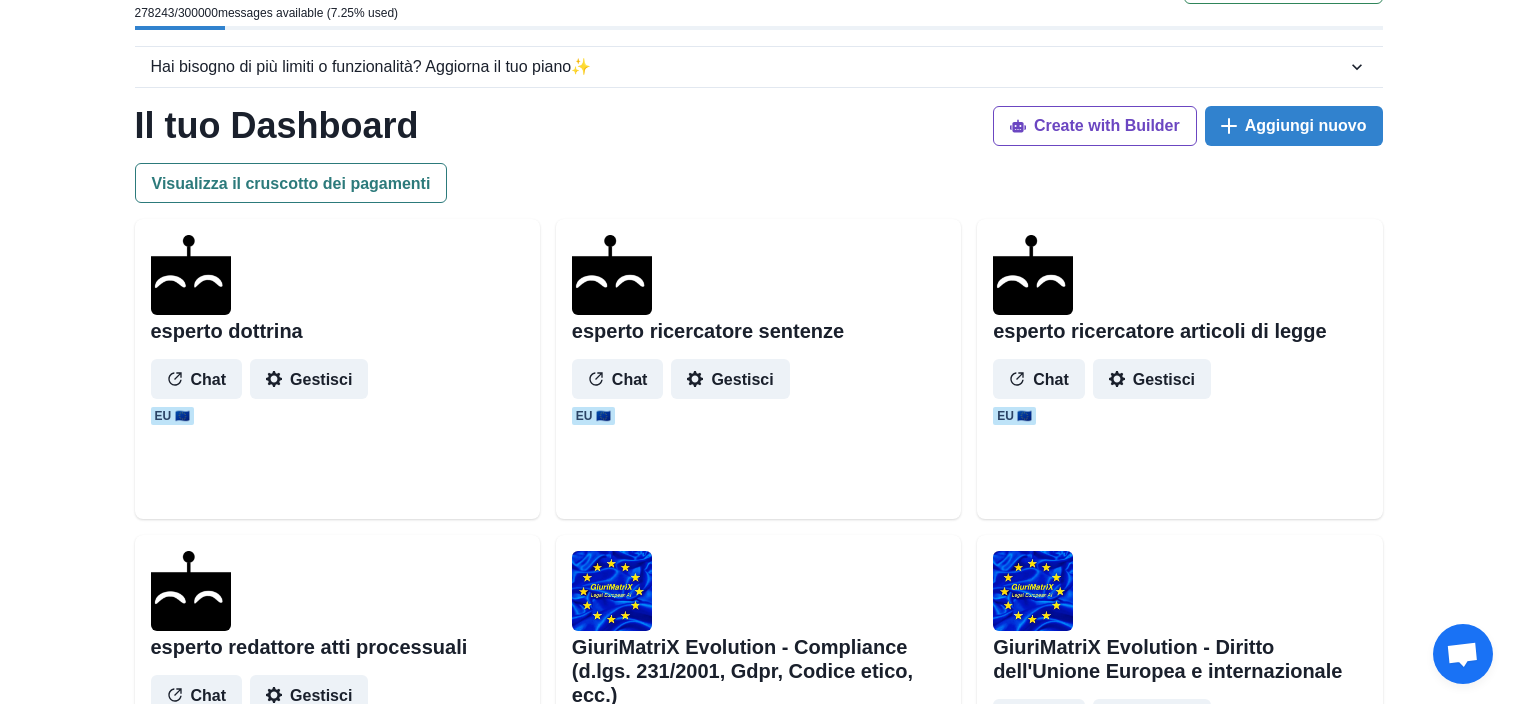 scroll, scrollTop: 0, scrollLeft: 0, axis: both 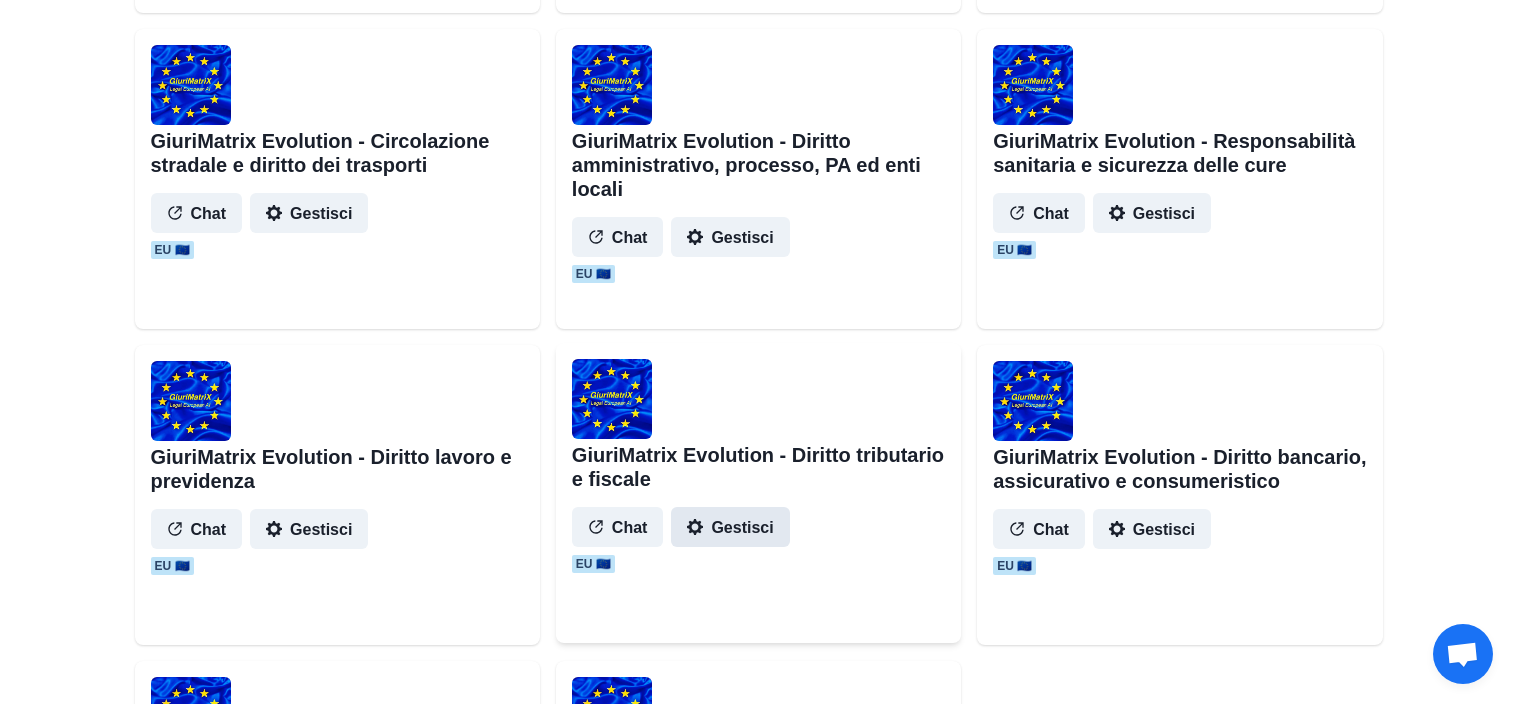 click on "Gestisci" at bounding box center [730, 527] 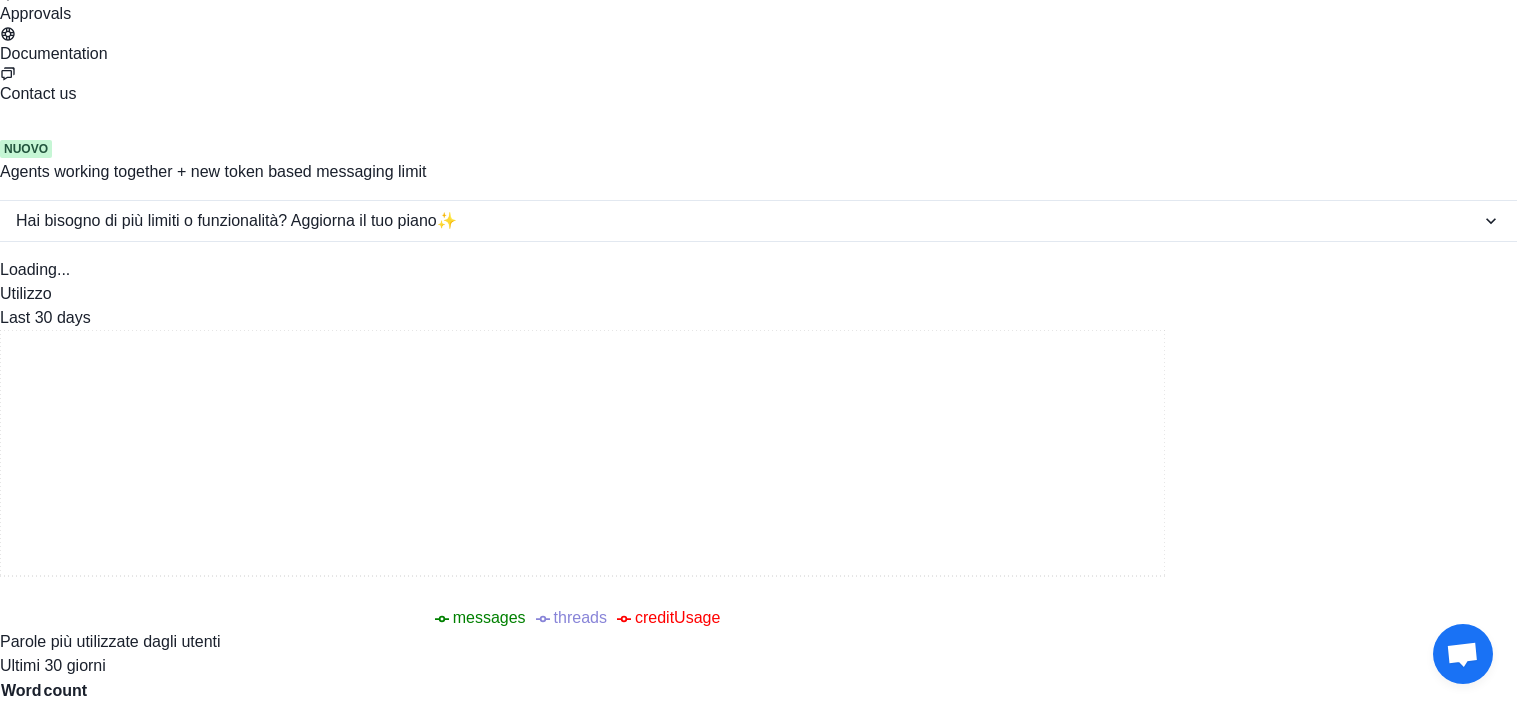 scroll, scrollTop: 0, scrollLeft: 0, axis: both 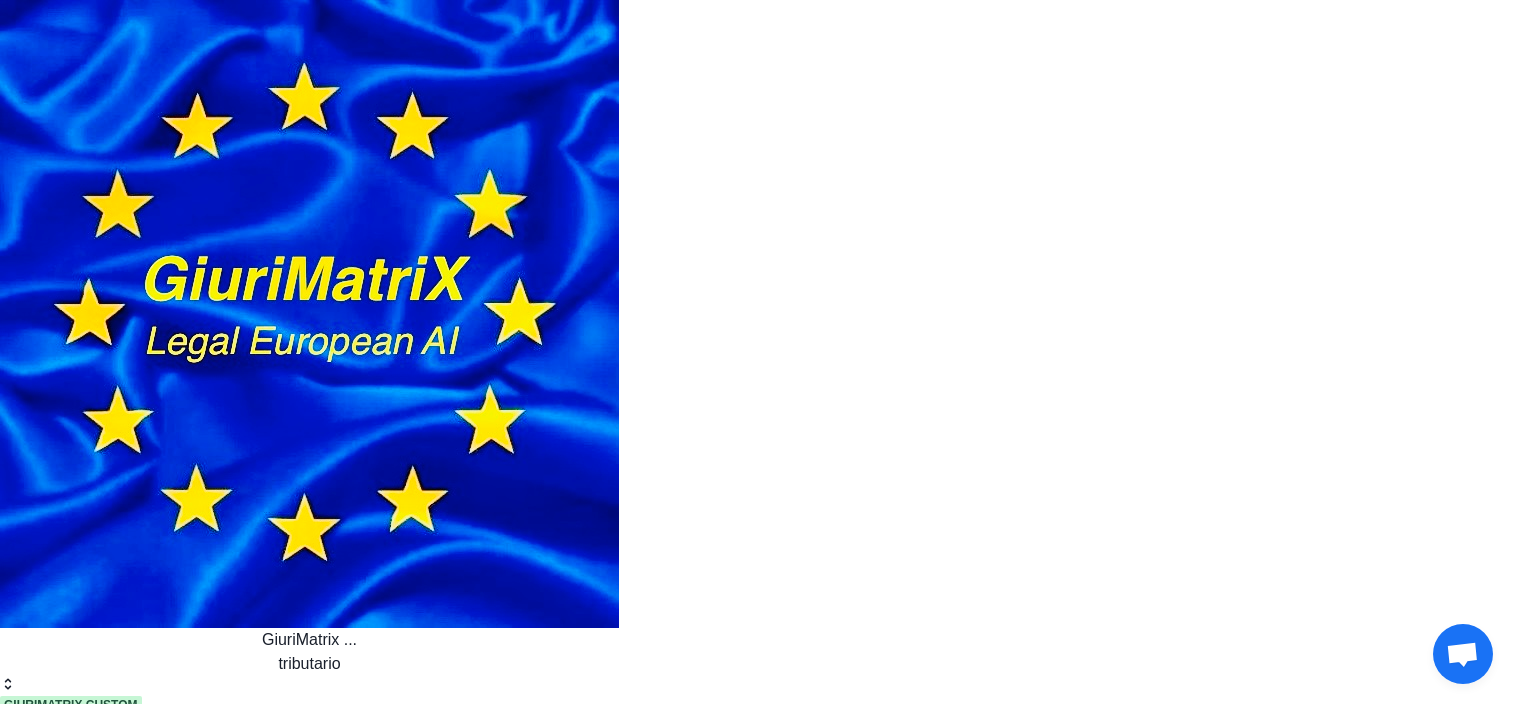 click on "Agente" at bounding box center (758, 888) 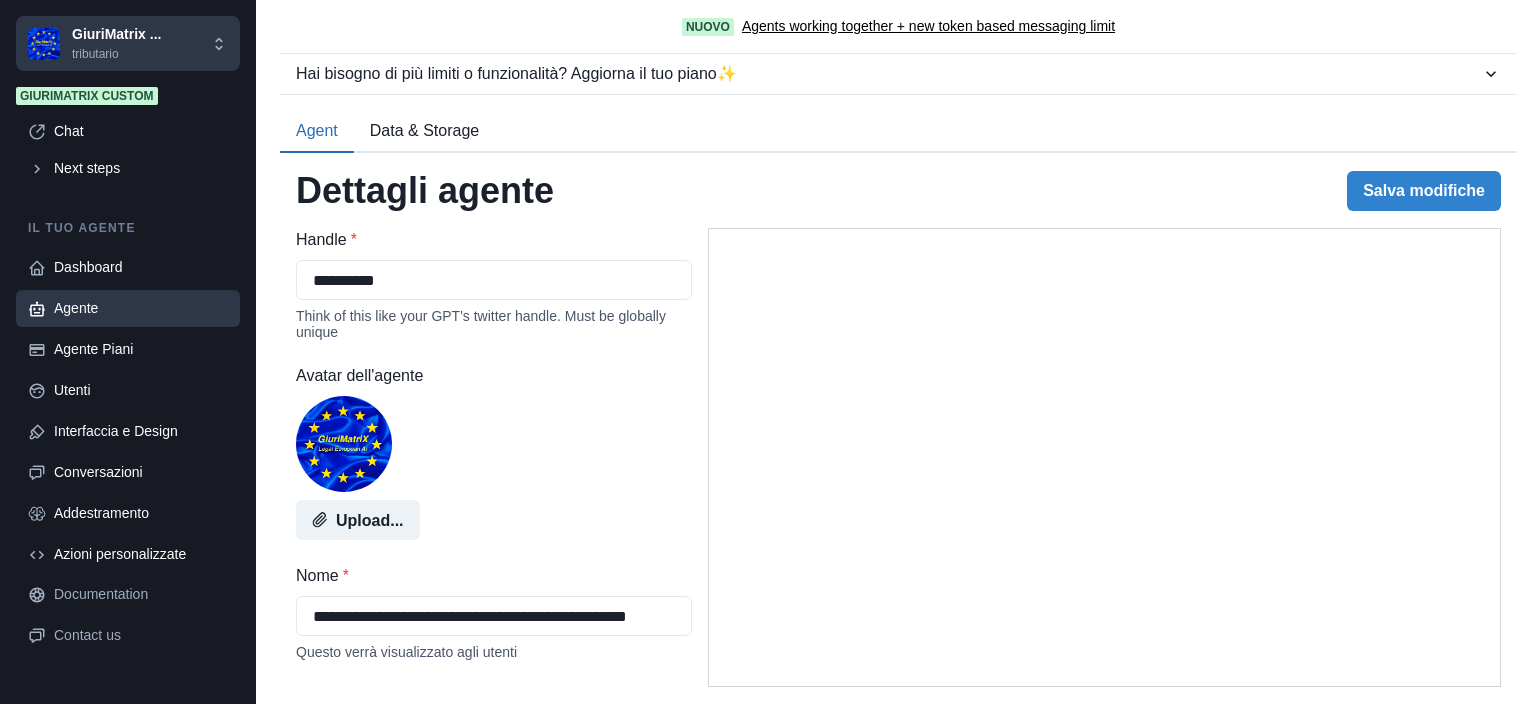 select on "********" 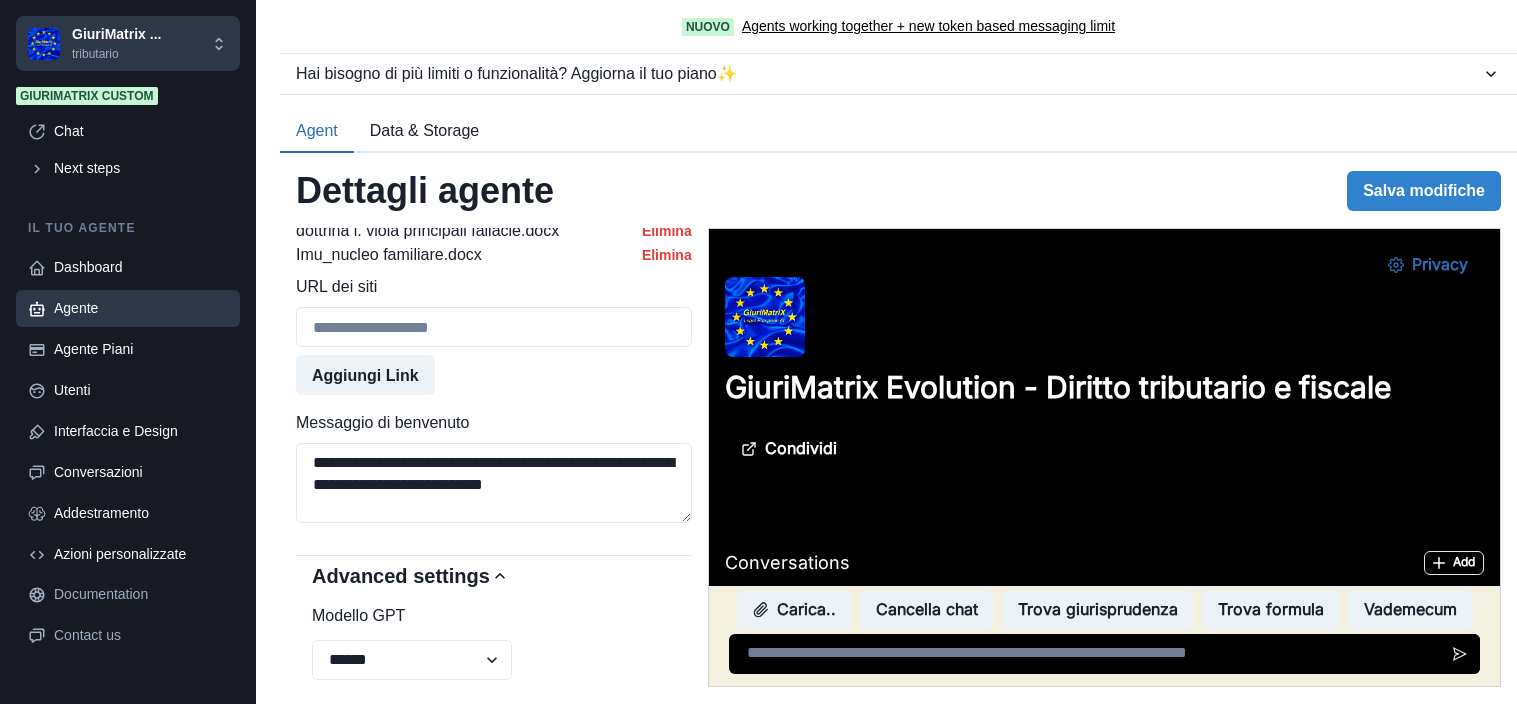scroll, scrollTop: 0, scrollLeft: 0, axis: both 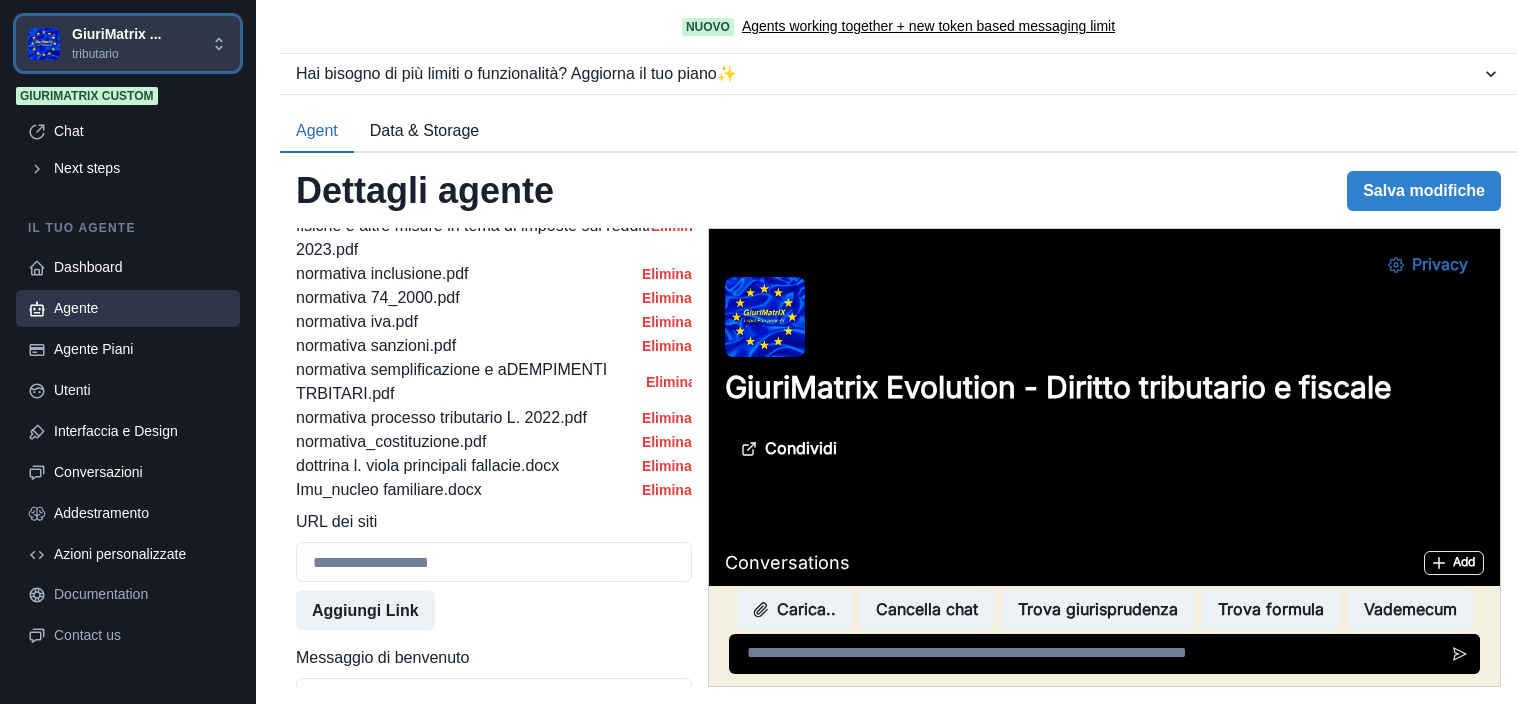 click on "GiuriMatrix ..." at bounding box center [116, 34] 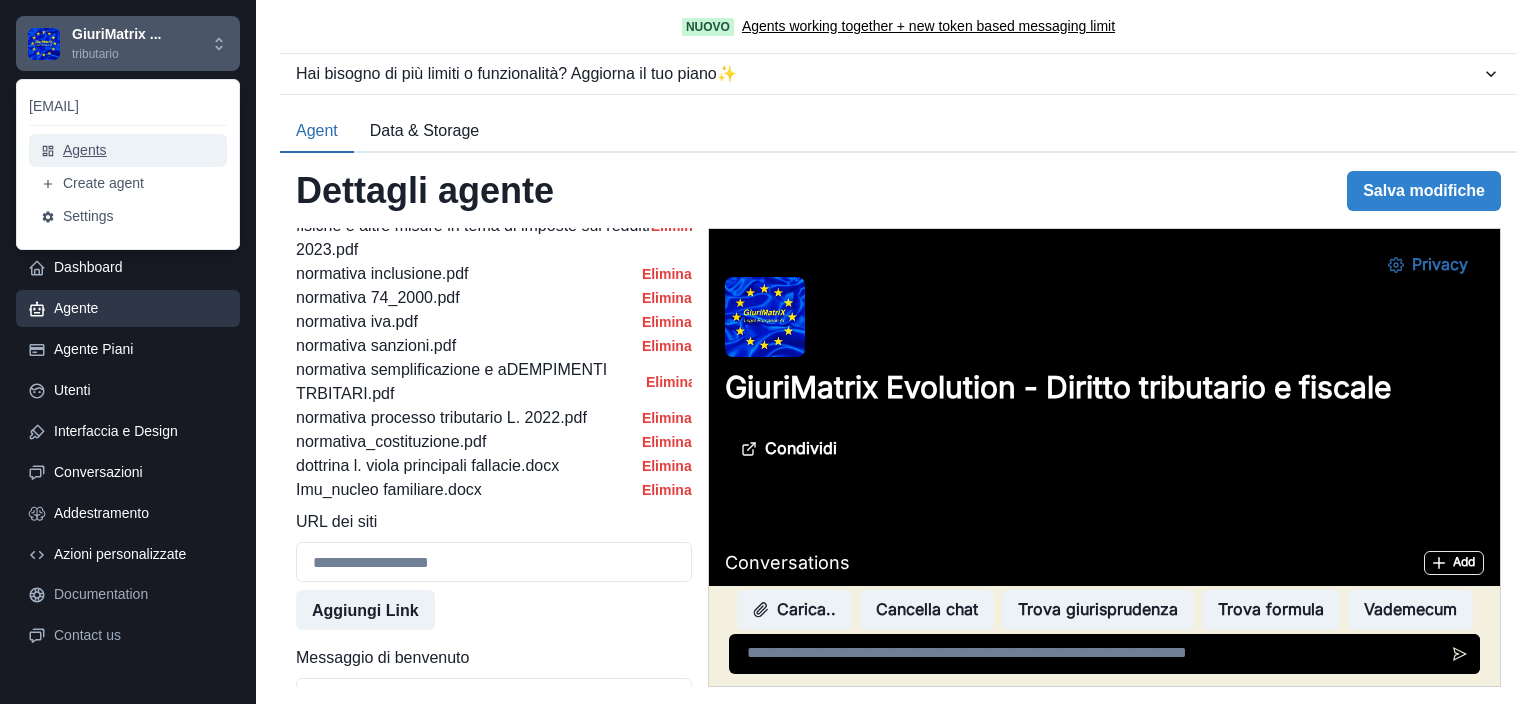 click on "Agents" at bounding box center [128, 150] 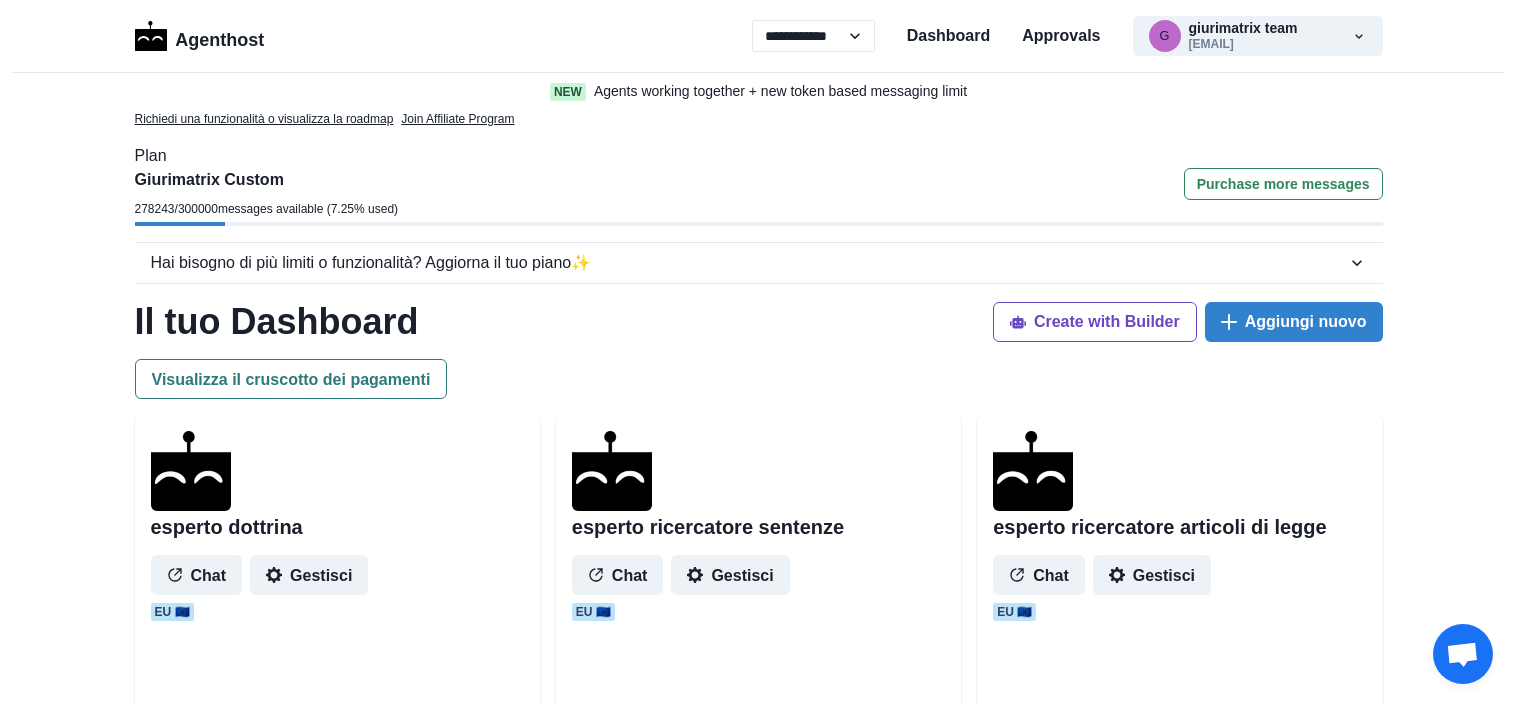 select on "**" 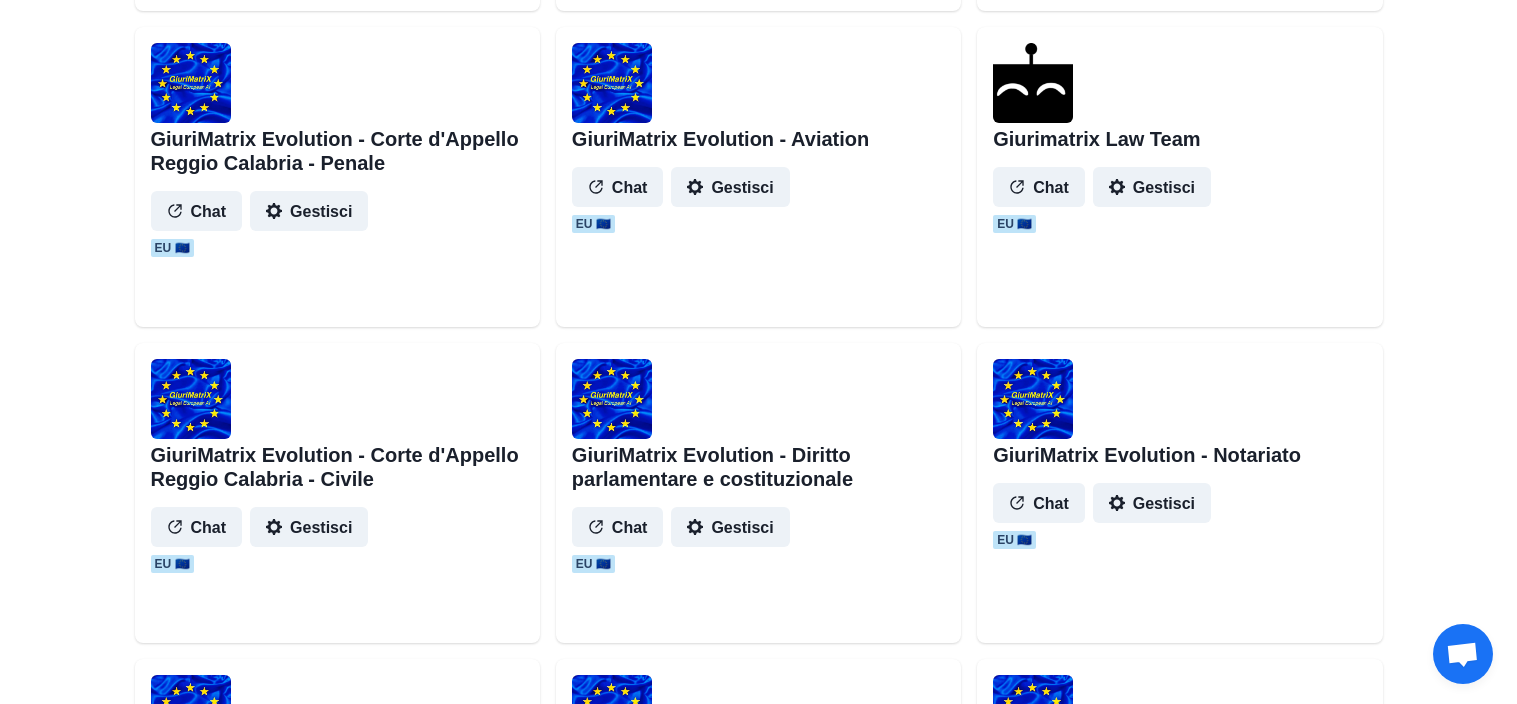 scroll, scrollTop: 0, scrollLeft: 0, axis: both 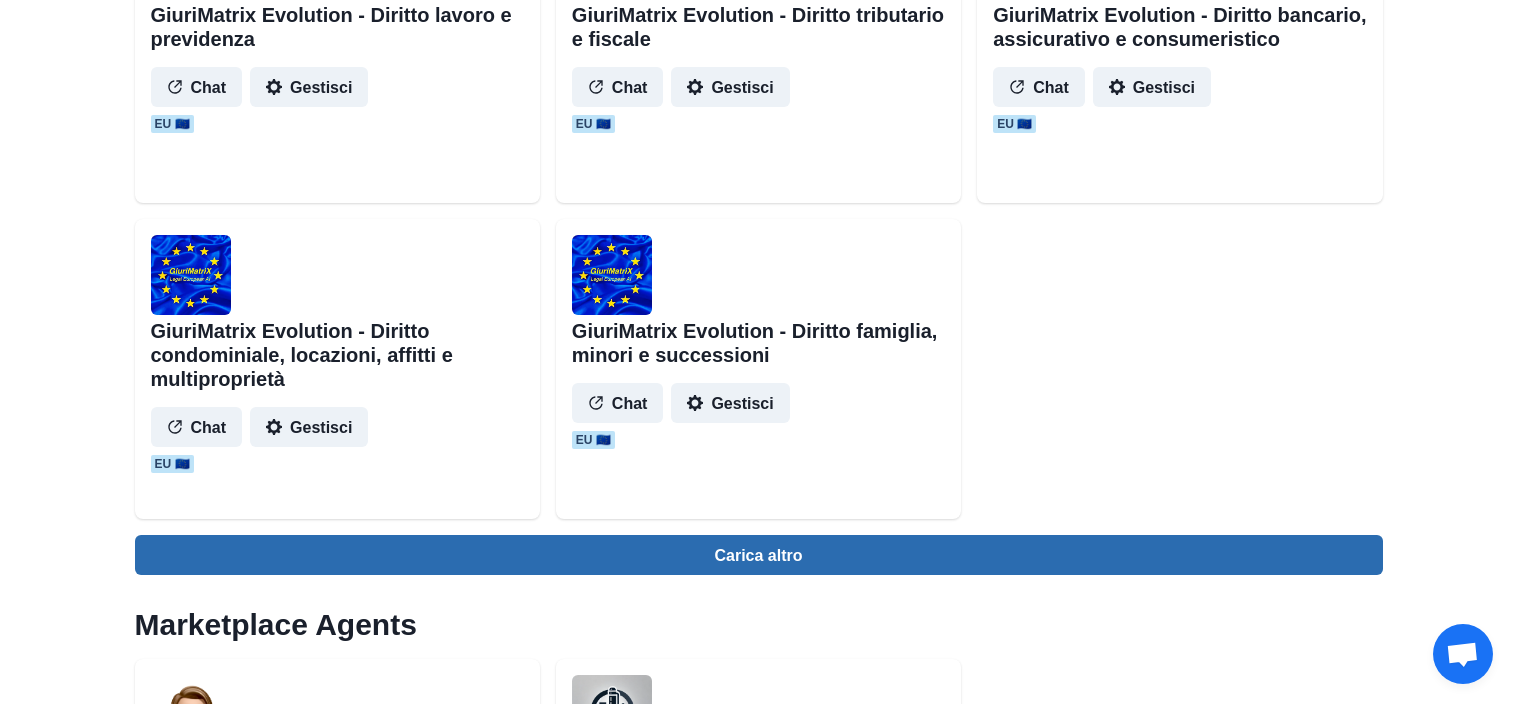 click on "Carica altro" at bounding box center (759, 555) 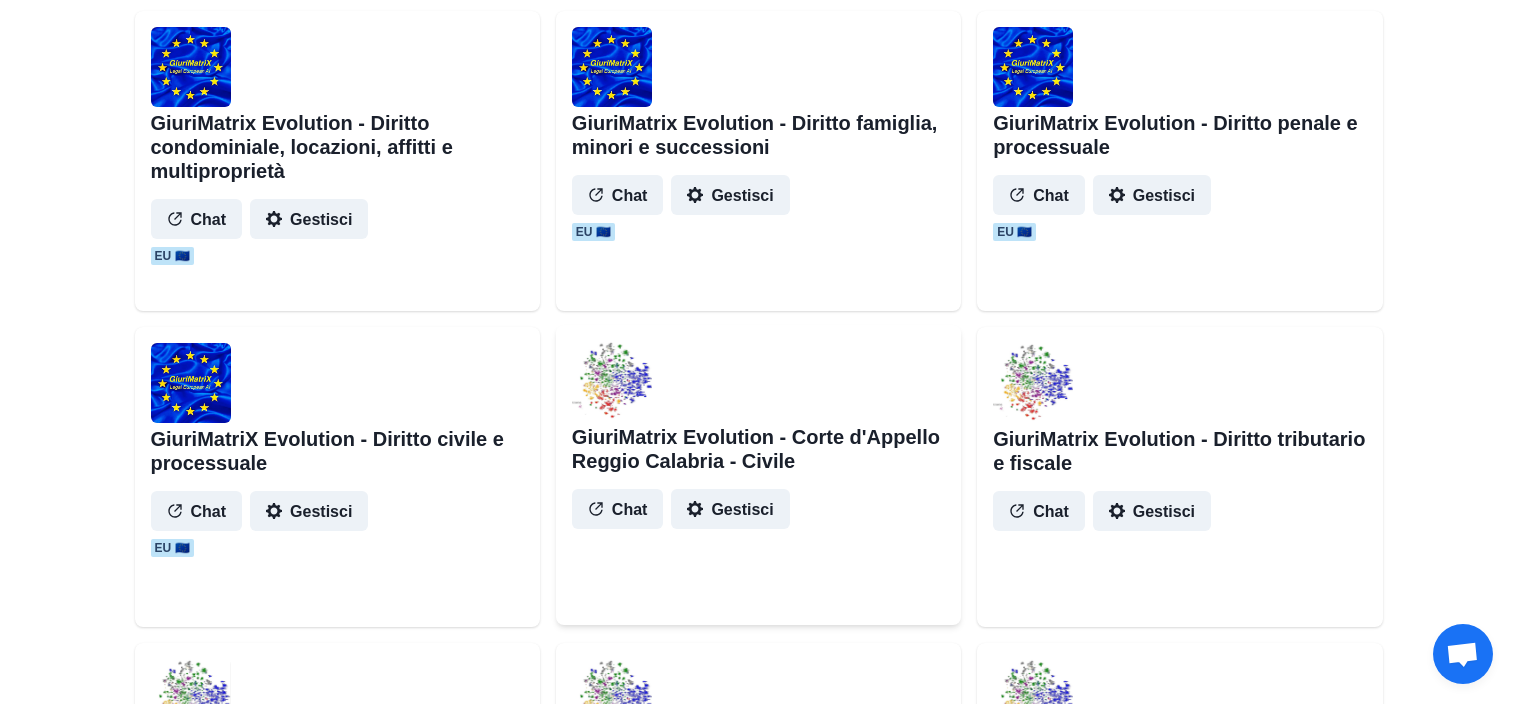 scroll, scrollTop: 2327, scrollLeft: 0, axis: vertical 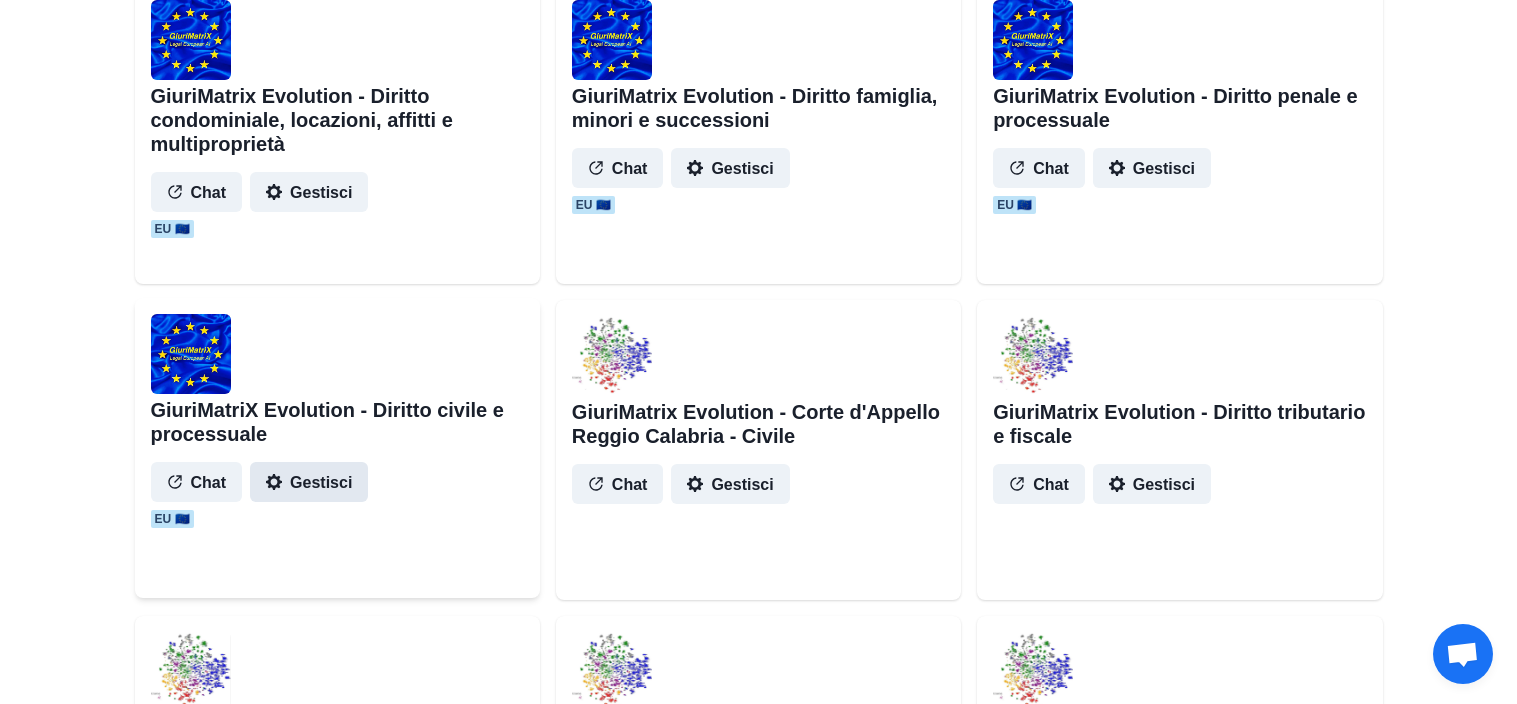 click on "Gestisci" at bounding box center [309, 482] 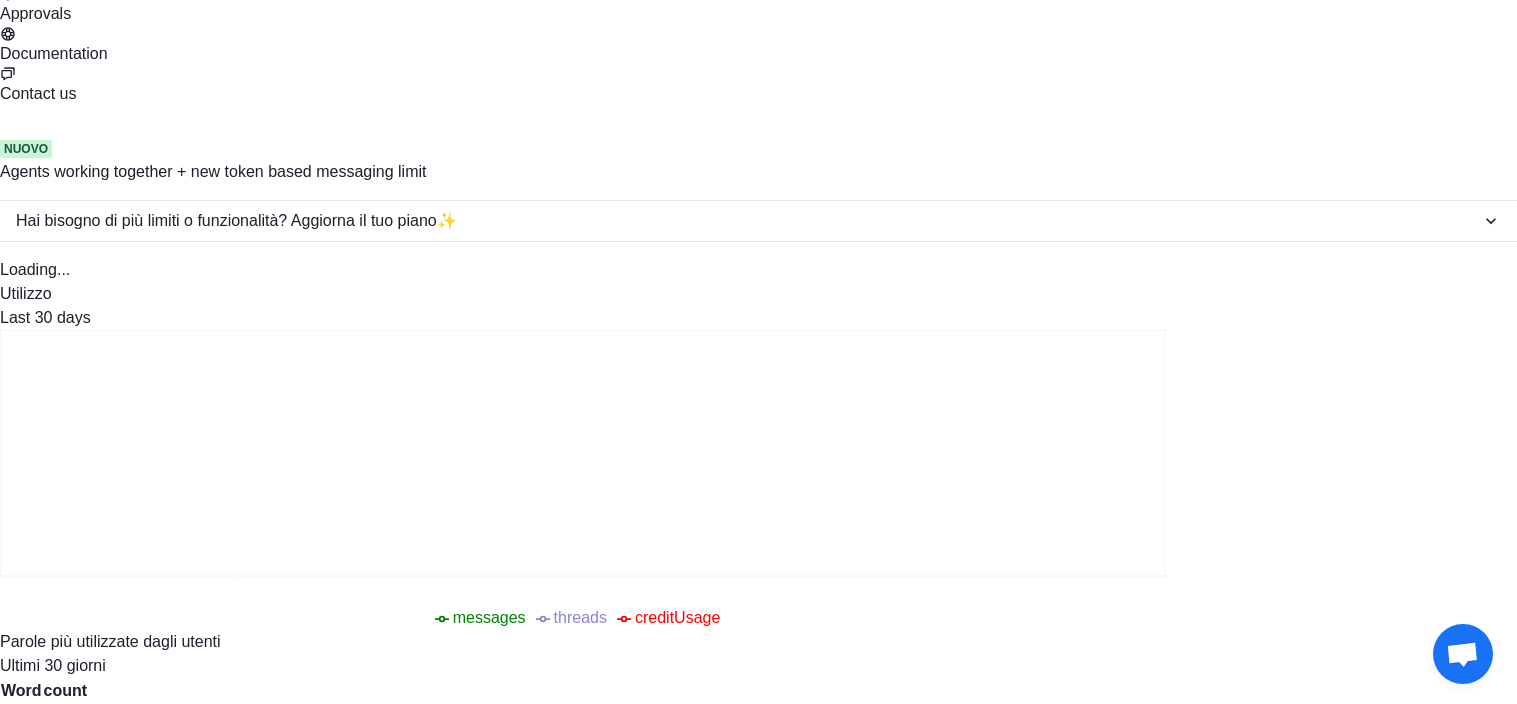 scroll, scrollTop: 0, scrollLeft: 0, axis: both 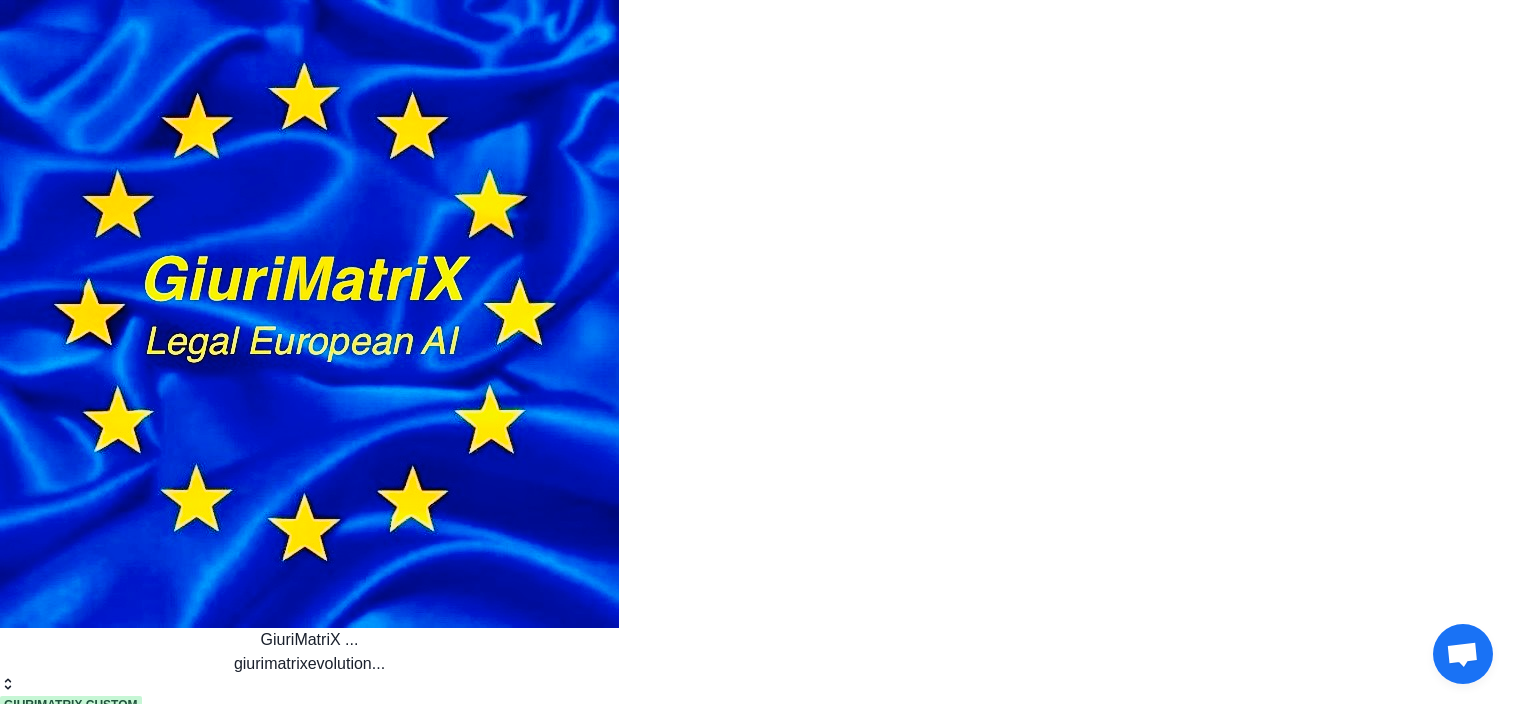 click on "Agente" at bounding box center (758, 888) 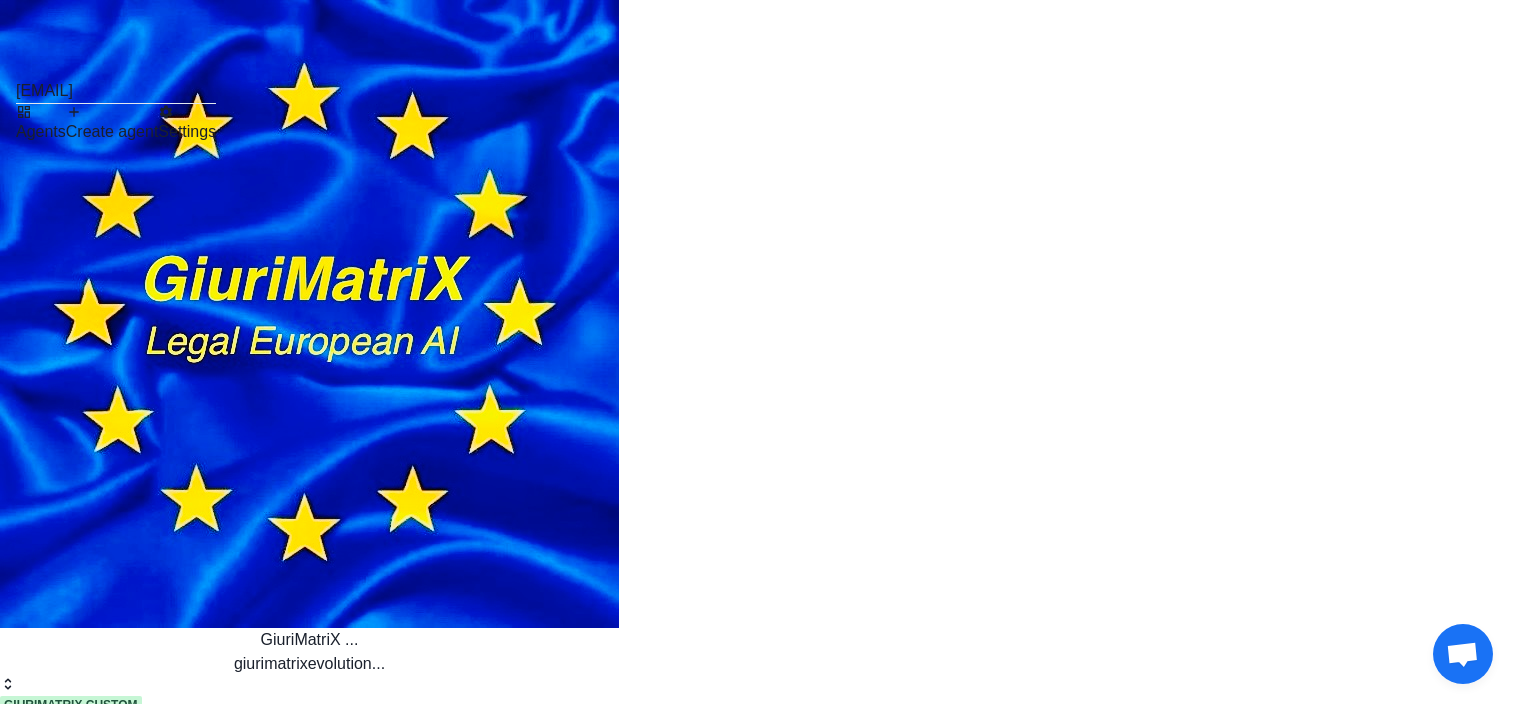 click on "Agents" at bounding box center [41, 124] 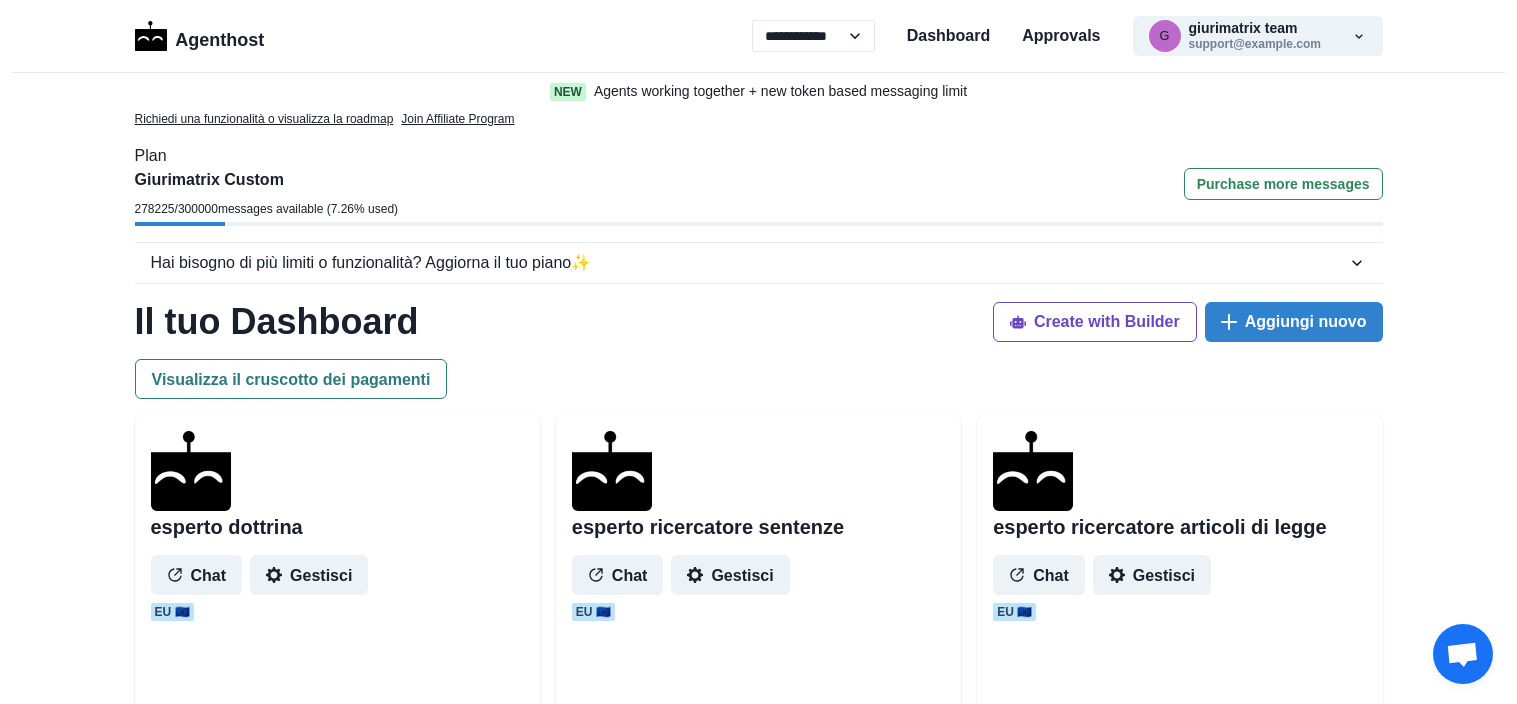select on "**" 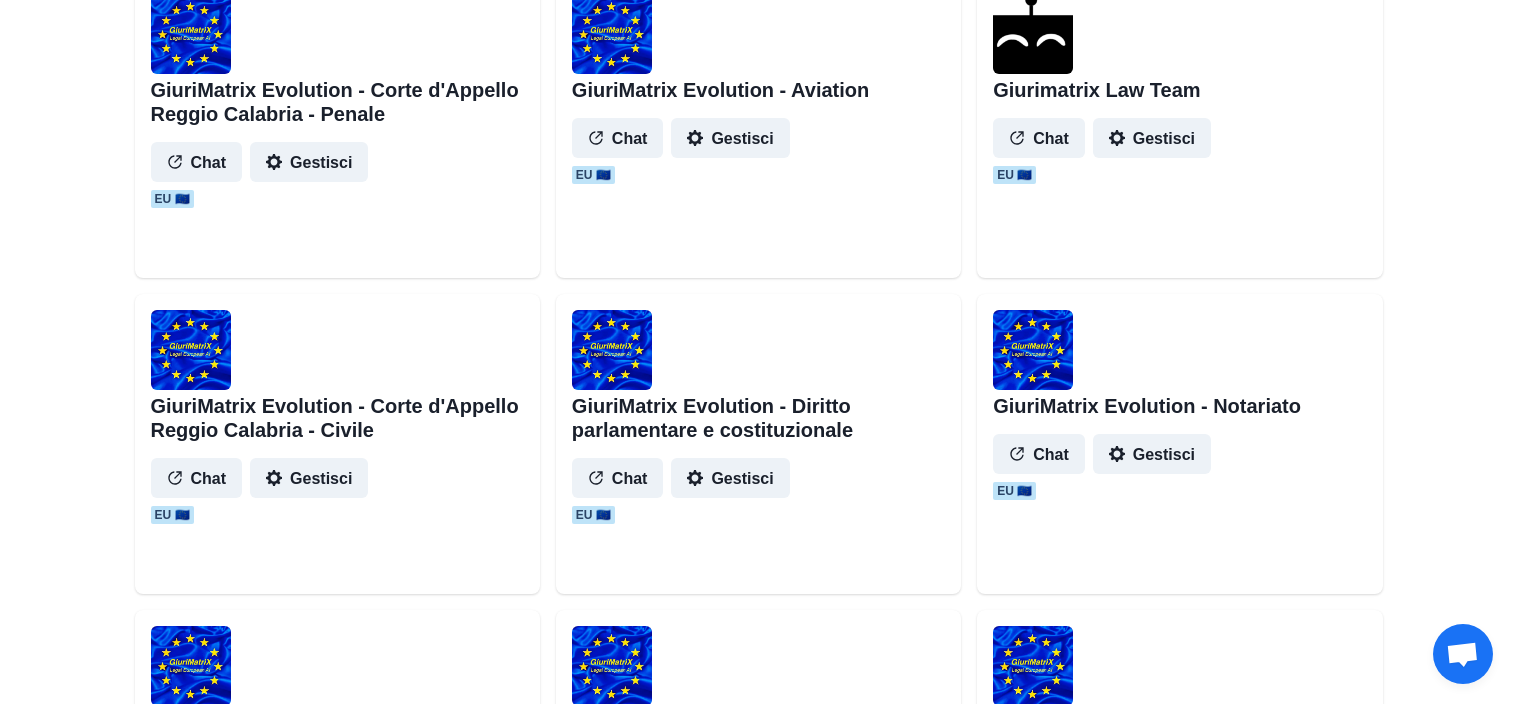scroll, scrollTop: 0, scrollLeft: 0, axis: both 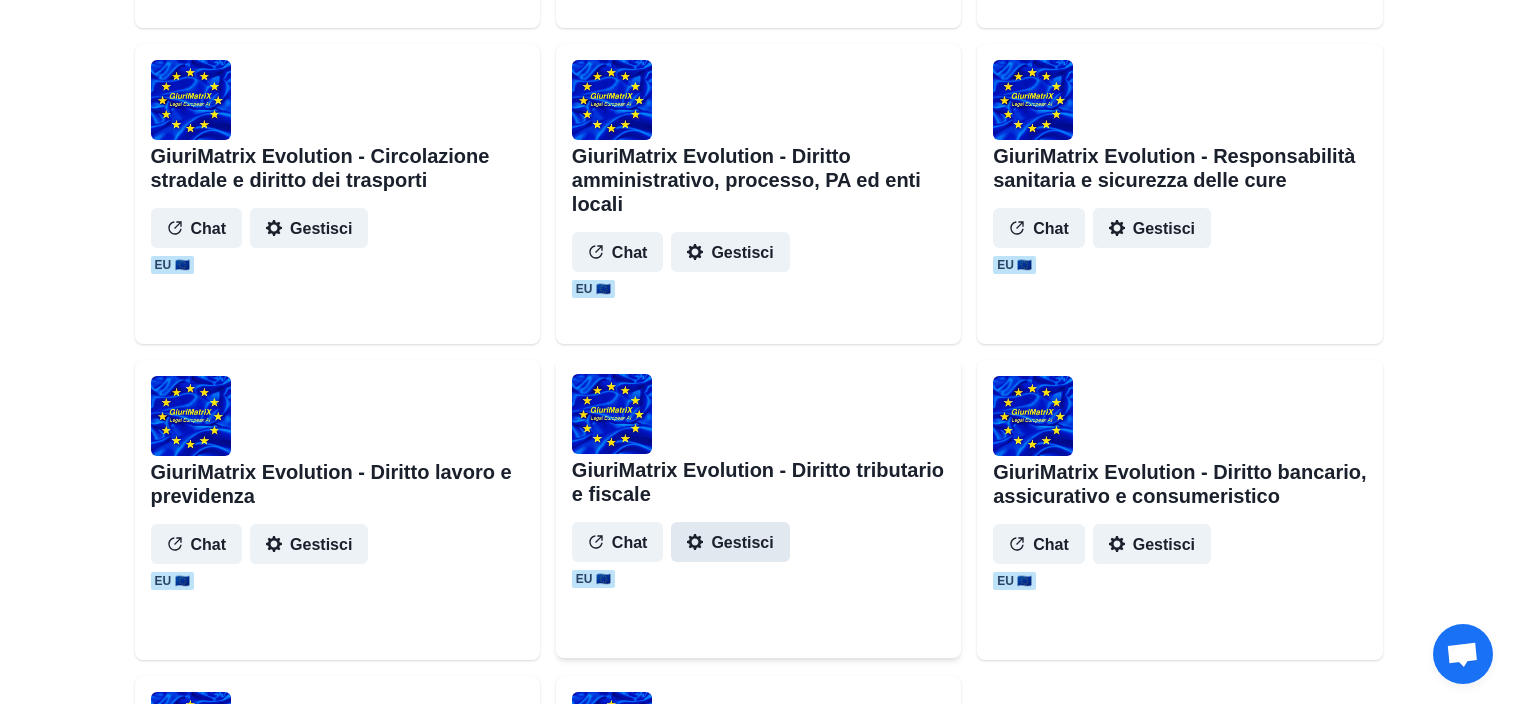 click on "Gestisci" at bounding box center [730, 542] 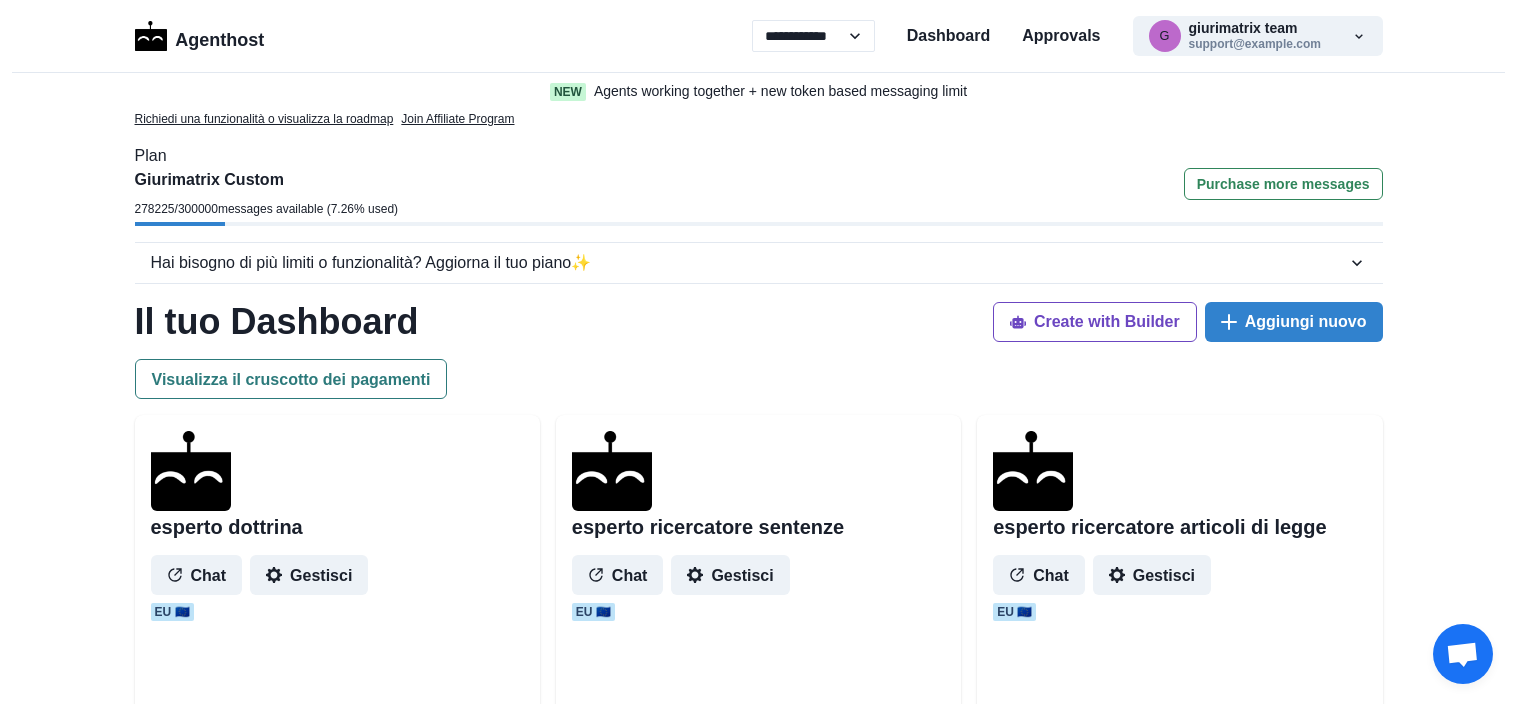 select on "********" 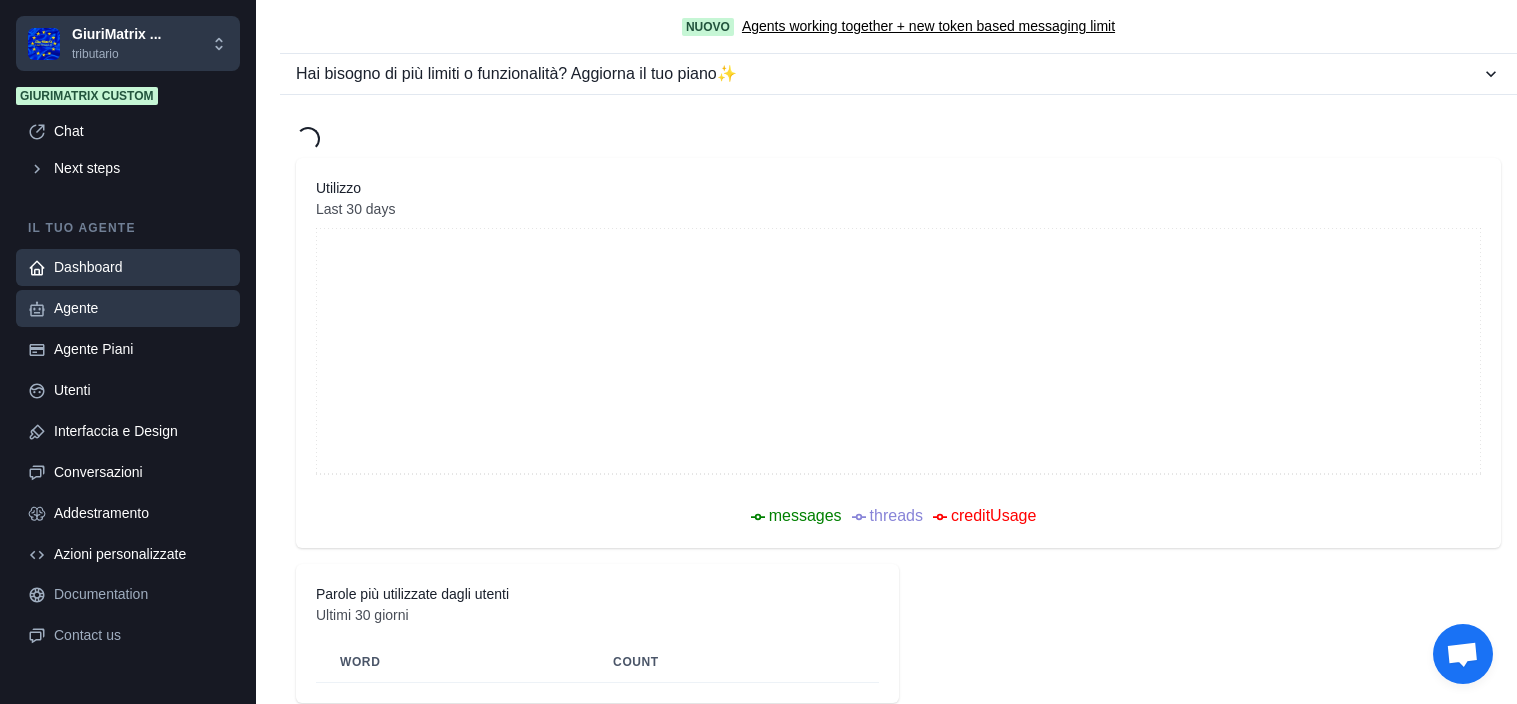 type on "**********" 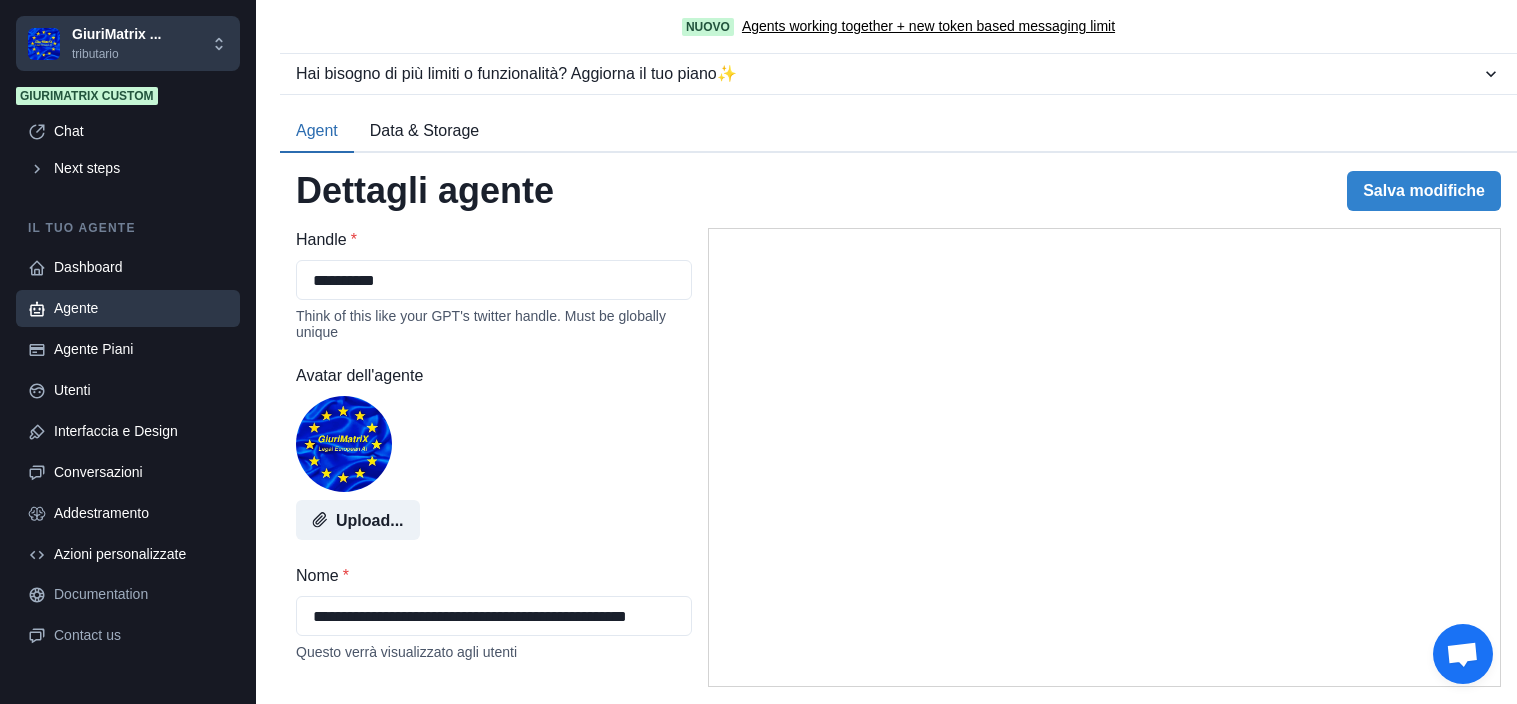 type on "**********" 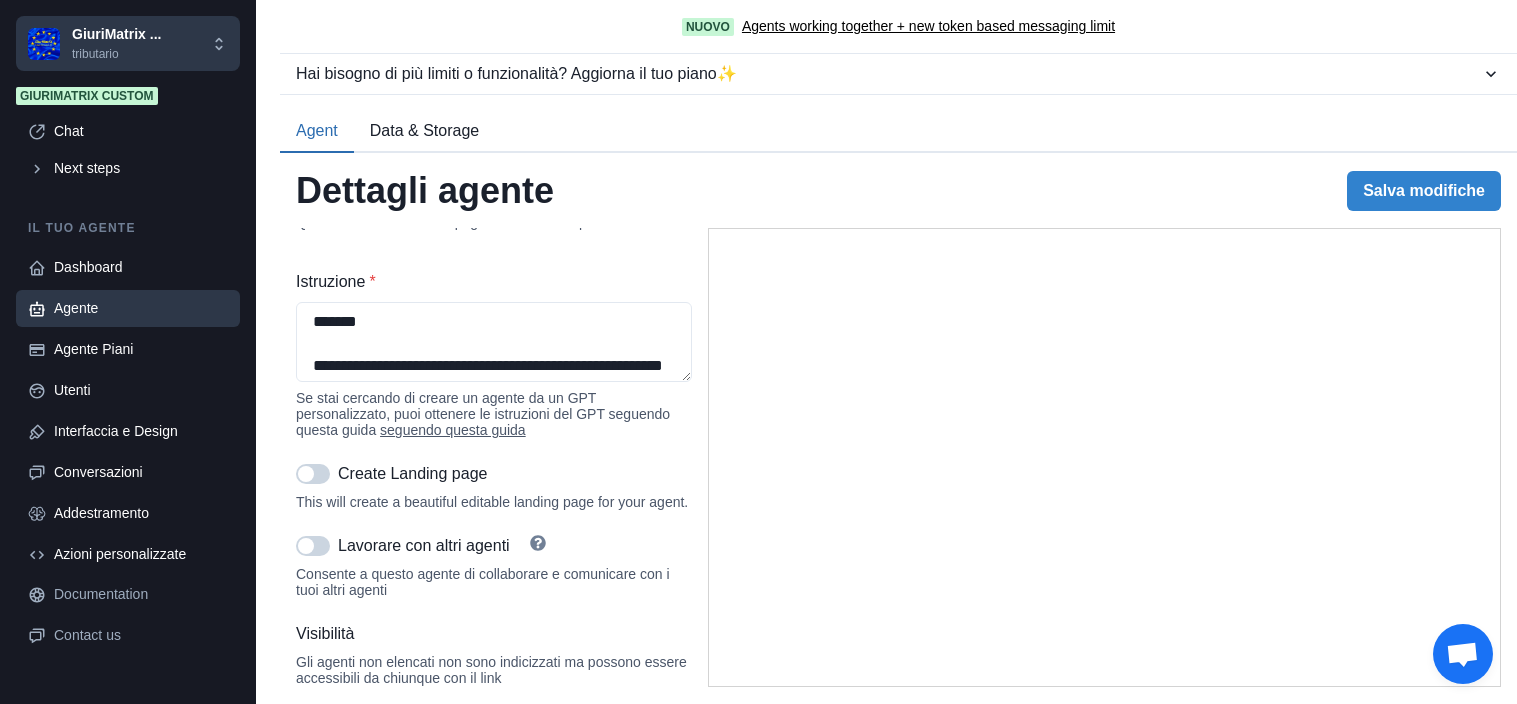 type on "**********" 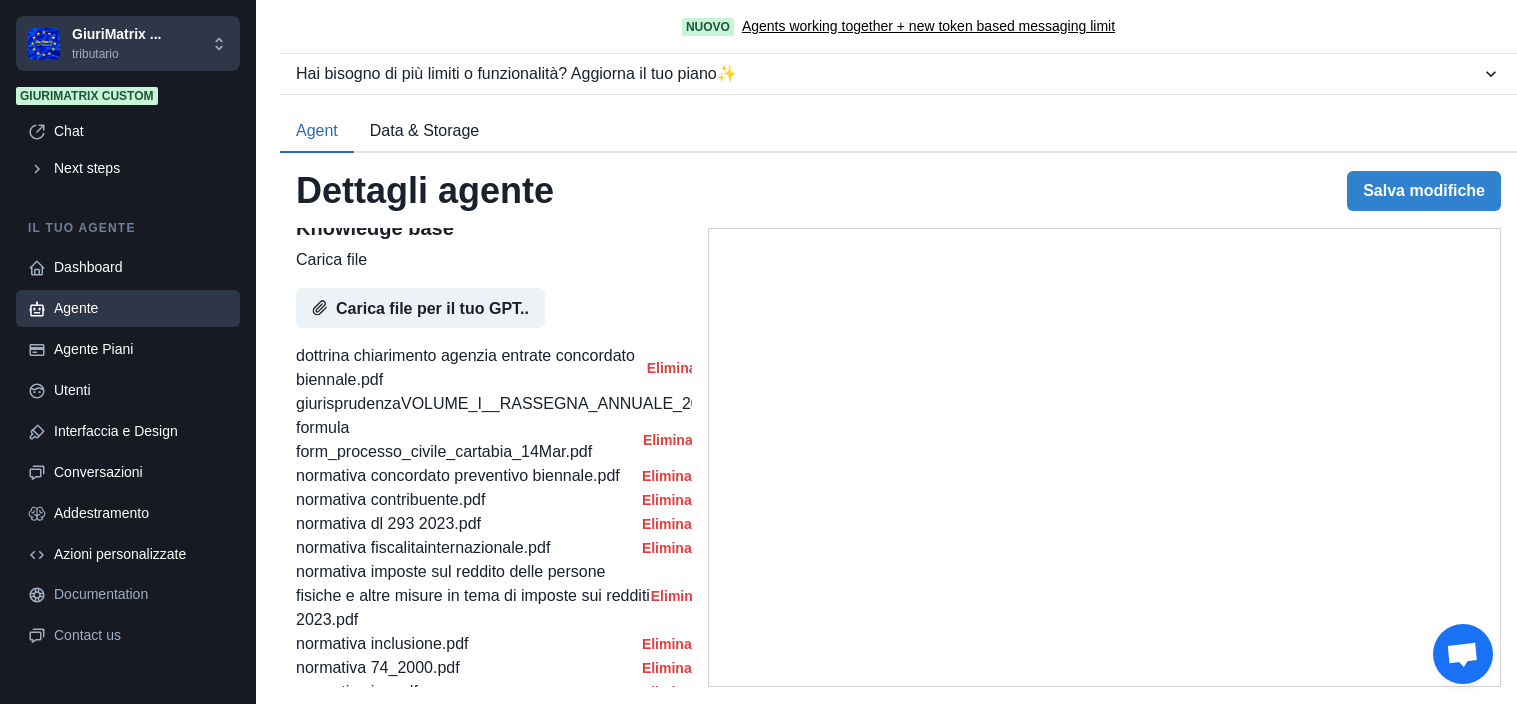type on "**********" 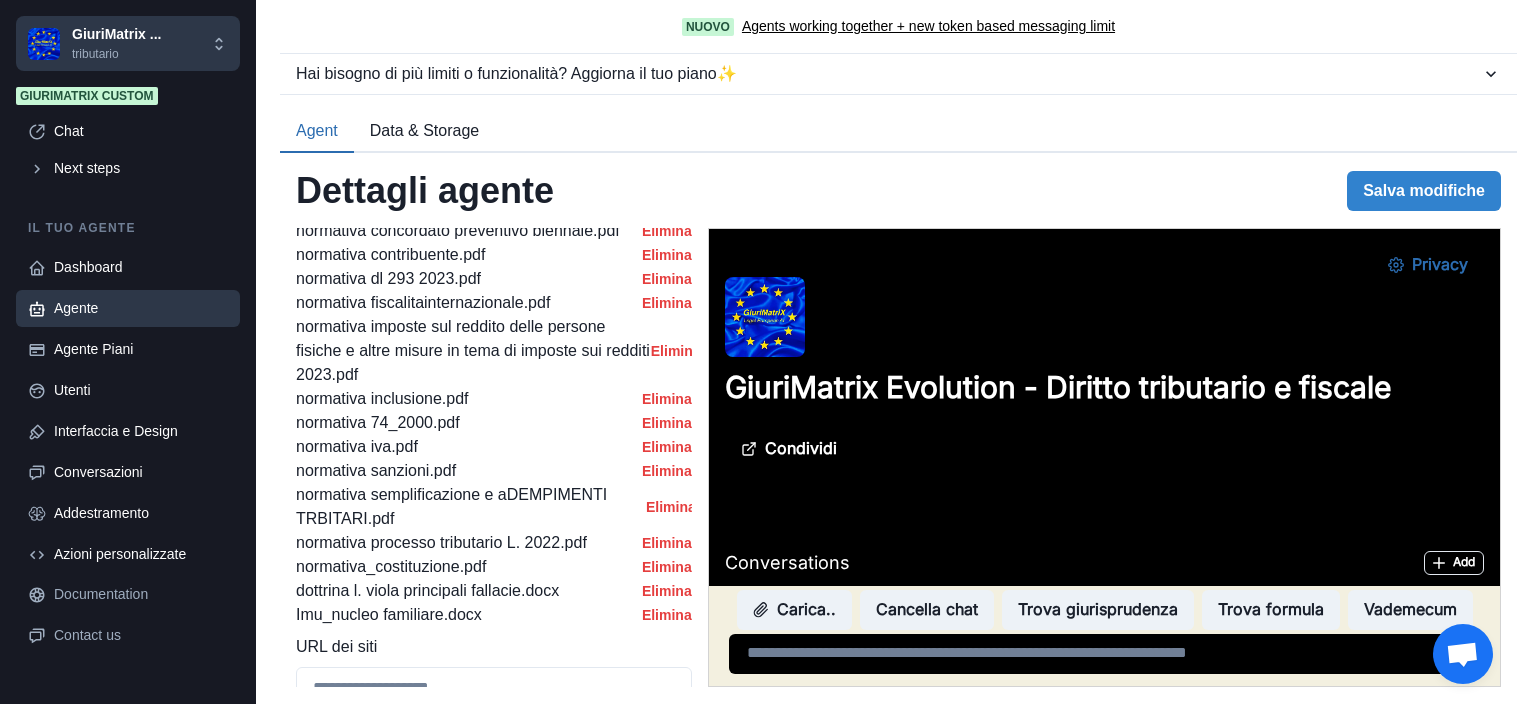 scroll, scrollTop: 0, scrollLeft: 0, axis: both 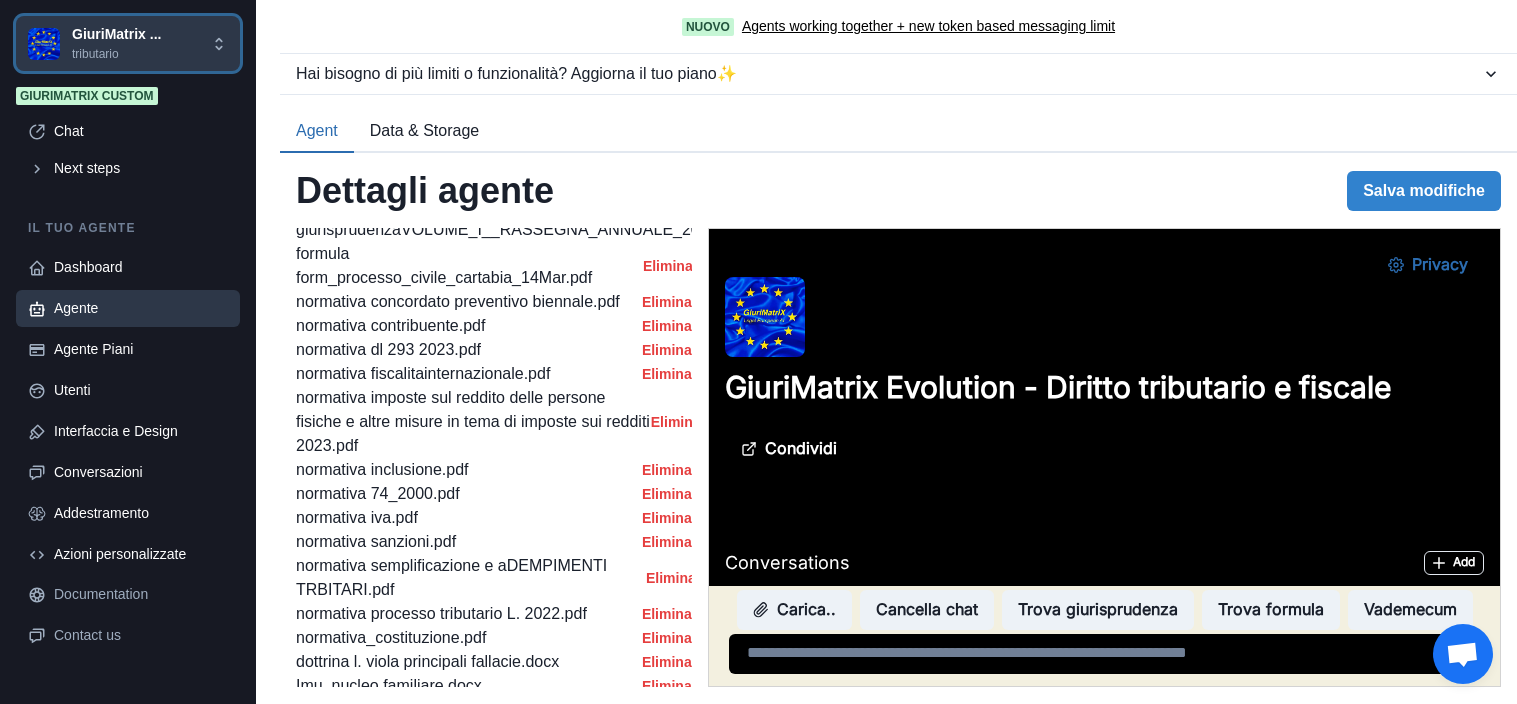 click on "GiuriMatrix ..." at bounding box center (116, 34) 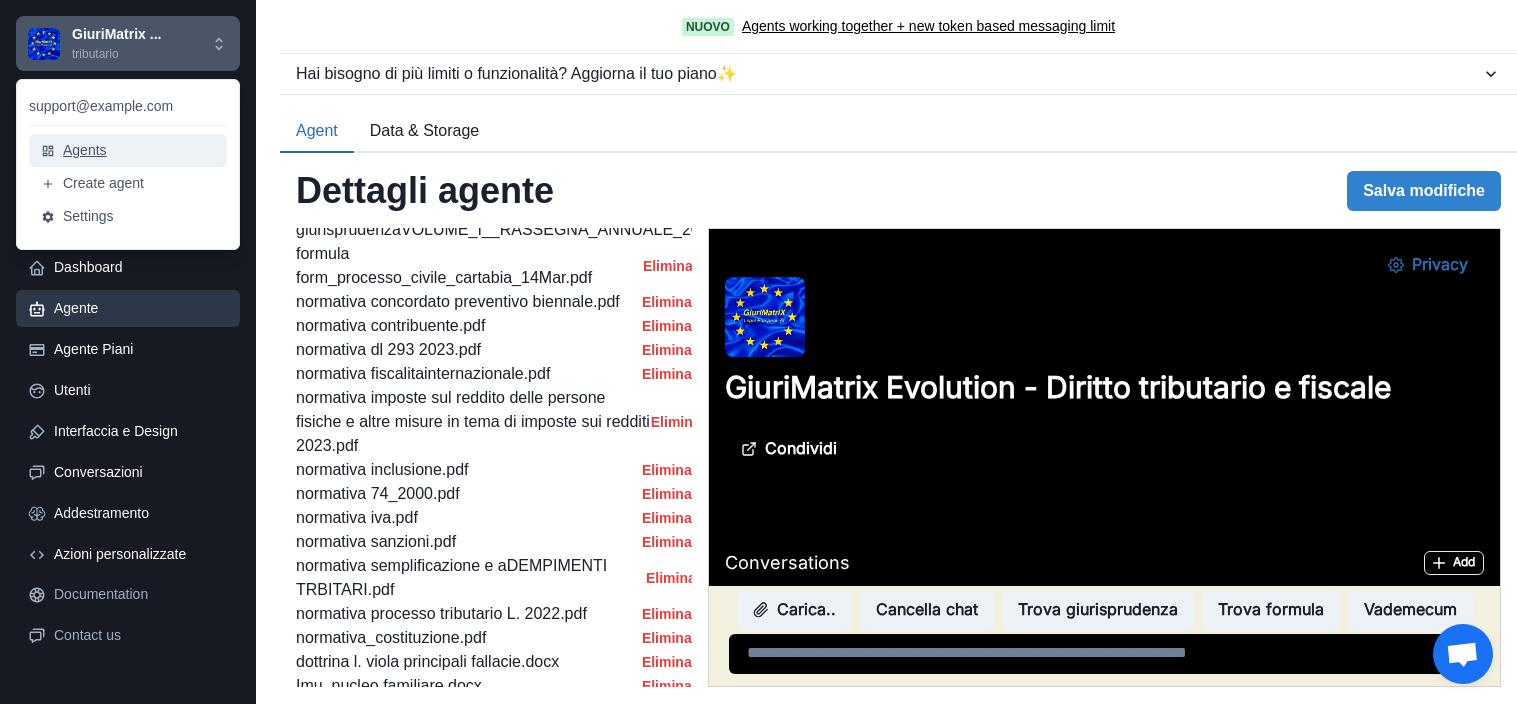 click on "Agents" at bounding box center [128, 150] 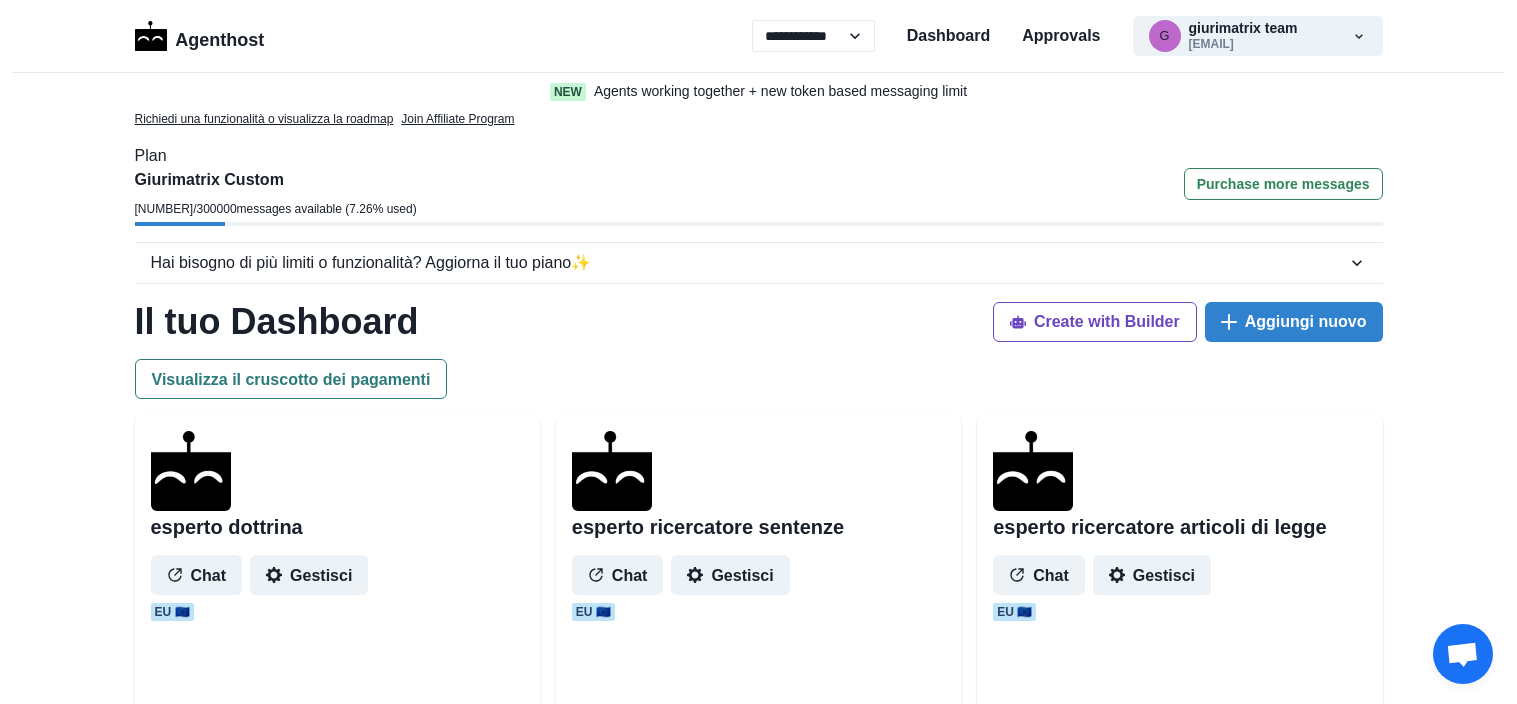 select on "**" 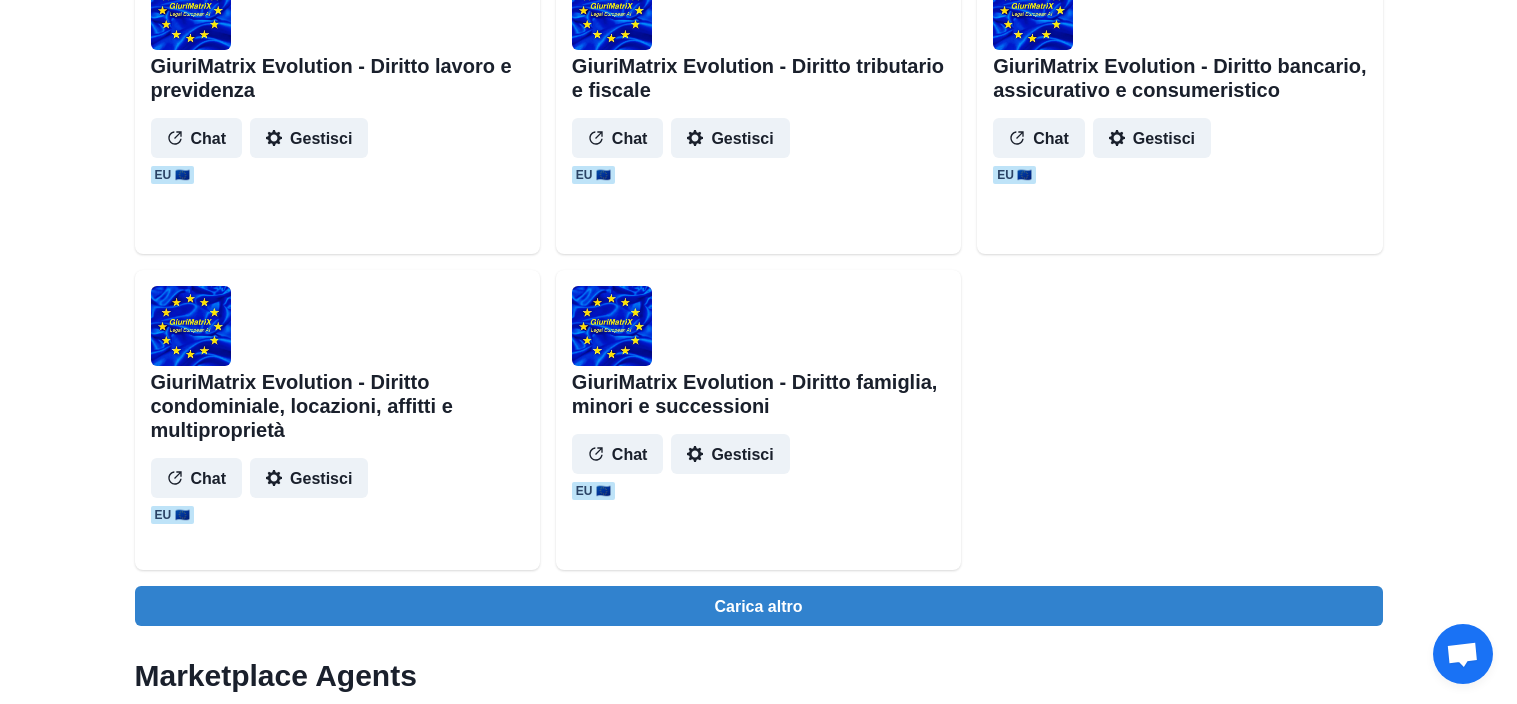 scroll, scrollTop: 0, scrollLeft: 0, axis: both 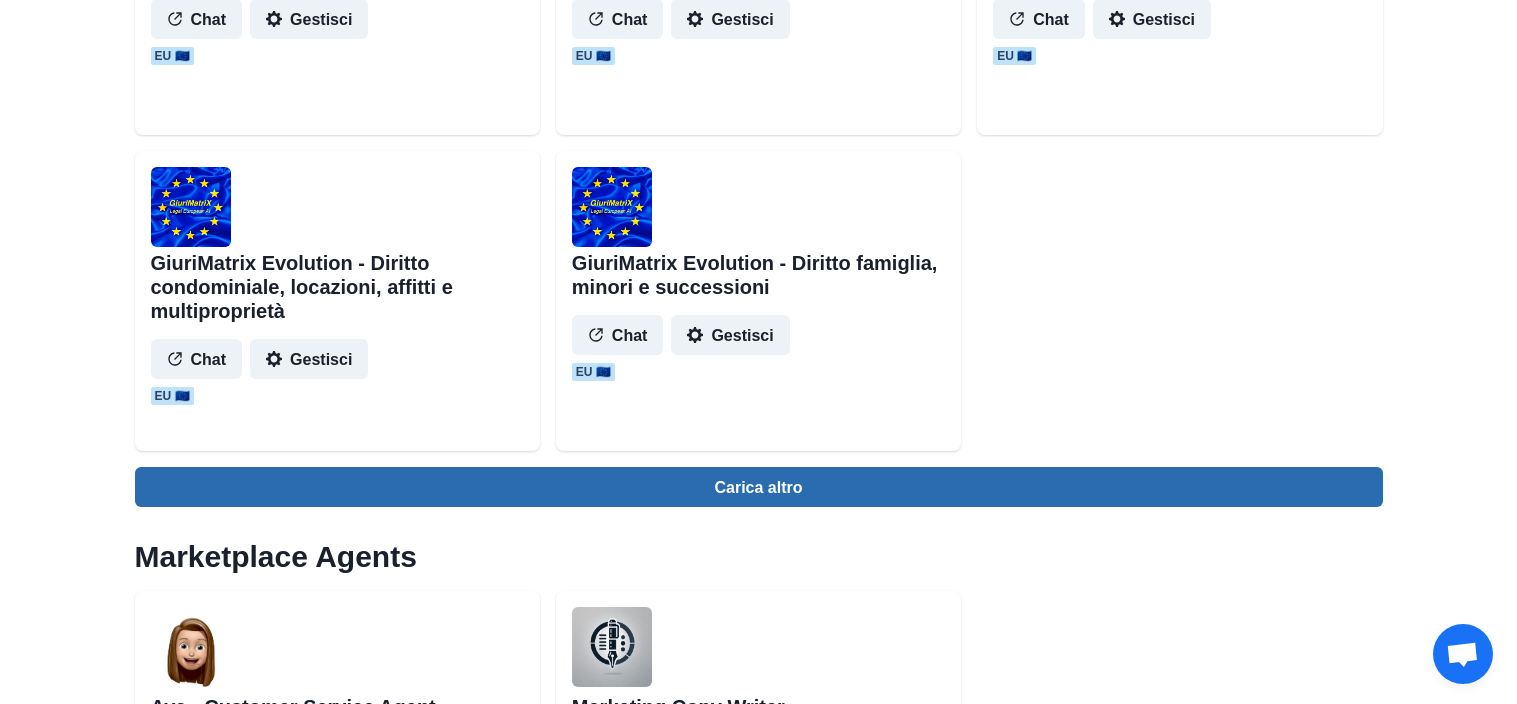 click on "Carica altro" at bounding box center (759, 487) 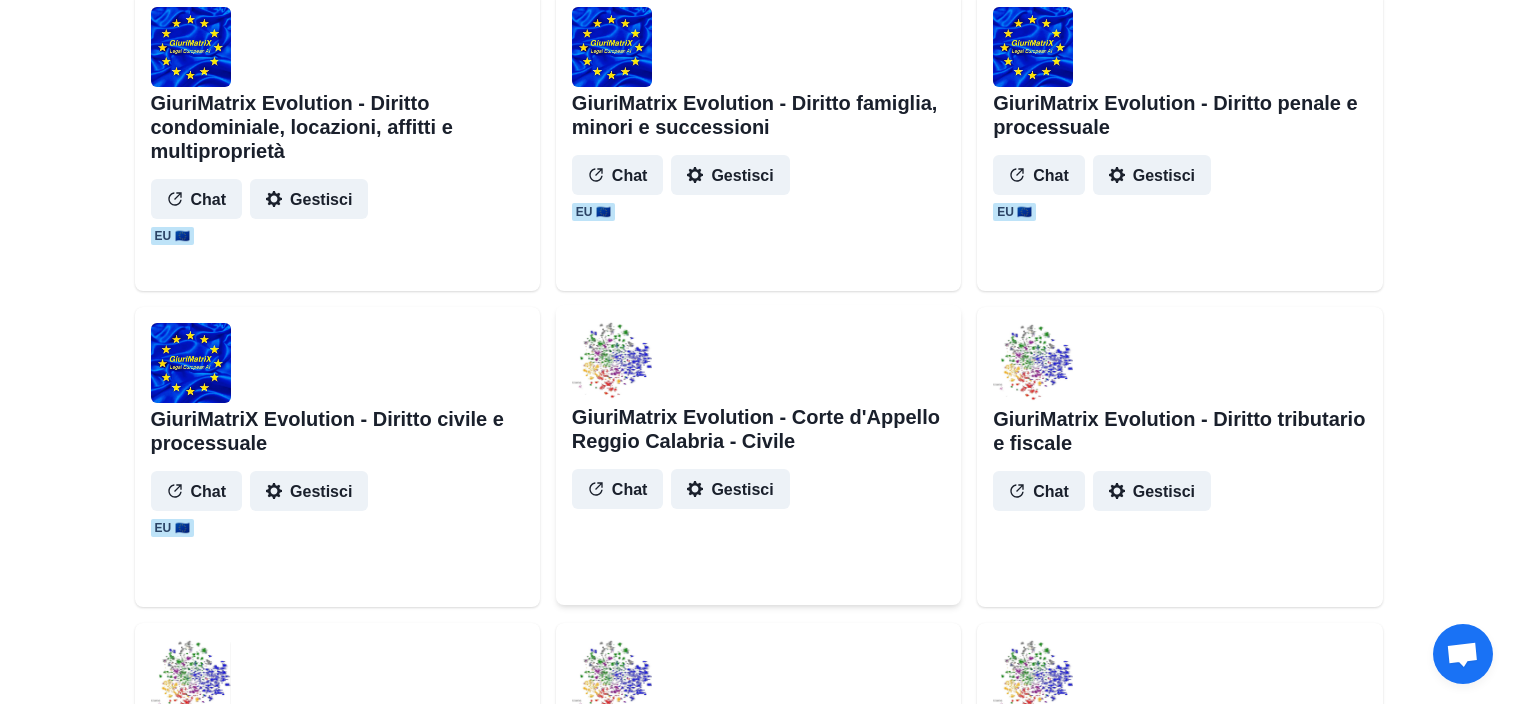 scroll, scrollTop: 2314, scrollLeft: 0, axis: vertical 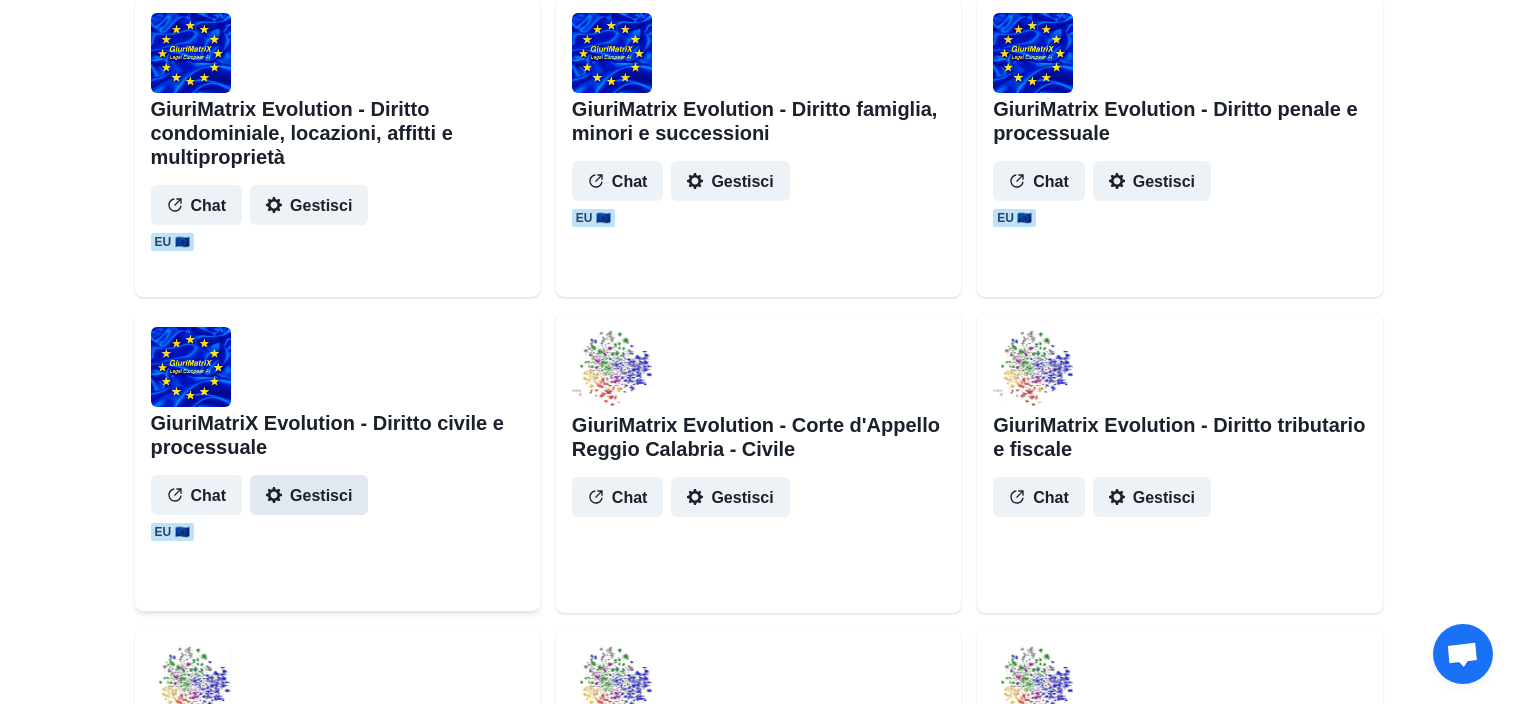 click on "Gestisci" at bounding box center (309, 495) 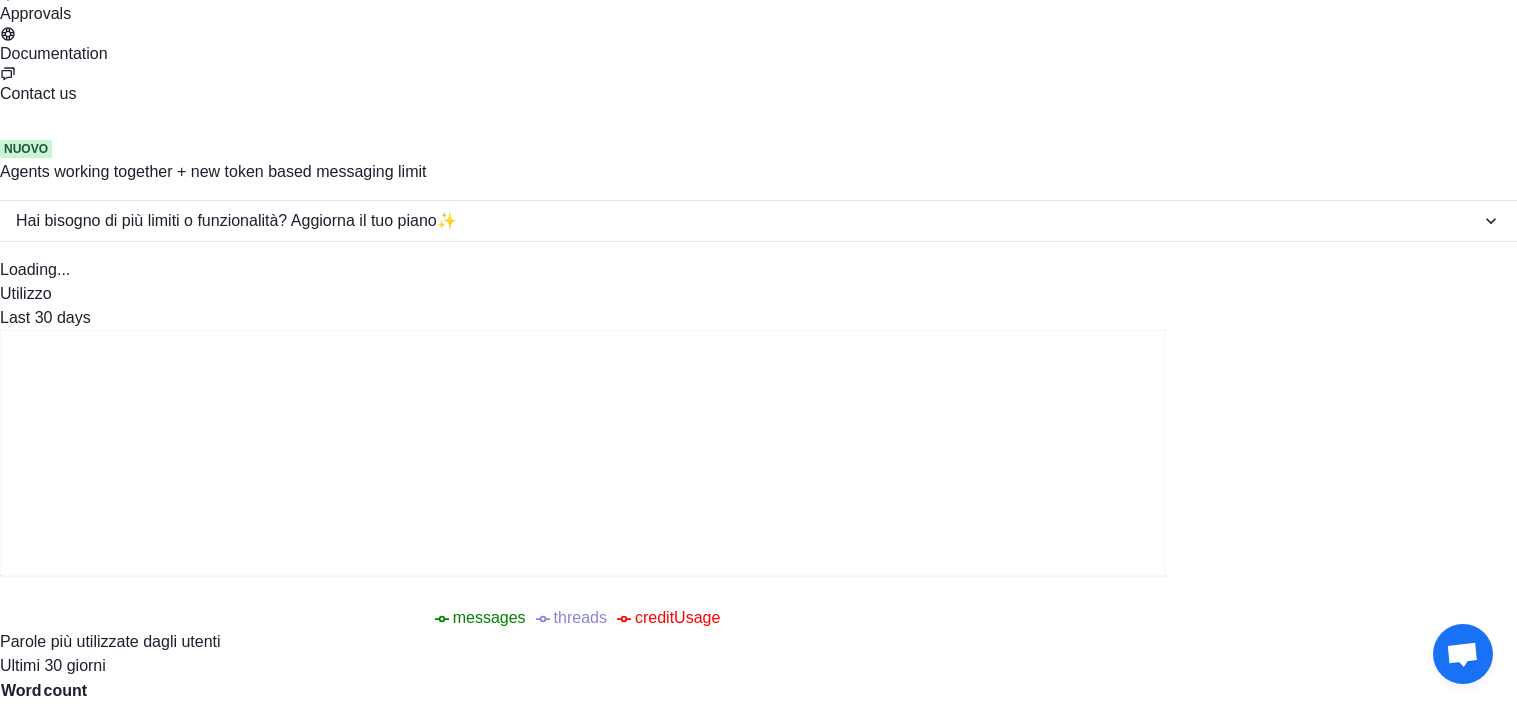 click on "Agente" at bounding box center [758, -306] 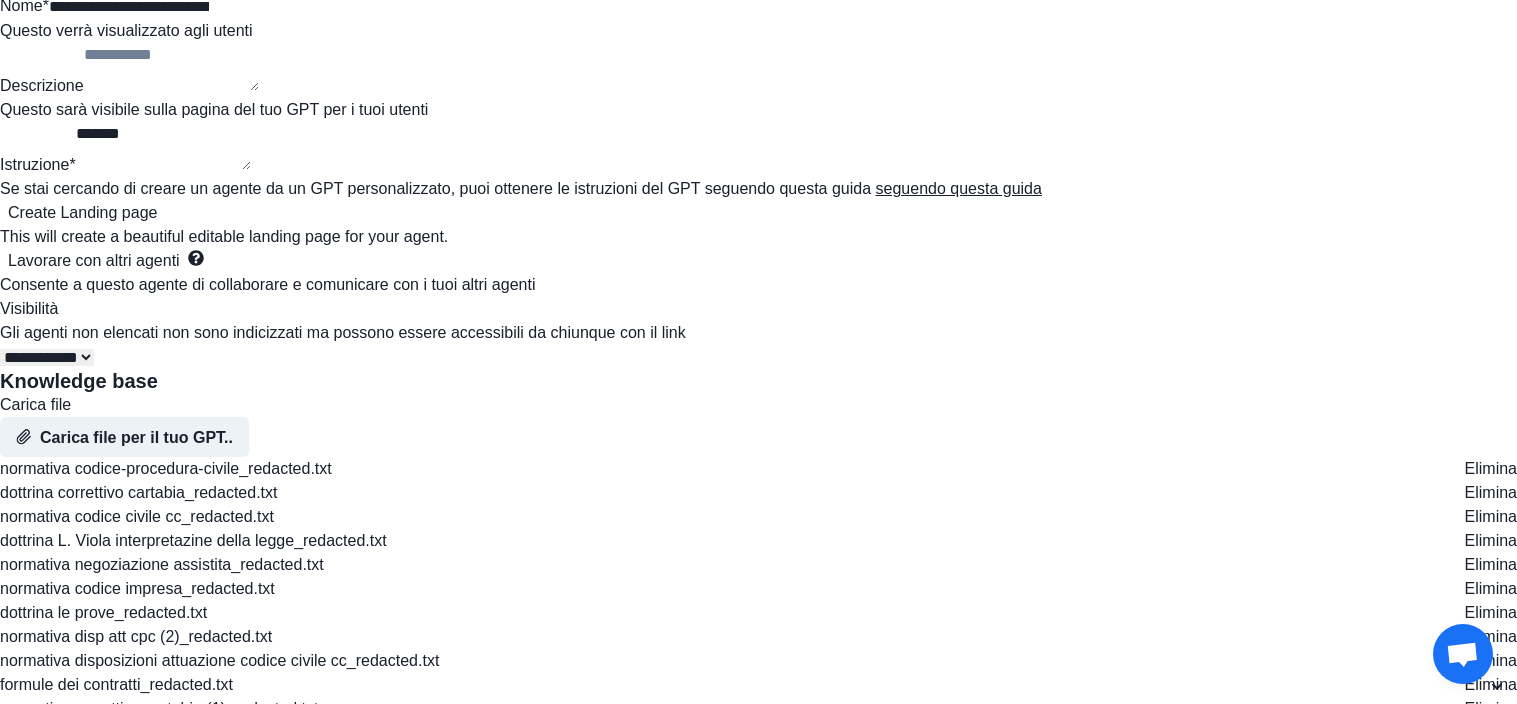 scroll, scrollTop: 0, scrollLeft: 0, axis: both 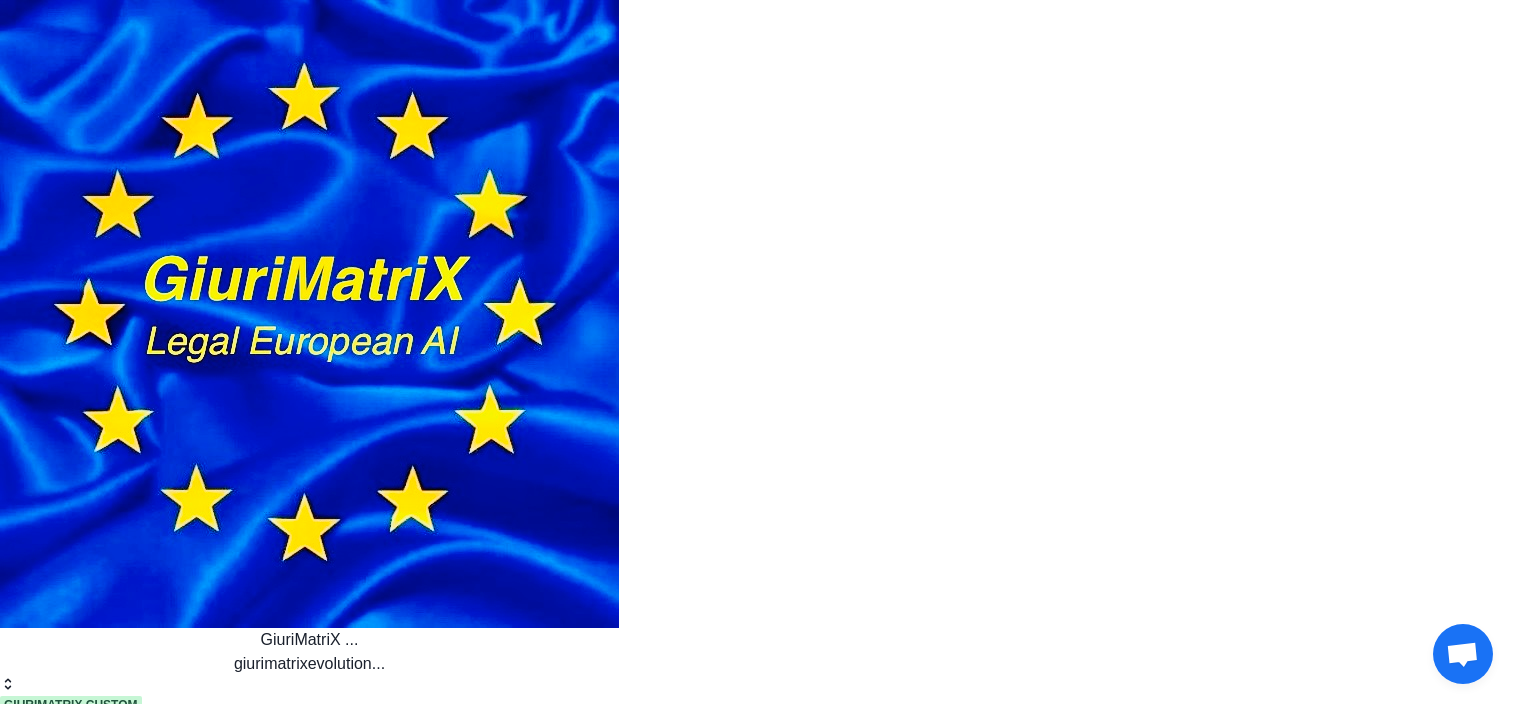 click on "GiuriMatriX ..." at bounding box center (309, 640) 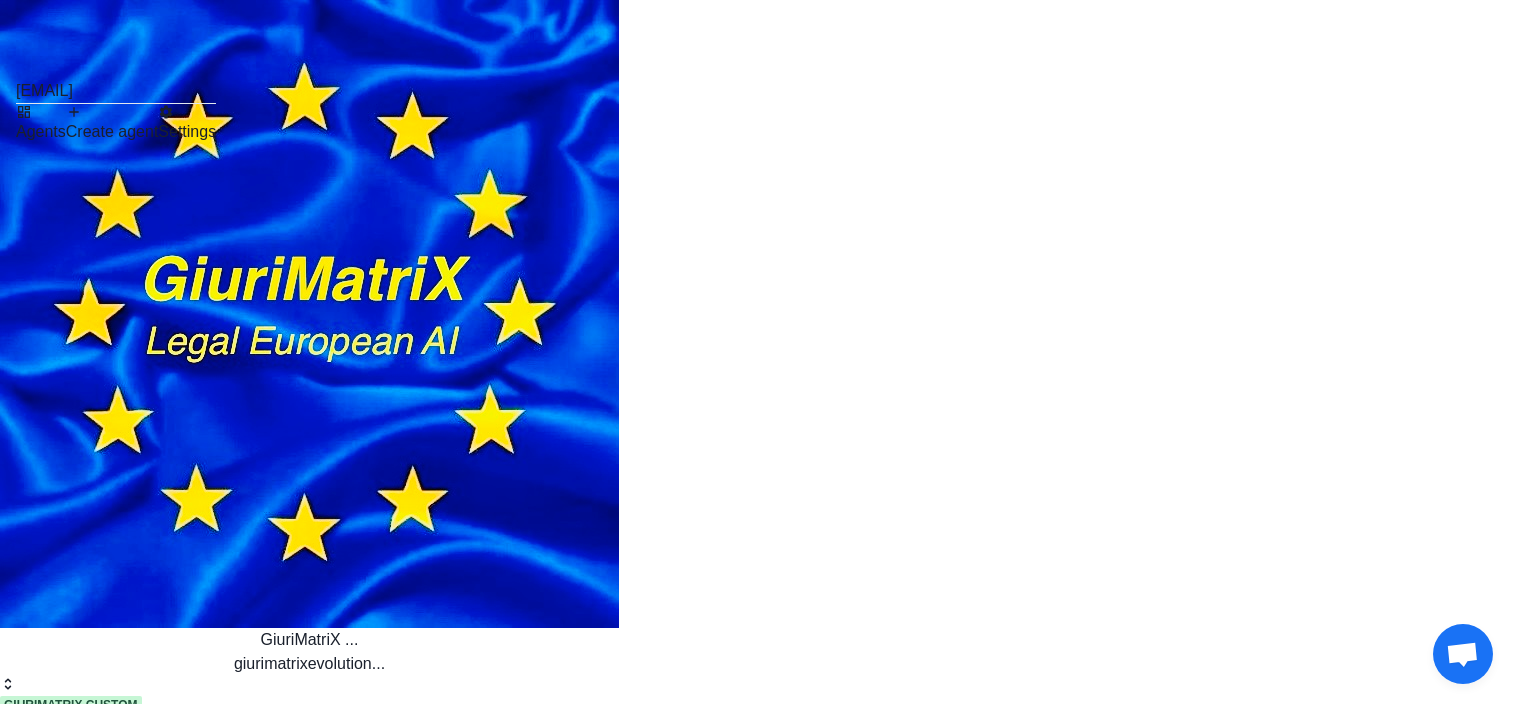 click on "Agents" at bounding box center [41, 124] 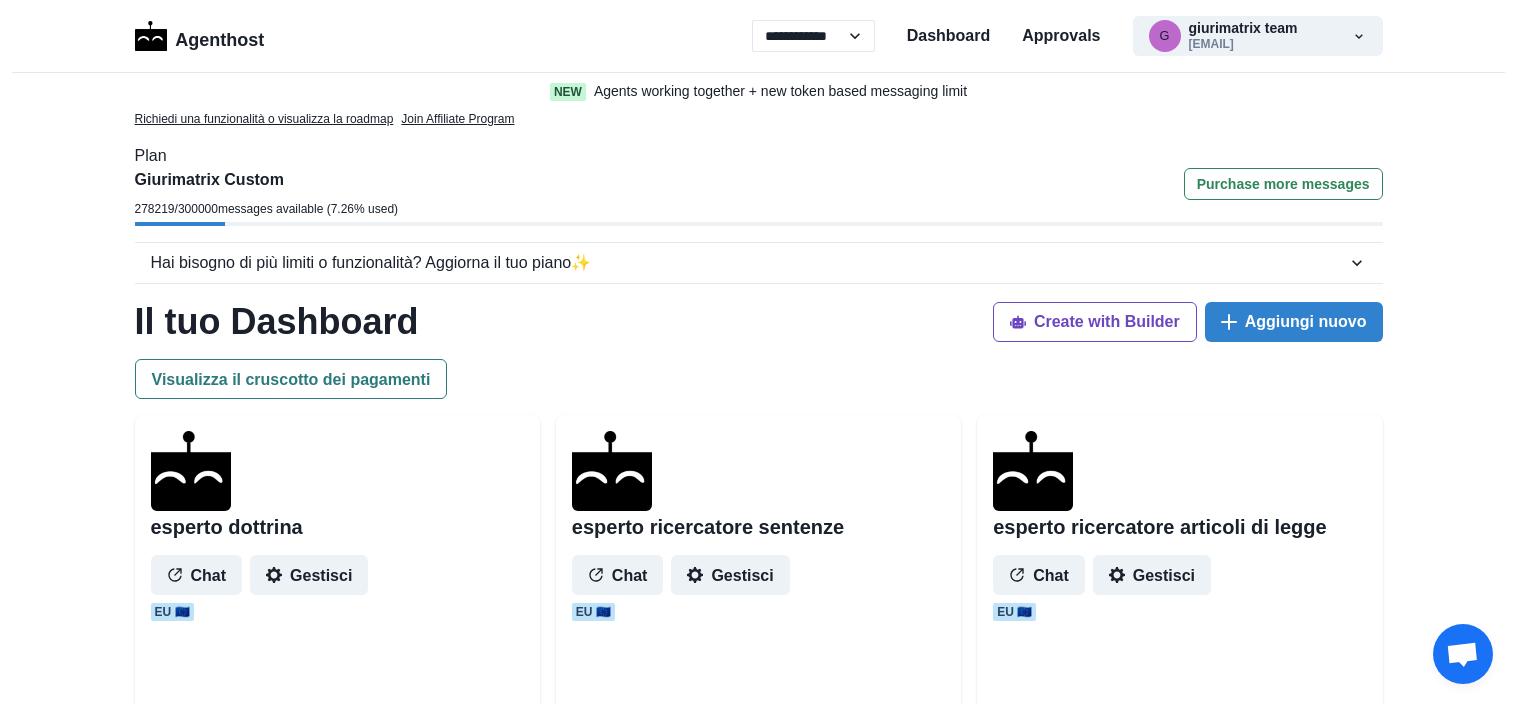 select on "**" 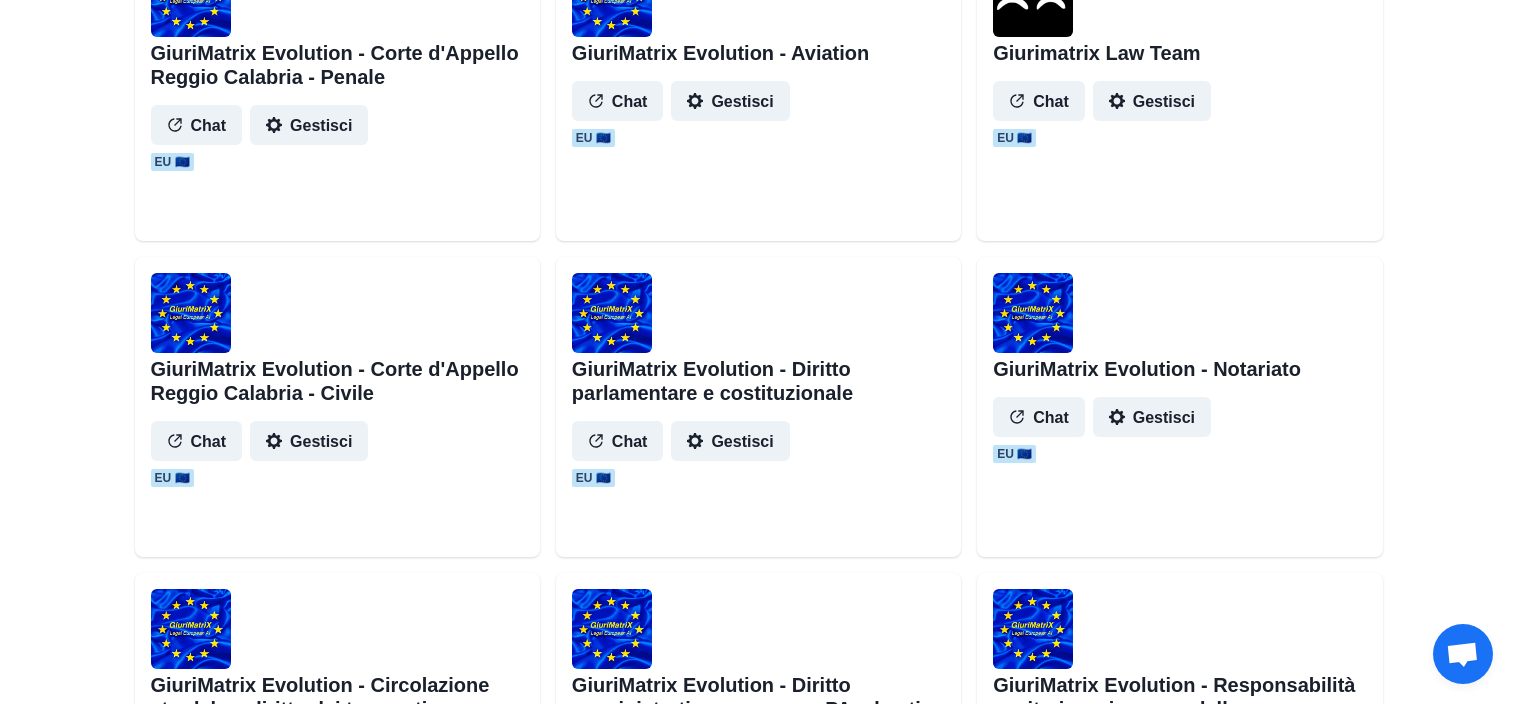 scroll, scrollTop: 0, scrollLeft: 0, axis: both 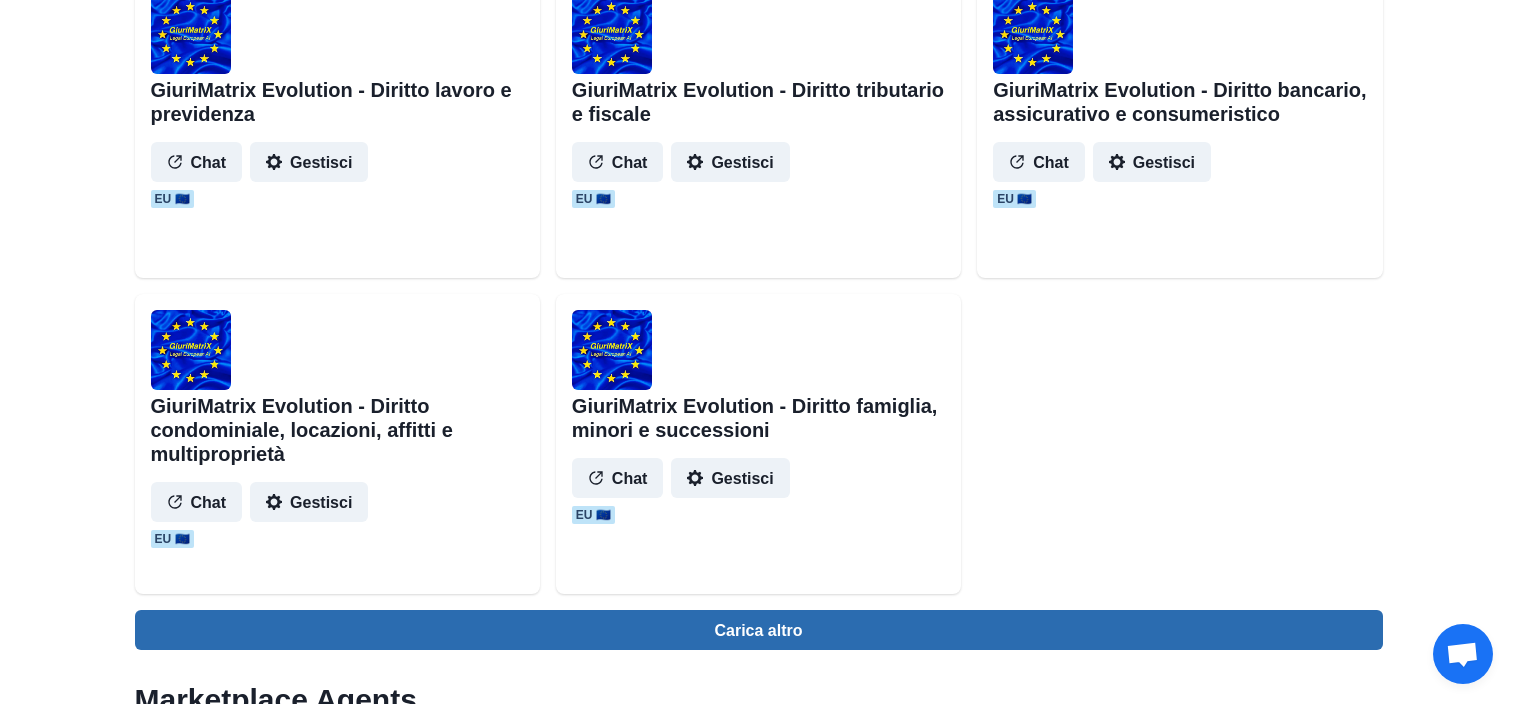 click on "Carica altro" at bounding box center [759, 630] 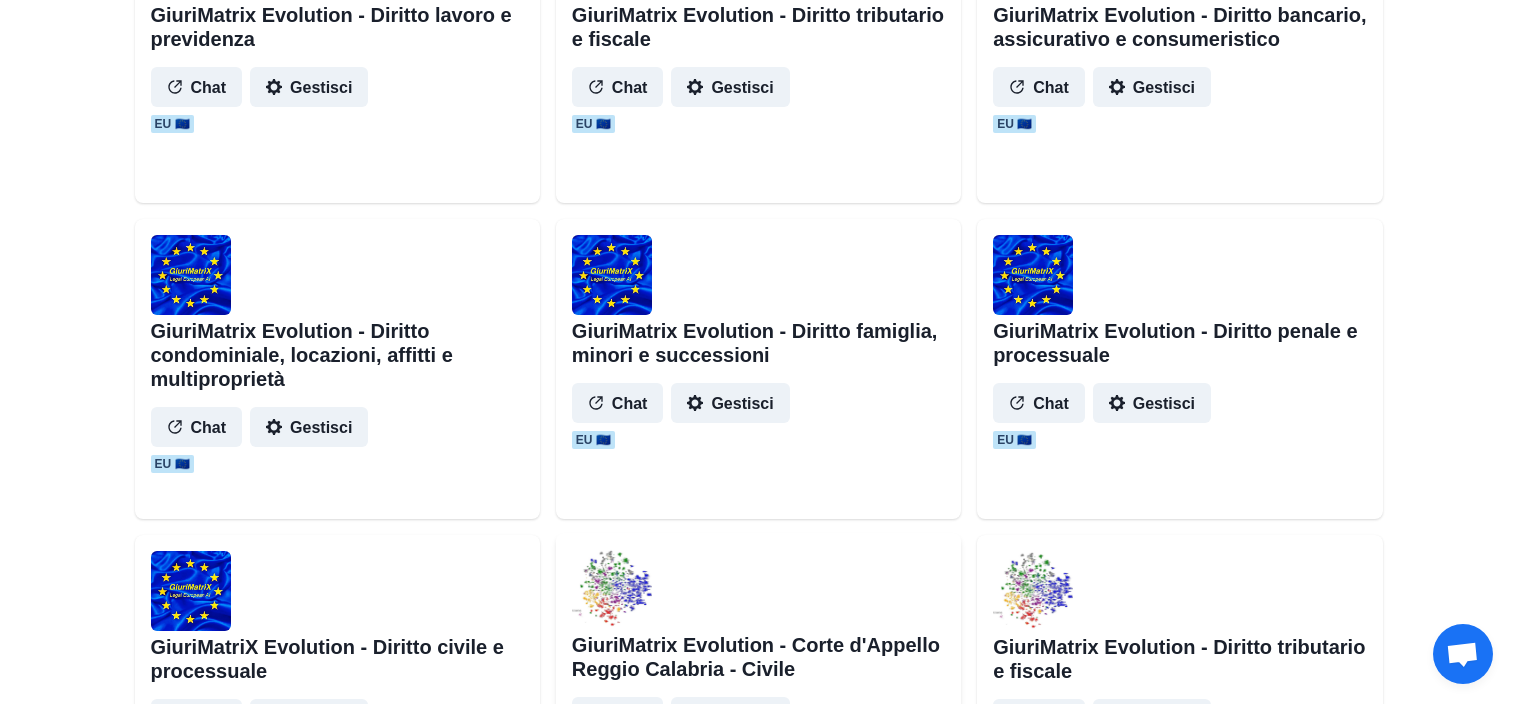 scroll, scrollTop: 2109, scrollLeft: 0, axis: vertical 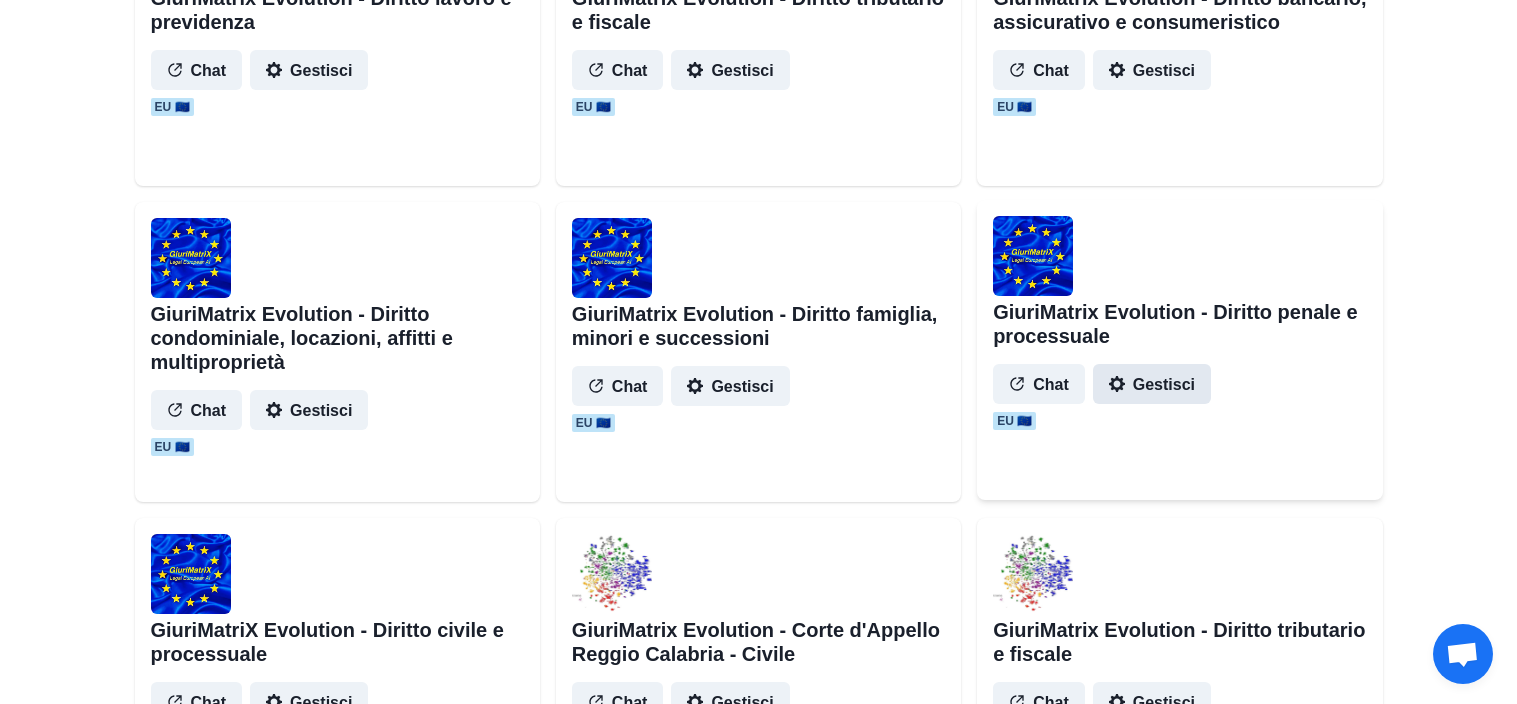click on "Gestisci" at bounding box center (1152, 384) 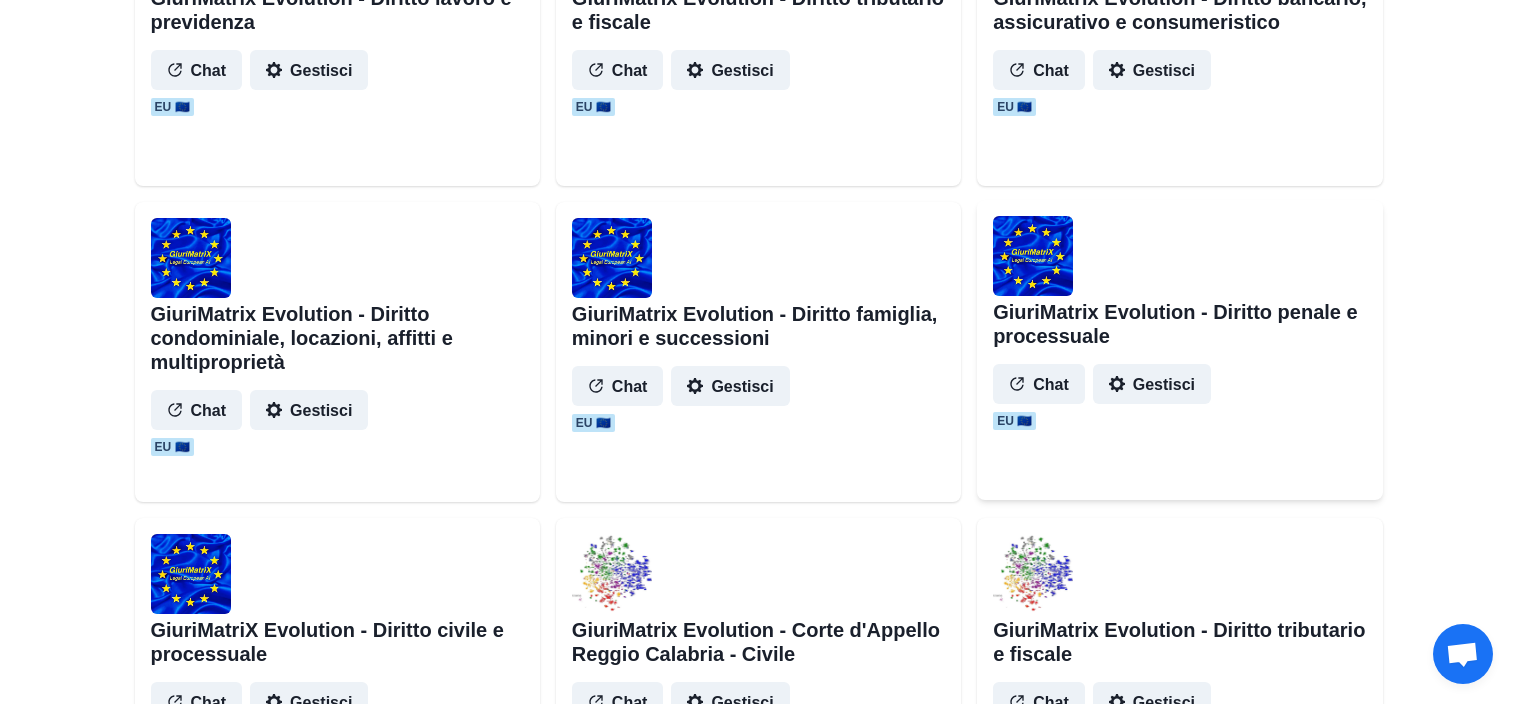 select on "********" 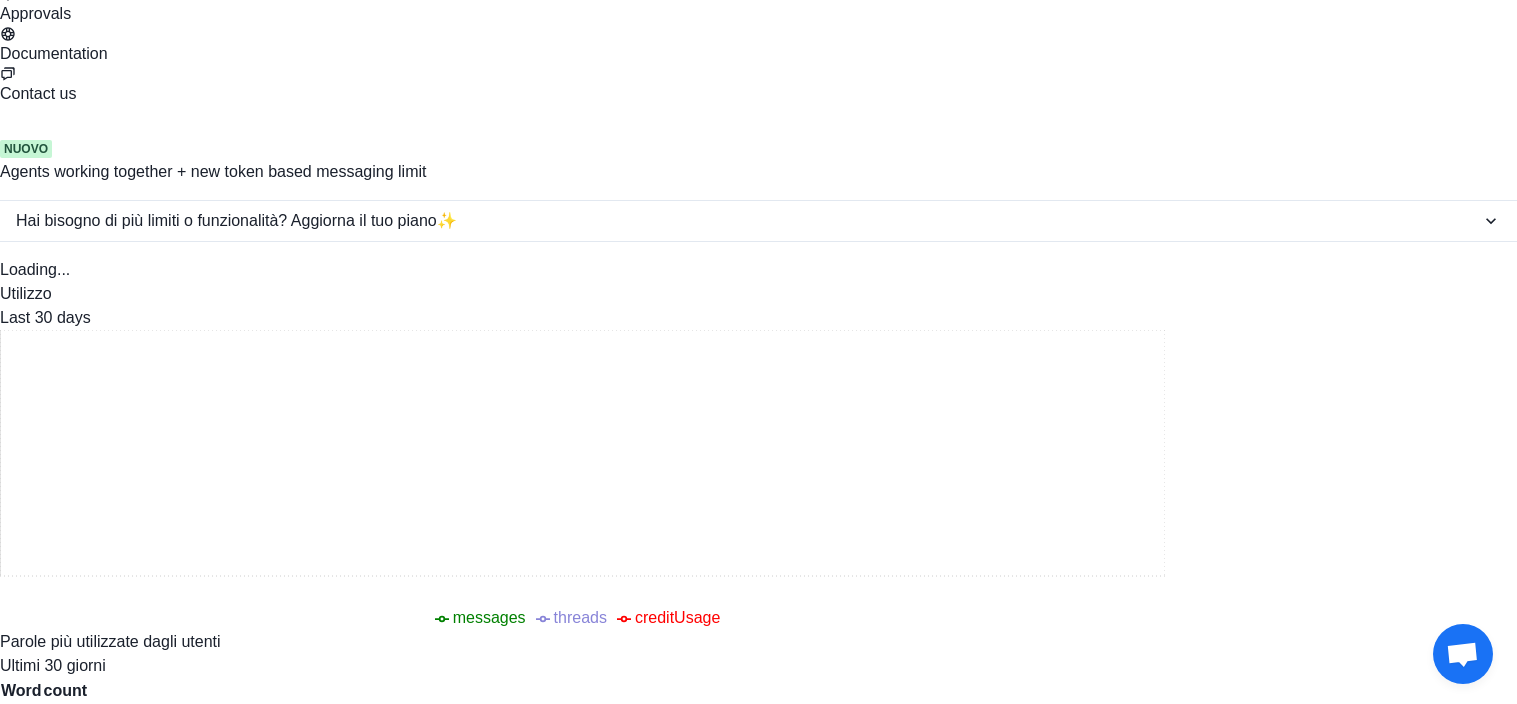 scroll, scrollTop: 0, scrollLeft: 0, axis: both 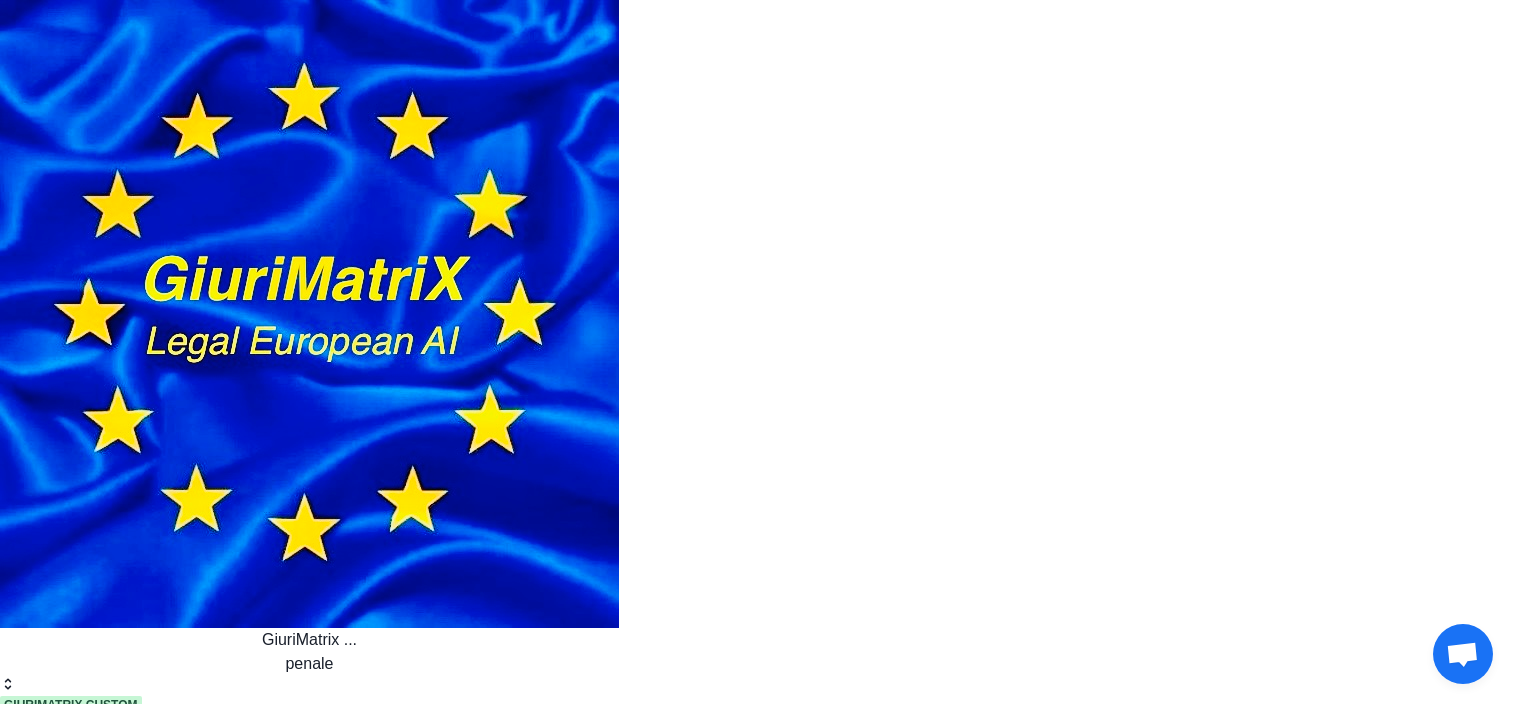 click on "Agente" at bounding box center (758, 888) 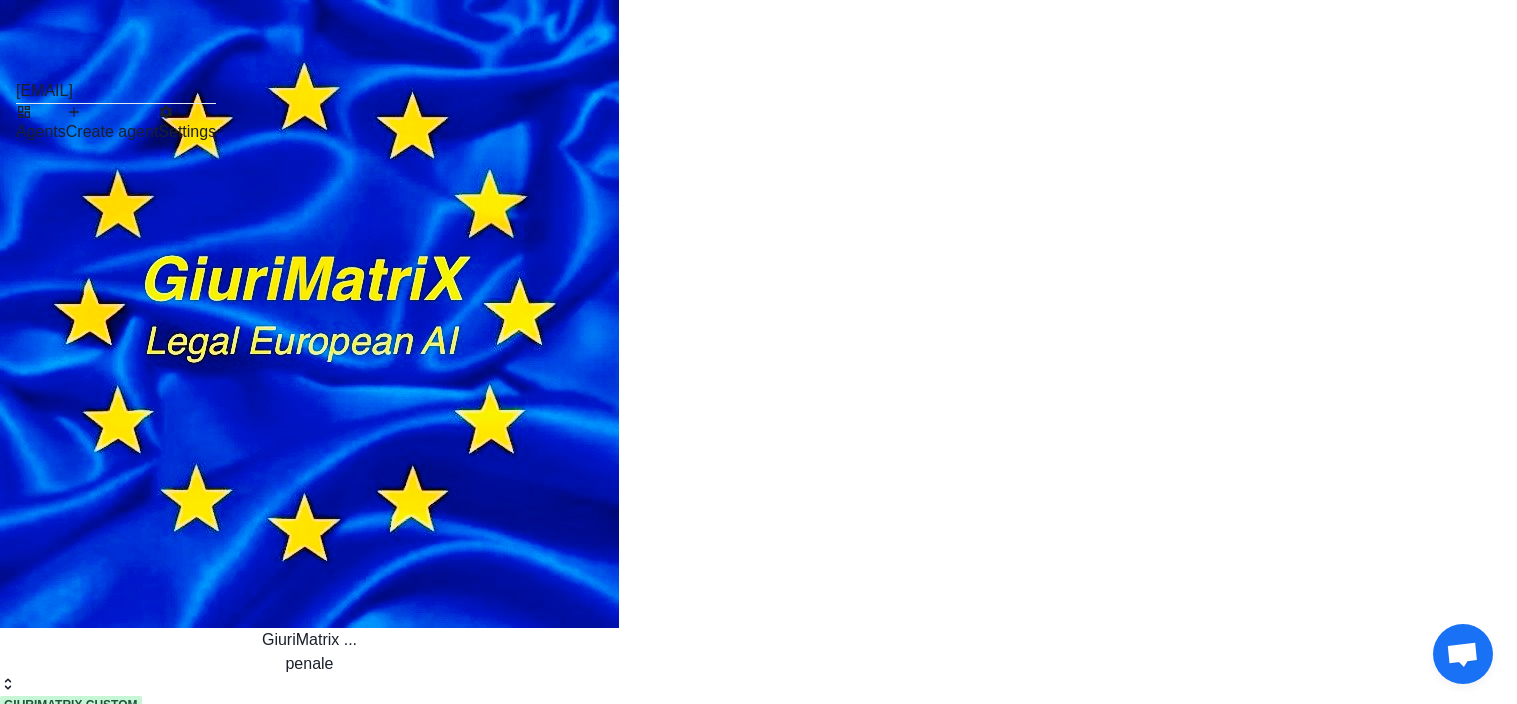 click on "Agents" at bounding box center [41, 124] 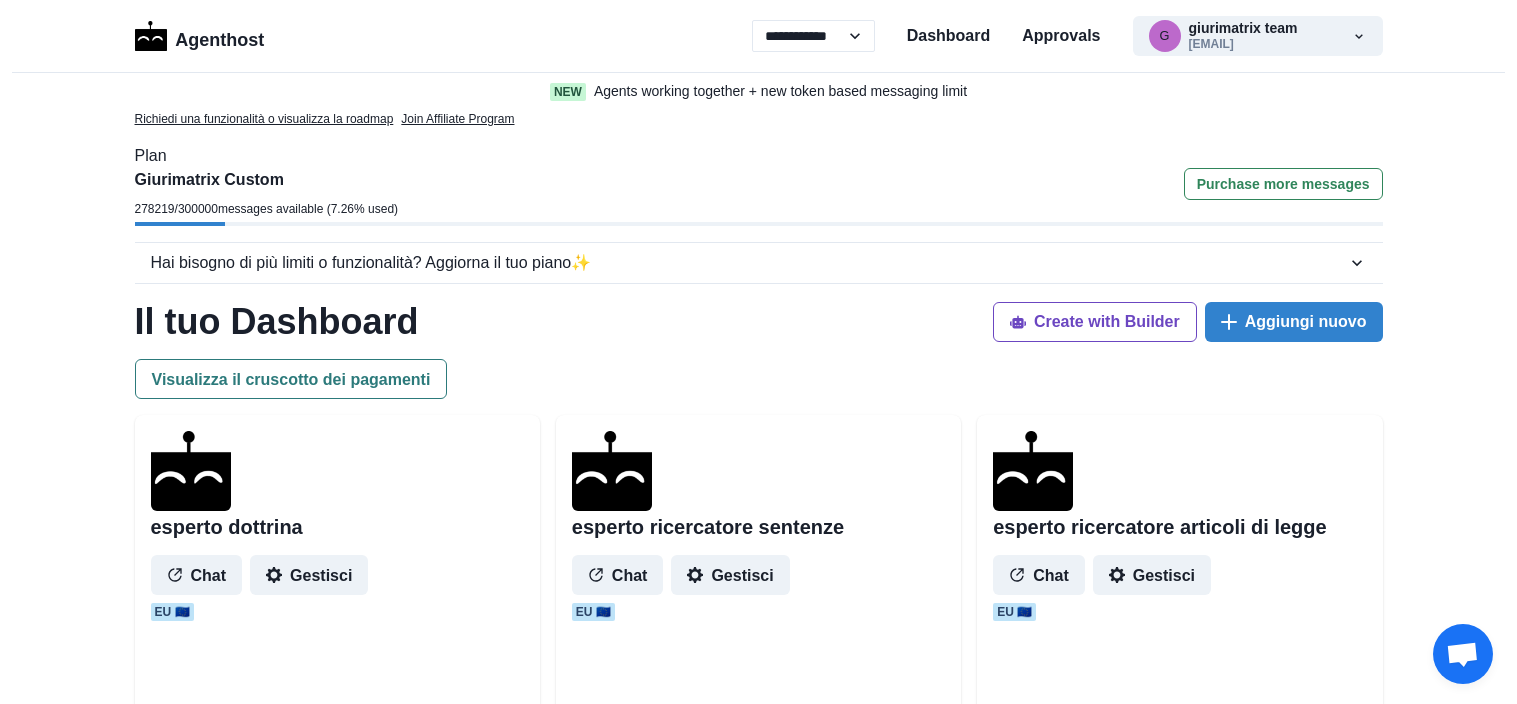 select on "**" 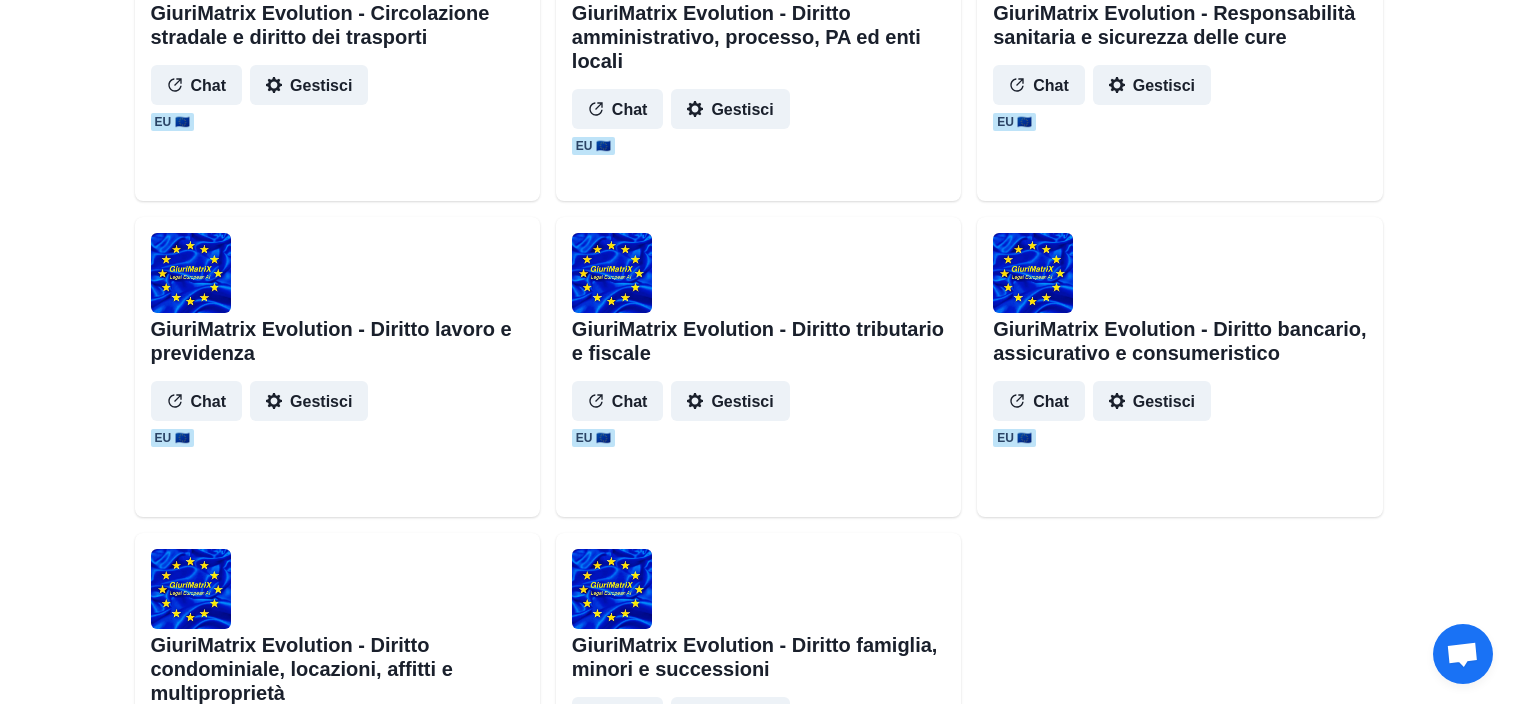 scroll, scrollTop: 0, scrollLeft: 0, axis: both 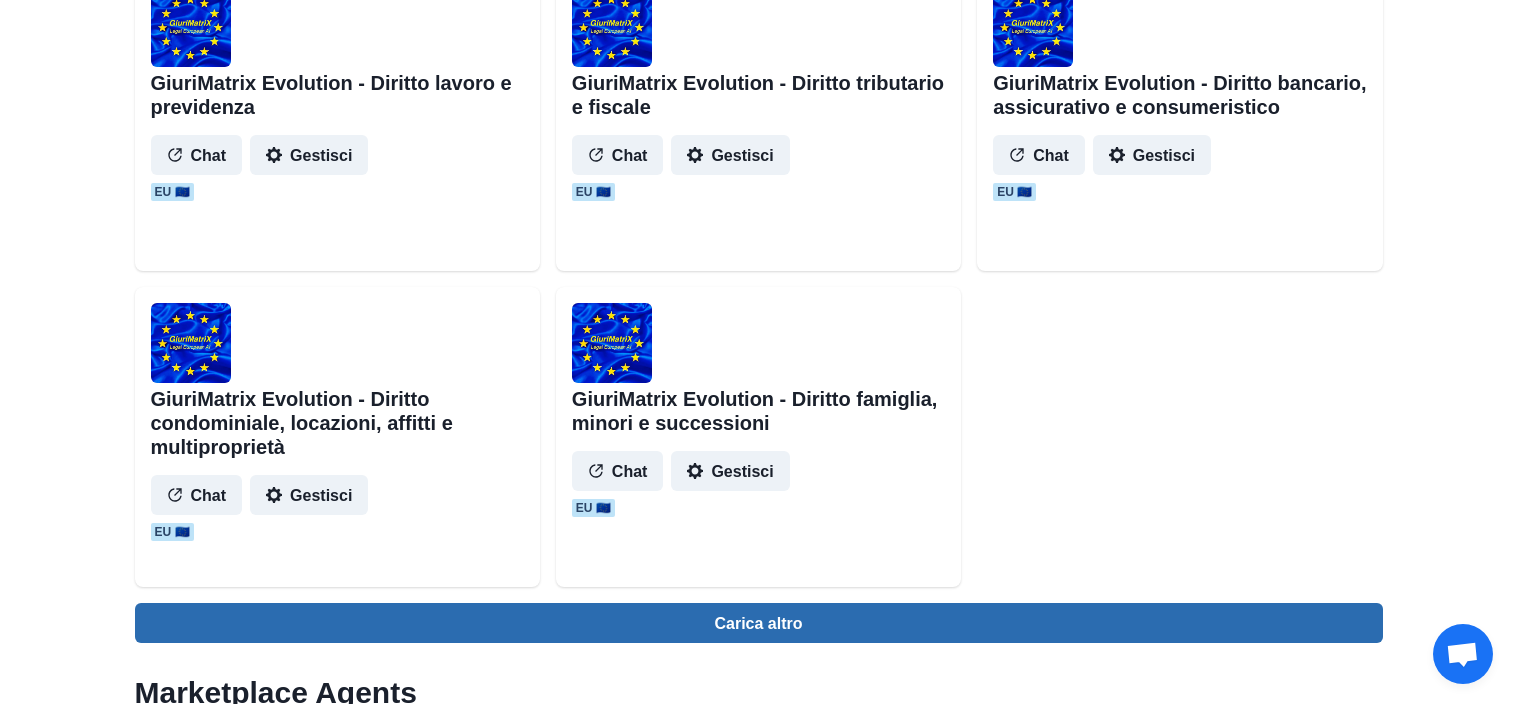 click on "Carica altro" at bounding box center (759, 623) 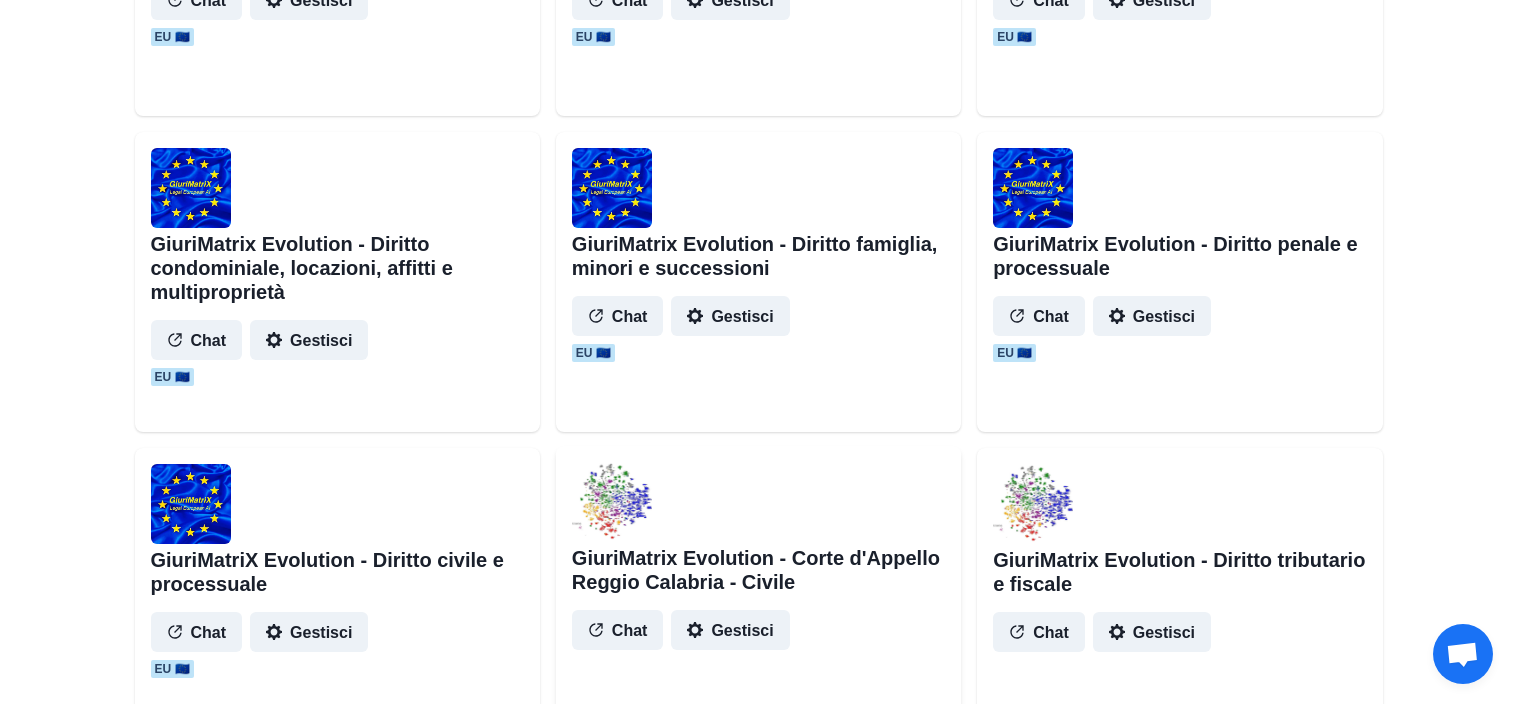 scroll, scrollTop: 2185, scrollLeft: 0, axis: vertical 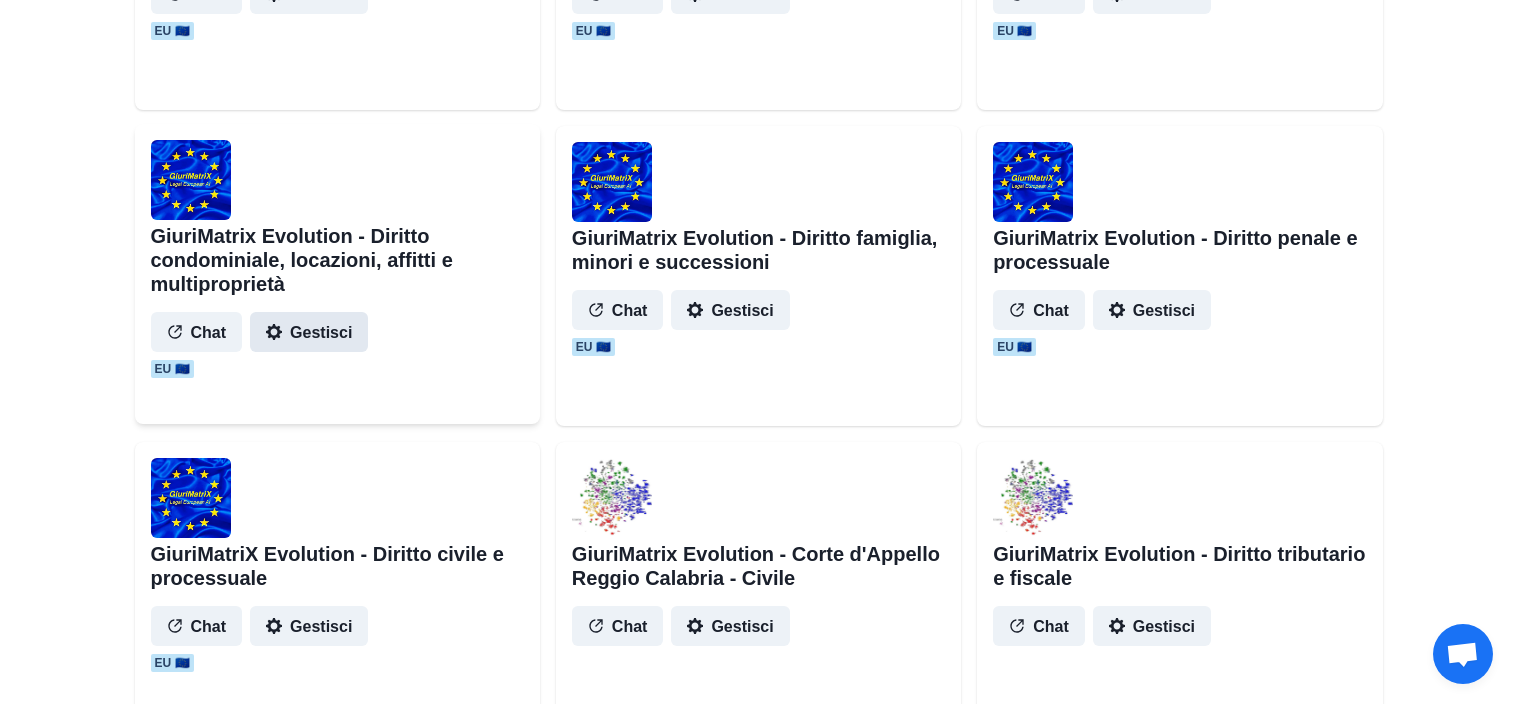 click on "Gestisci" at bounding box center (309, 332) 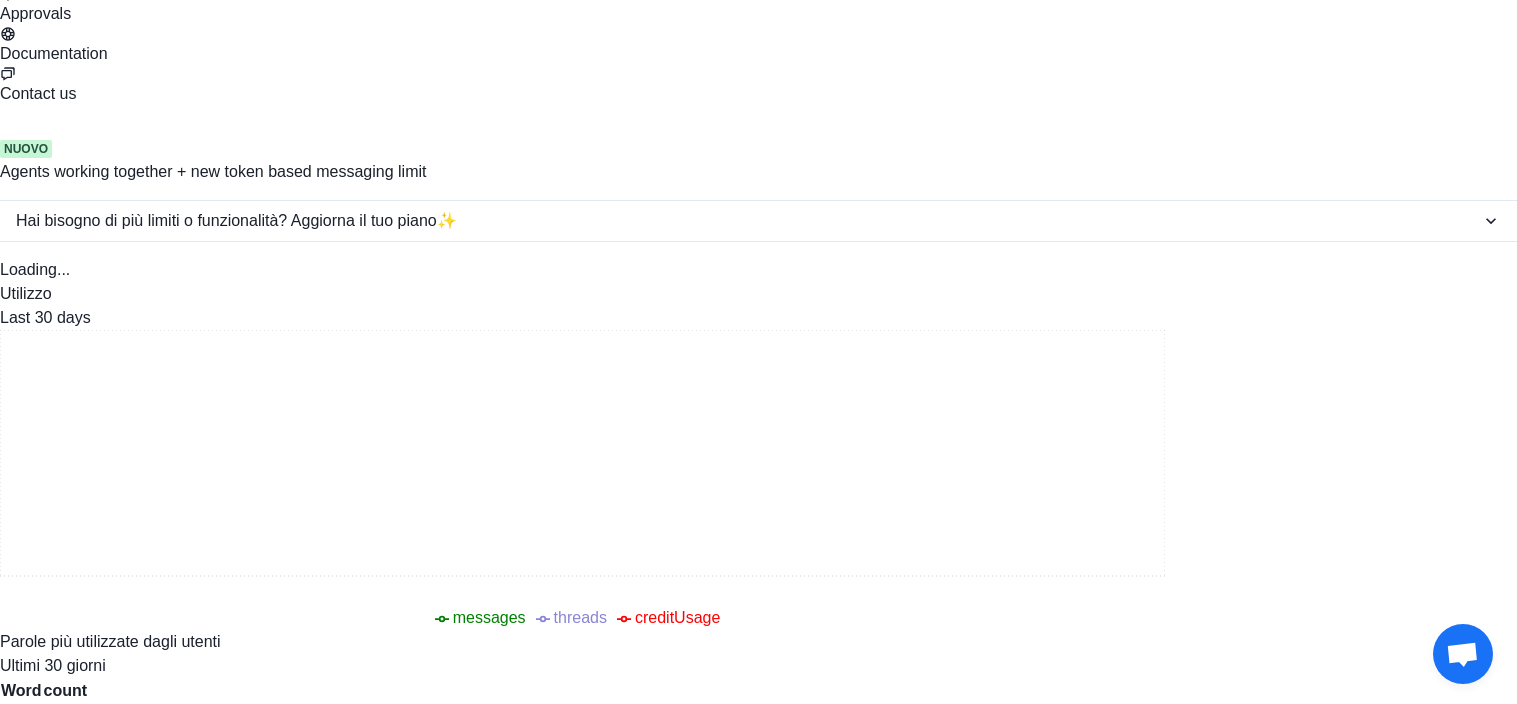 scroll, scrollTop: 0, scrollLeft: 0, axis: both 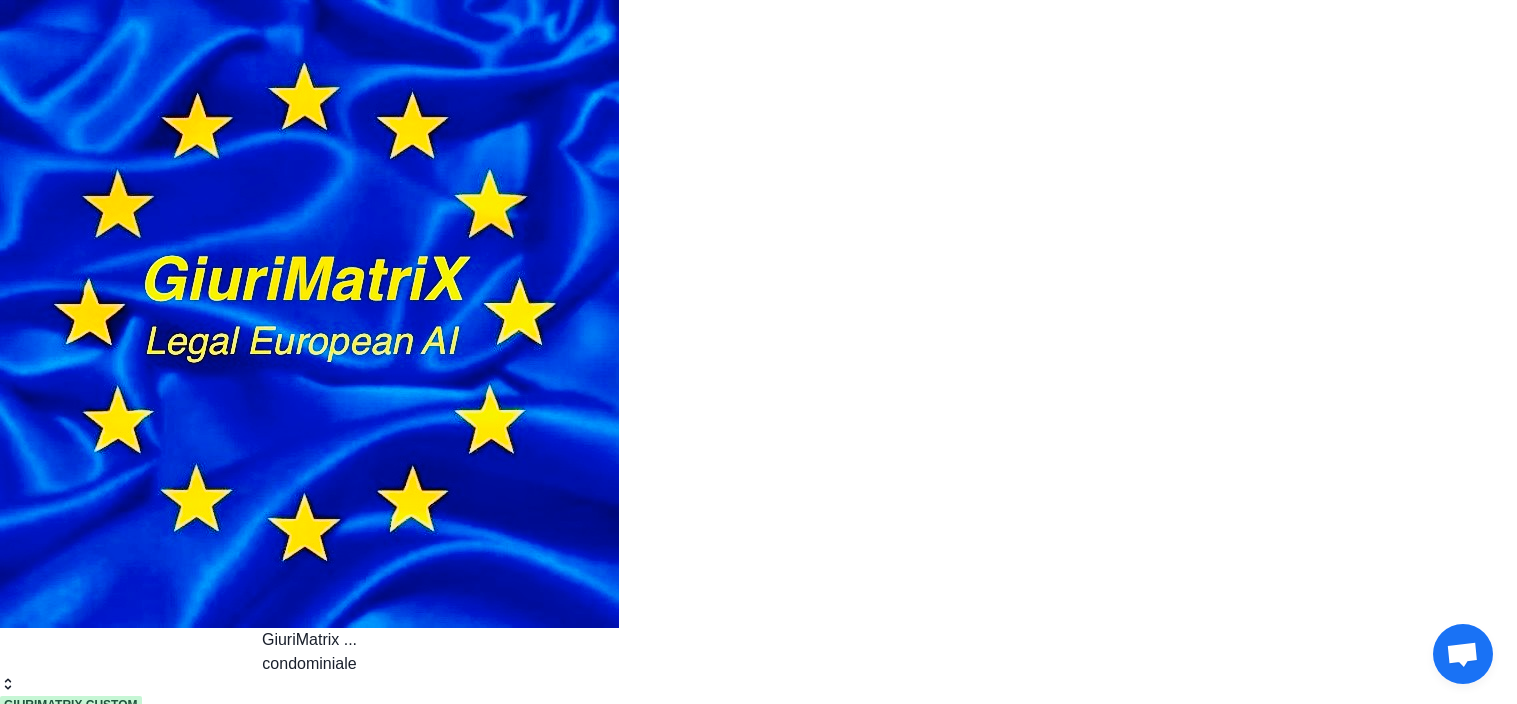 click on "Agente" at bounding box center (758, 888) 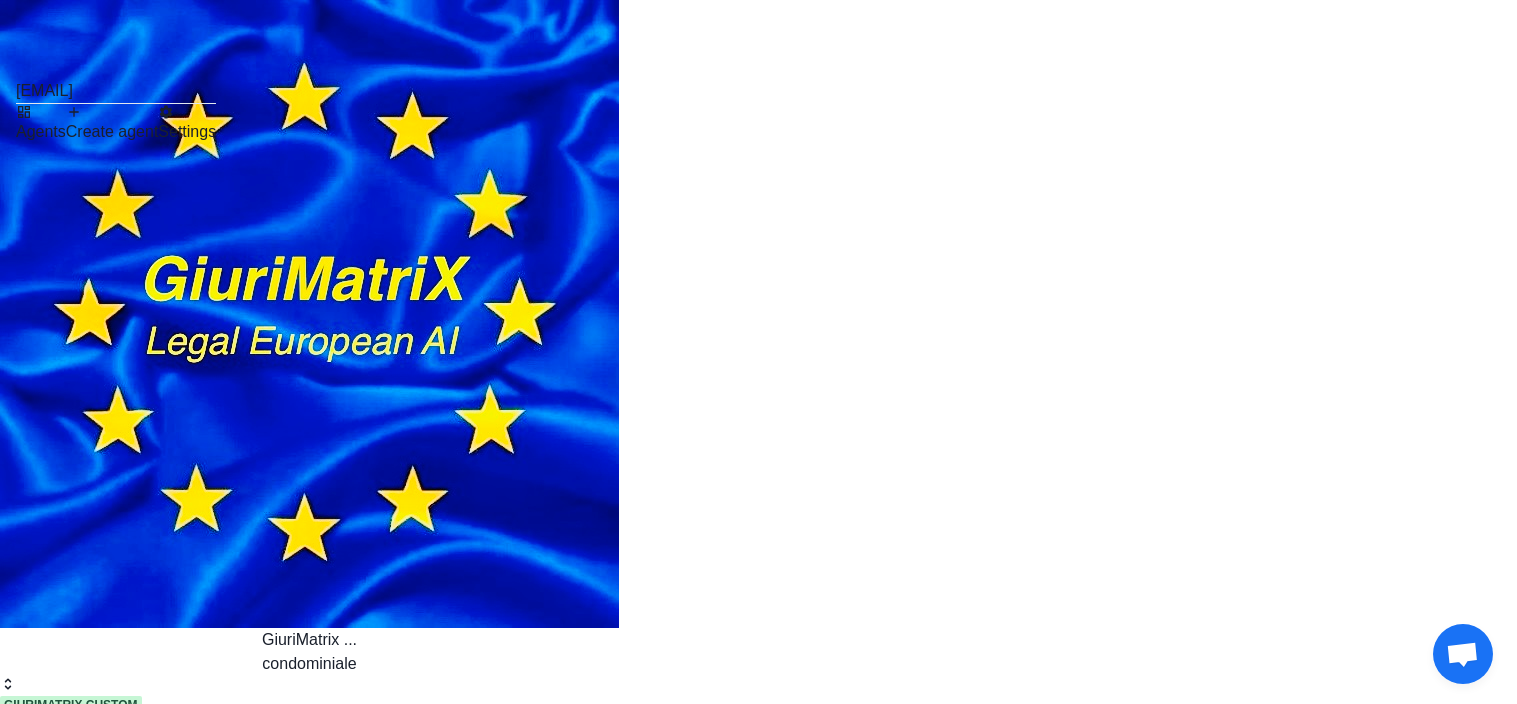 click on "Agents" at bounding box center [41, 124] 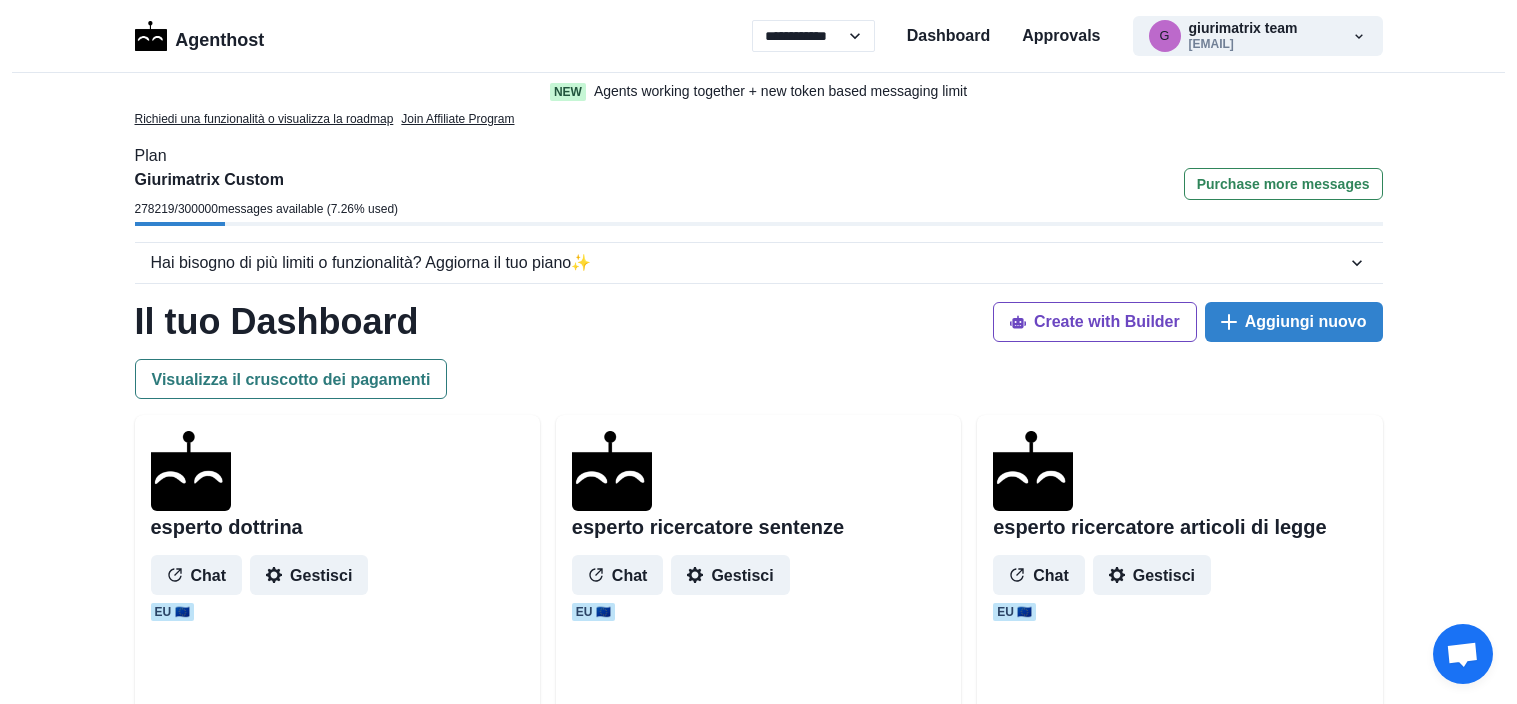 select on "**" 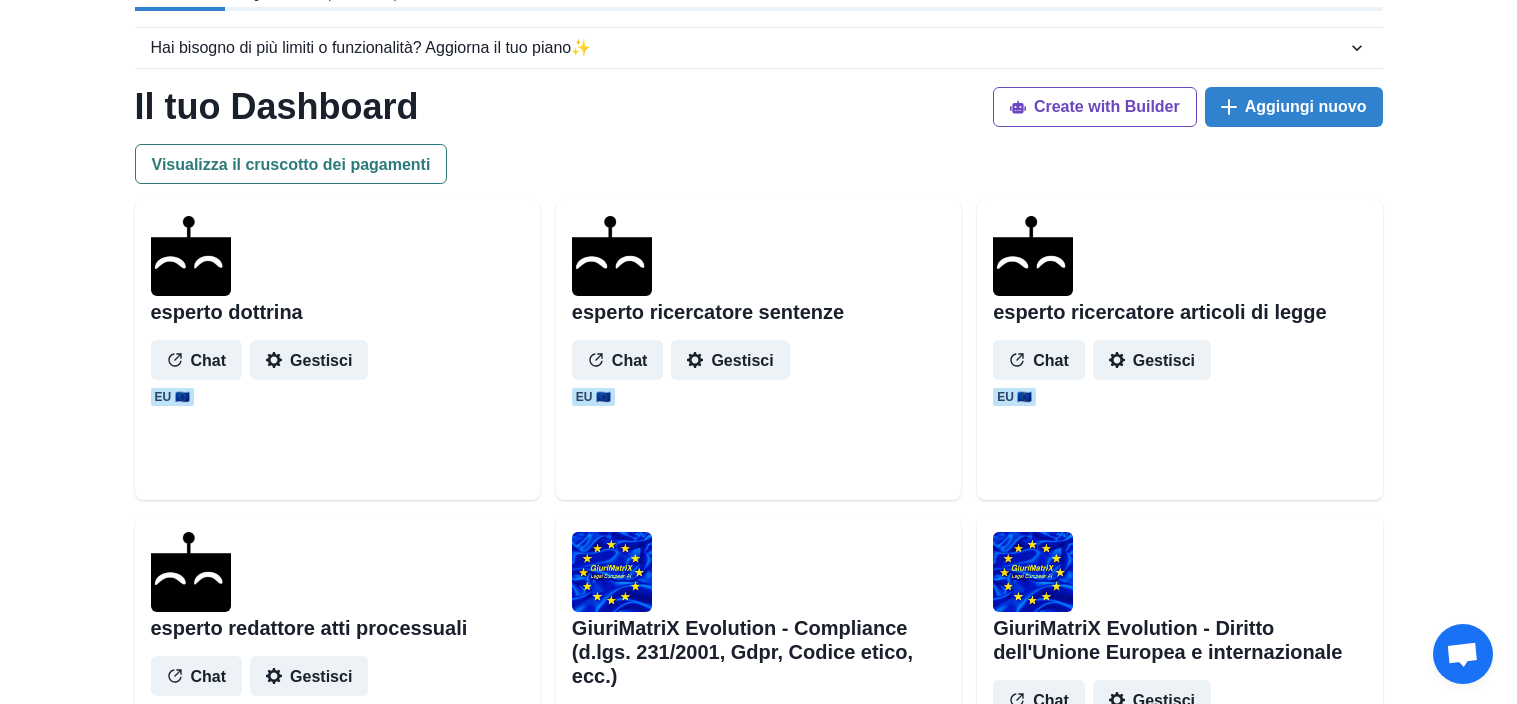 scroll, scrollTop: 0, scrollLeft: 0, axis: both 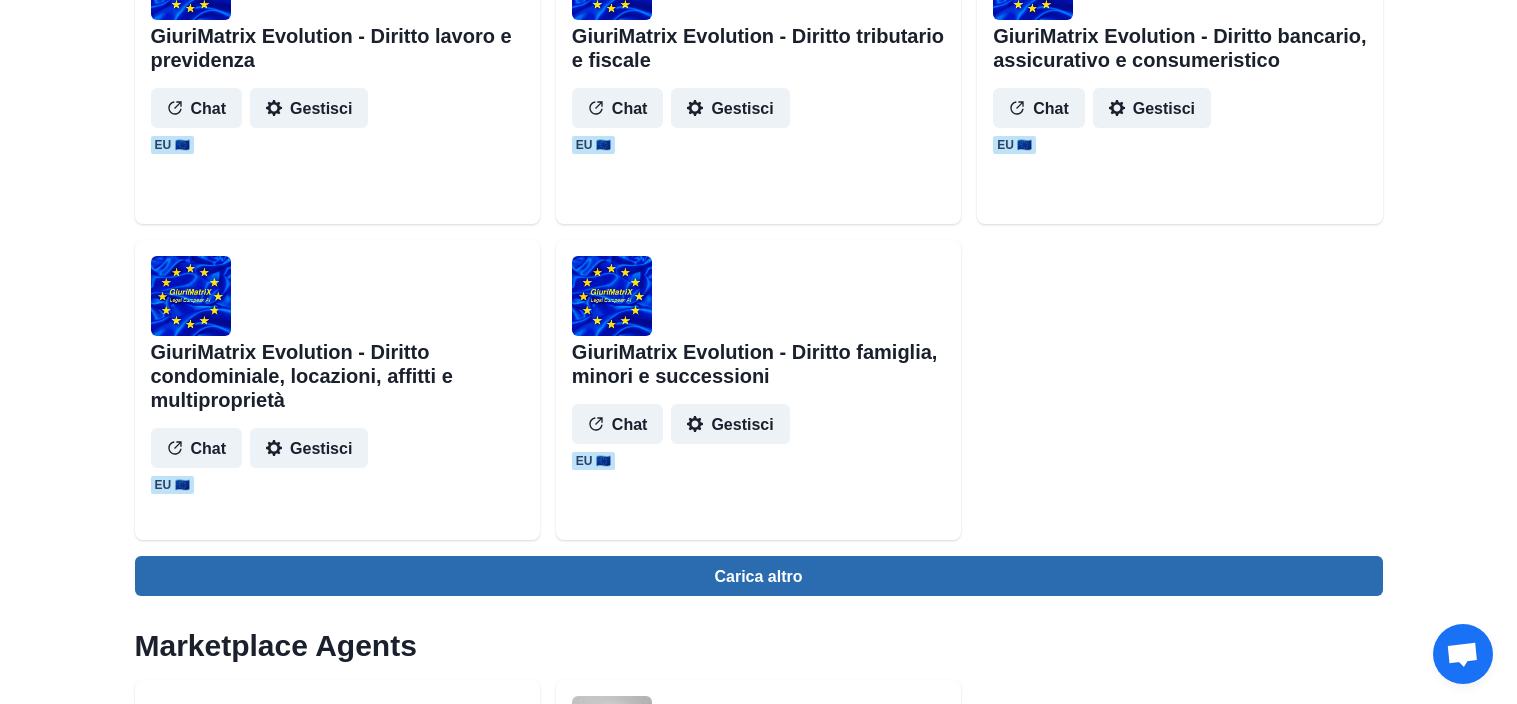 click on "Carica altro" at bounding box center [759, 576] 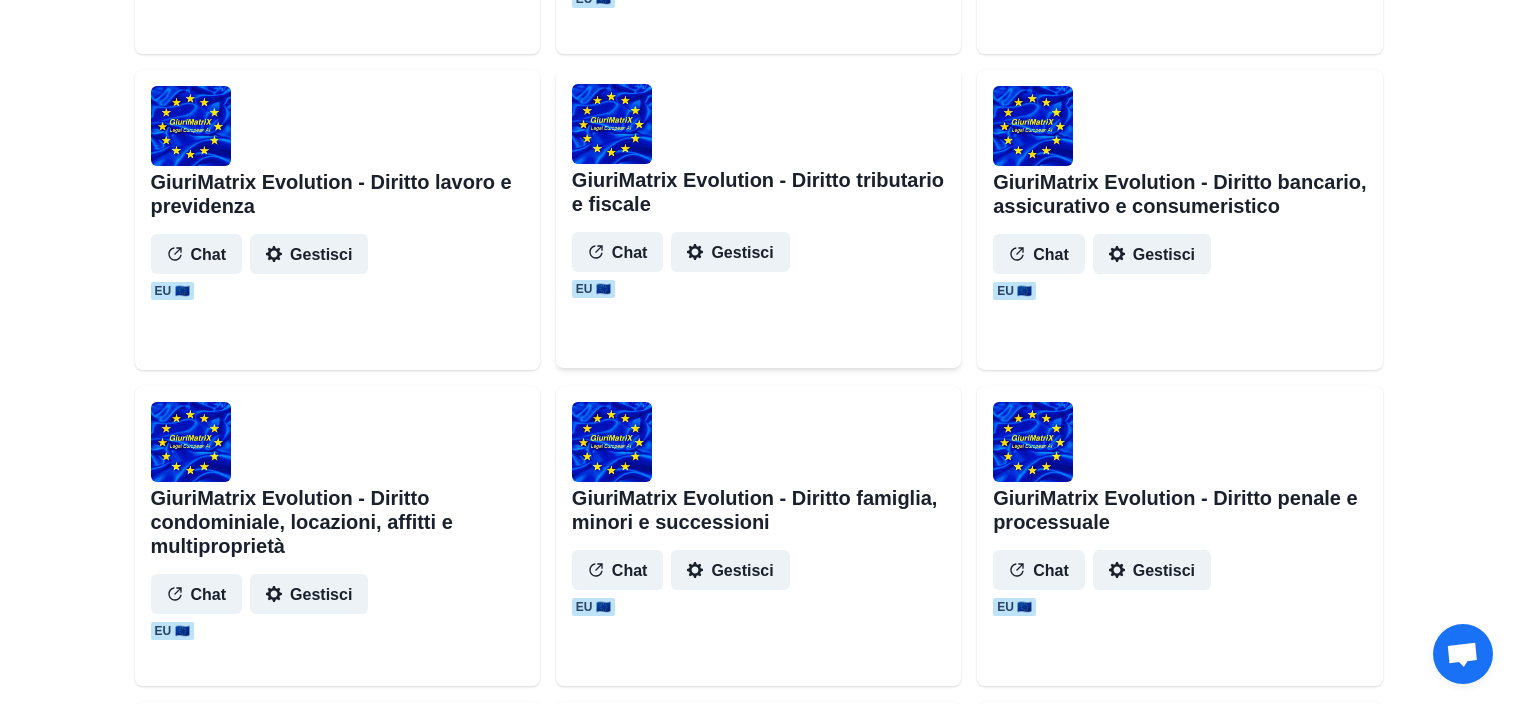 scroll, scrollTop: 1920, scrollLeft: 0, axis: vertical 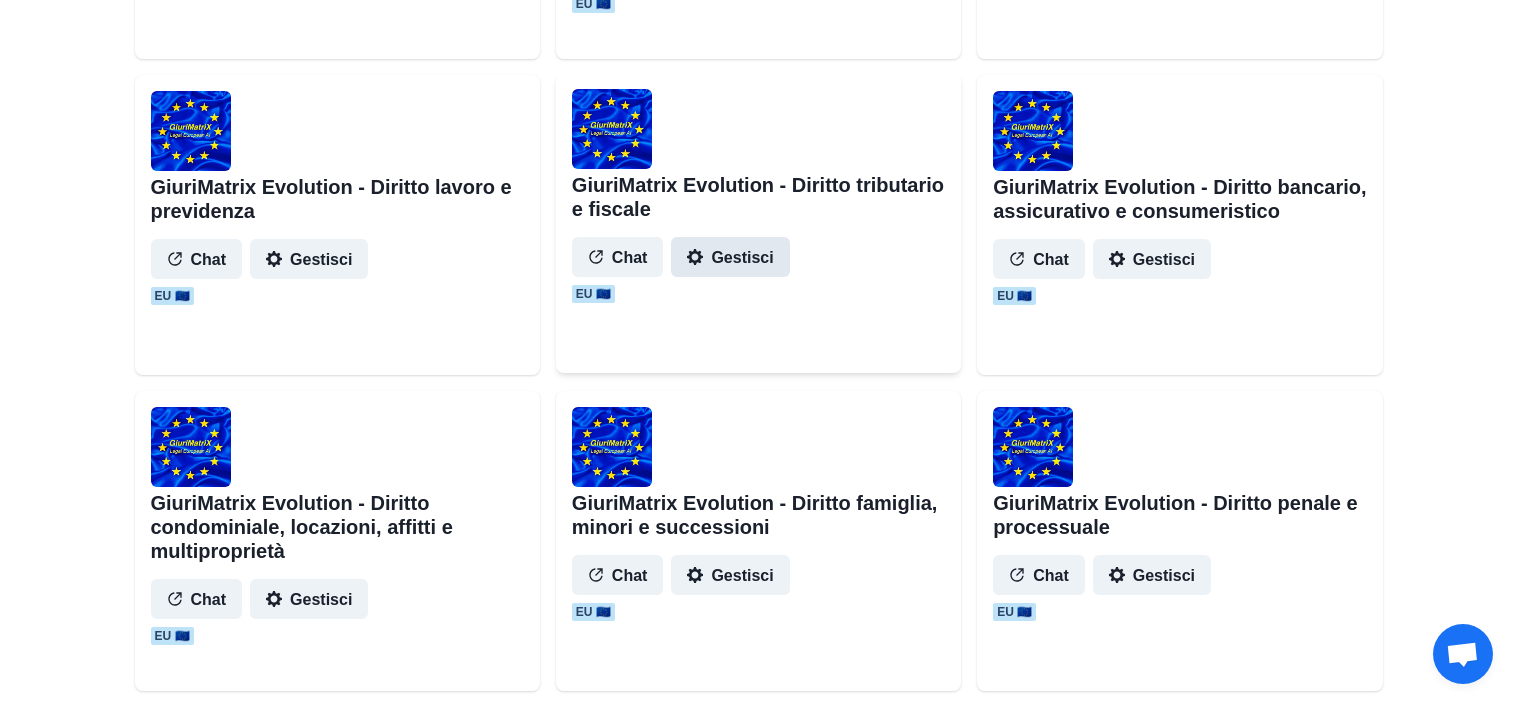 click on "Gestisci" at bounding box center (730, 257) 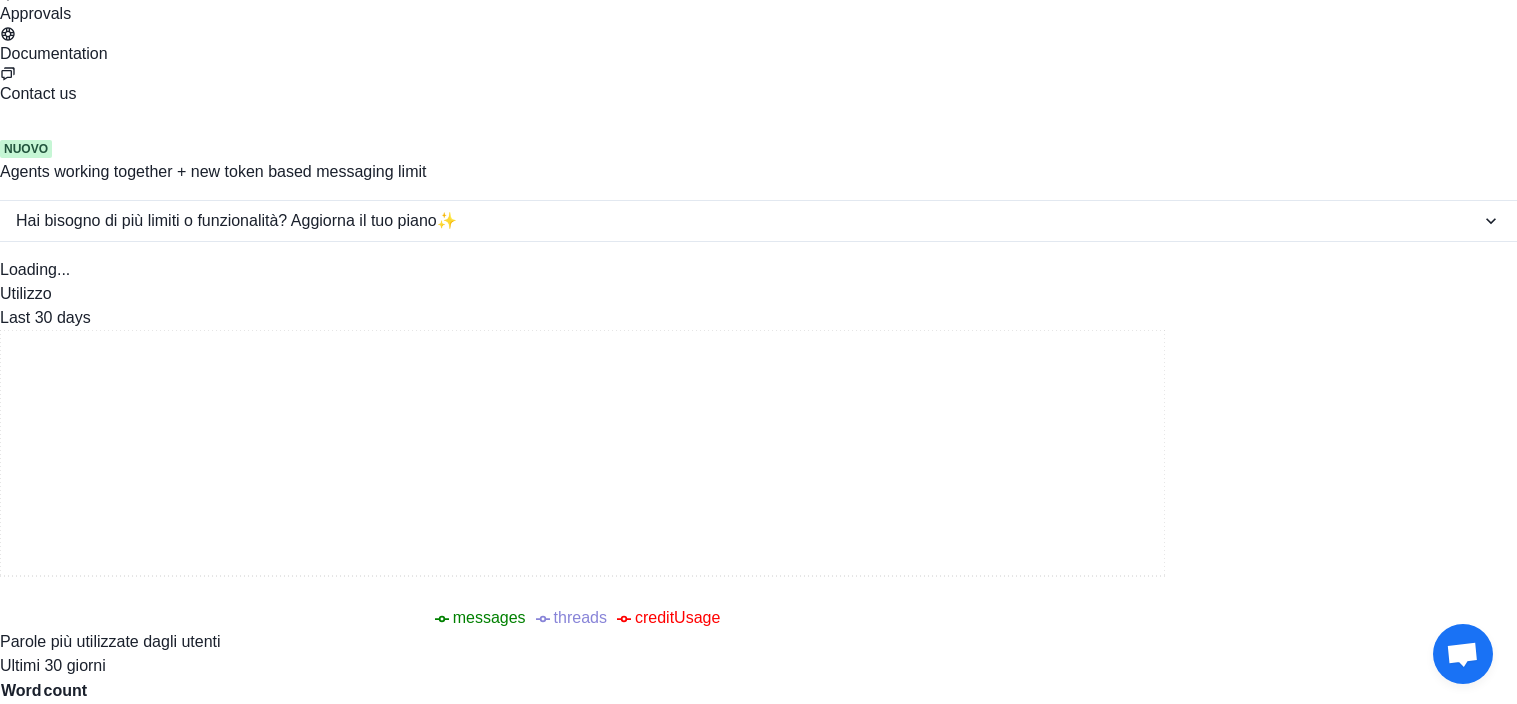 scroll, scrollTop: 0, scrollLeft: 0, axis: both 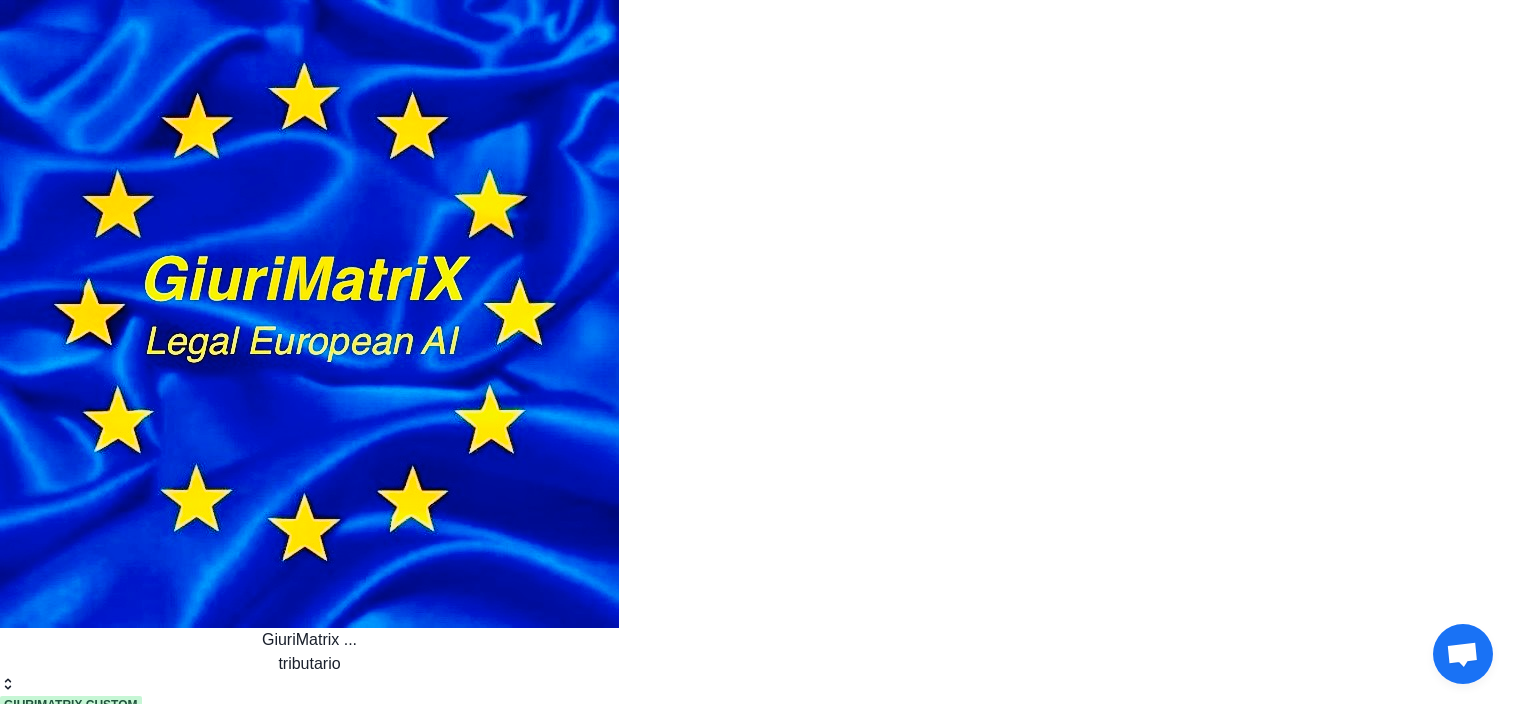 click on "Agente" at bounding box center [758, 888] 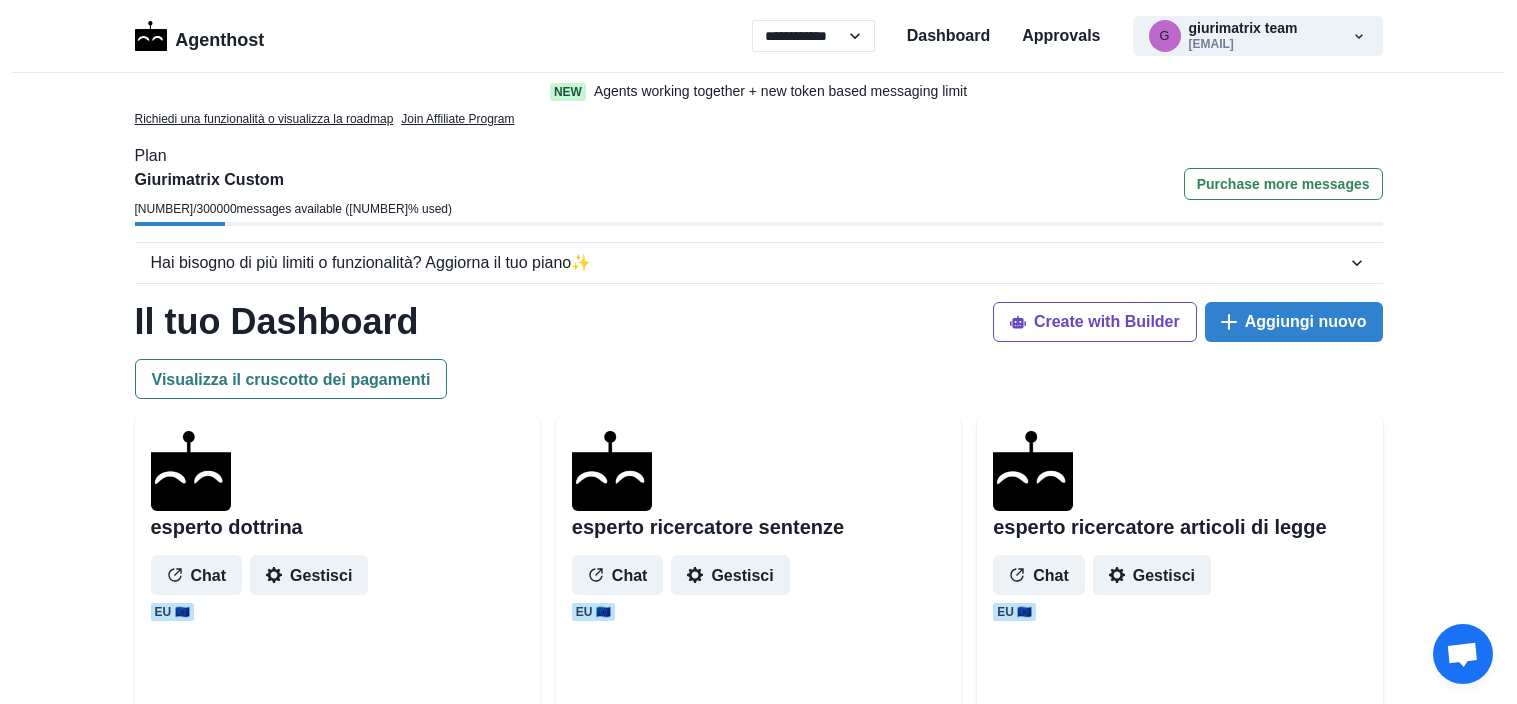 select on "**" 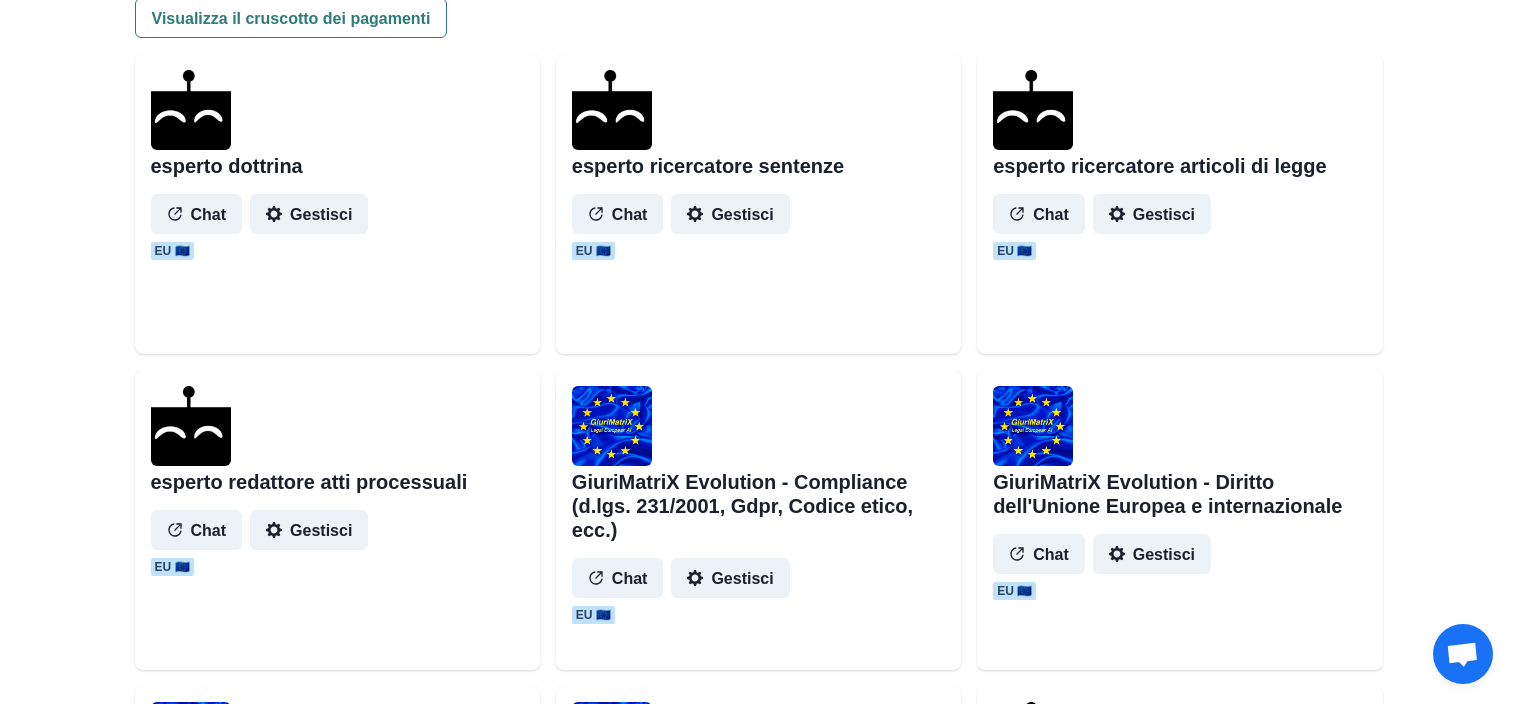 scroll, scrollTop: 0, scrollLeft: 0, axis: both 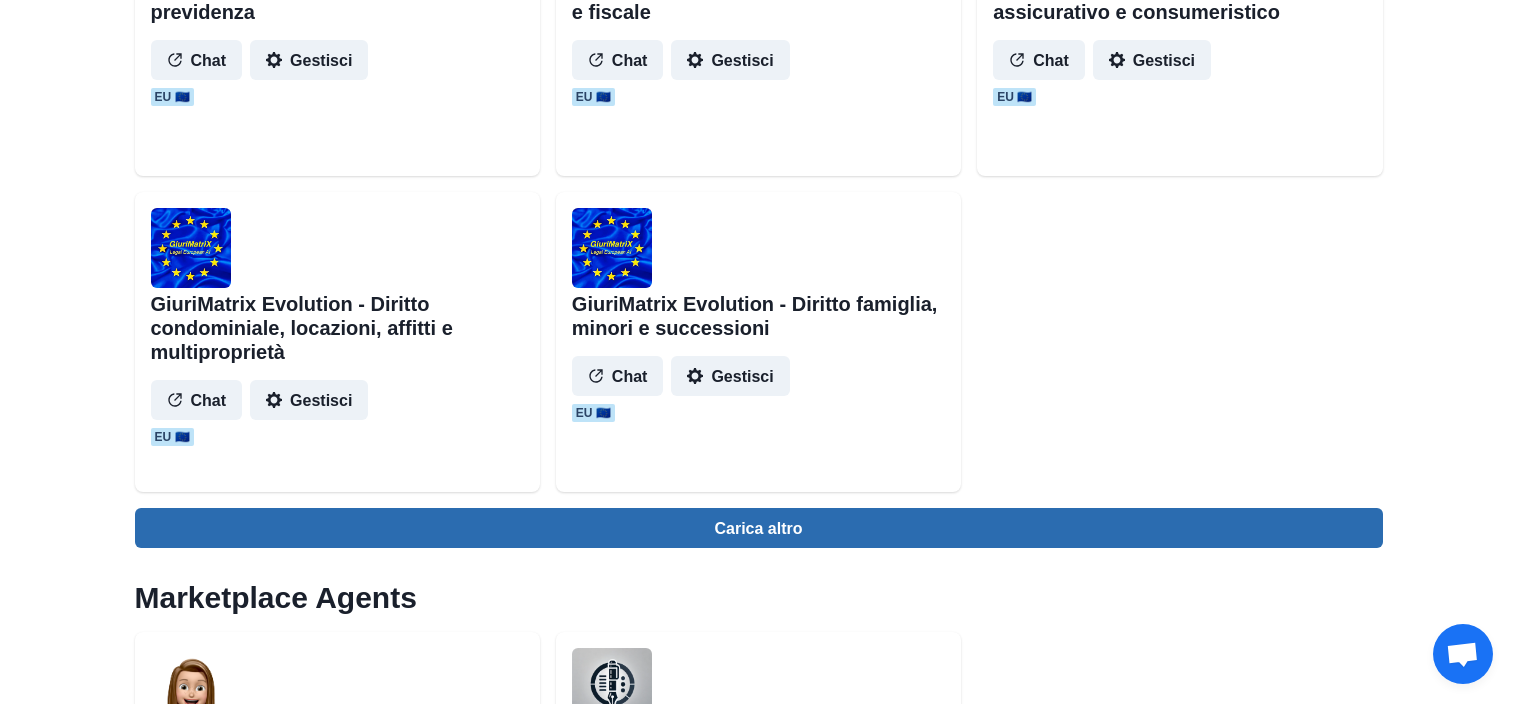 click on "Carica altro" at bounding box center [759, 528] 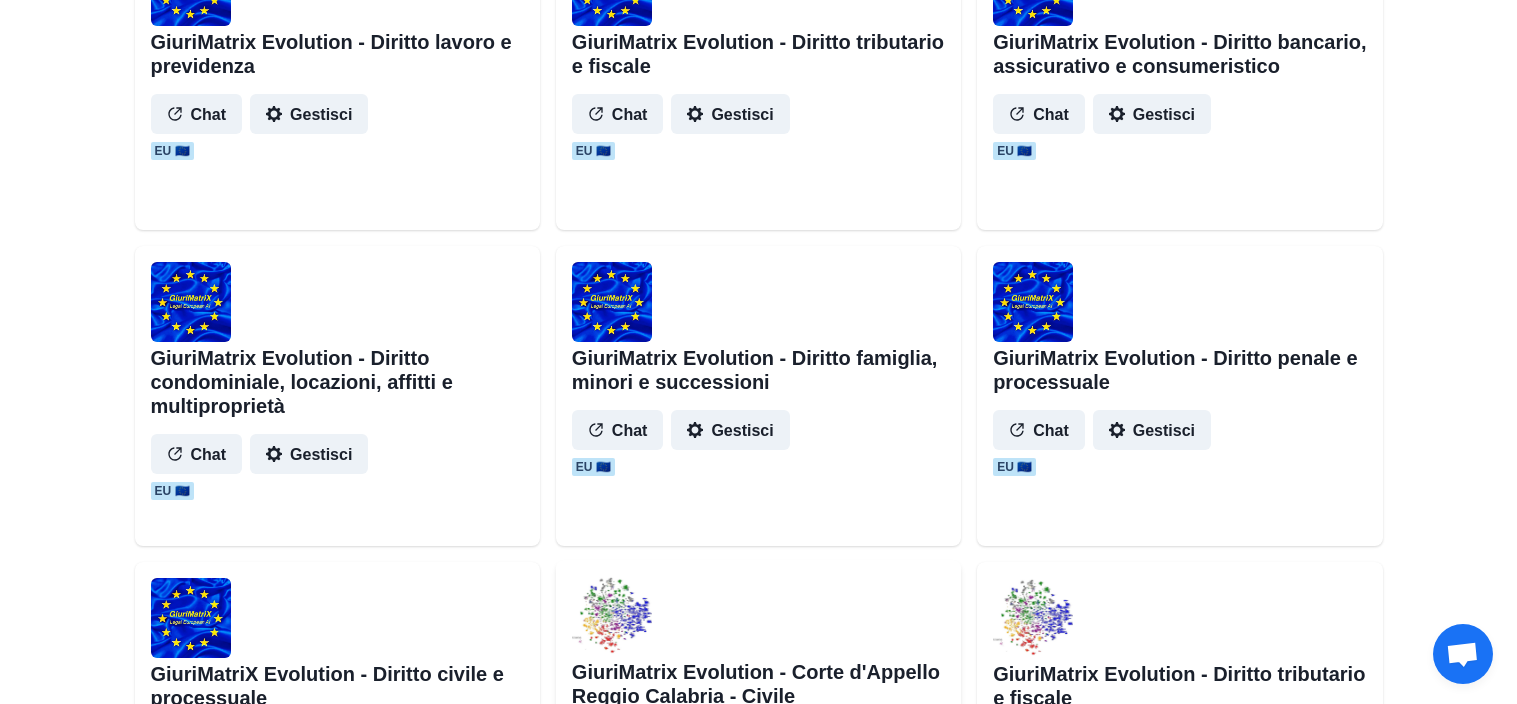scroll, scrollTop: 2061, scrollLeft: 0, axis: vertical 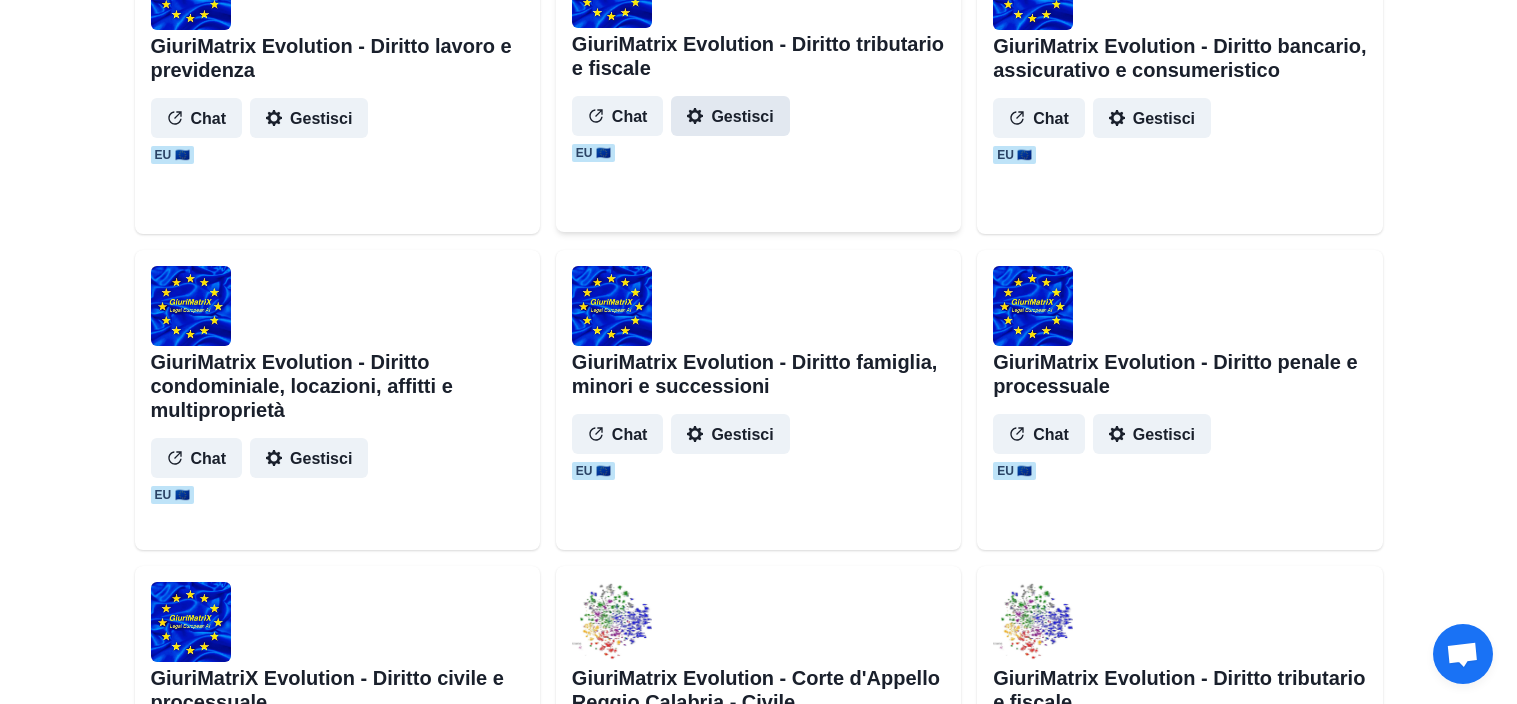 click on "Gestisci" at bounding box center [730, 116] 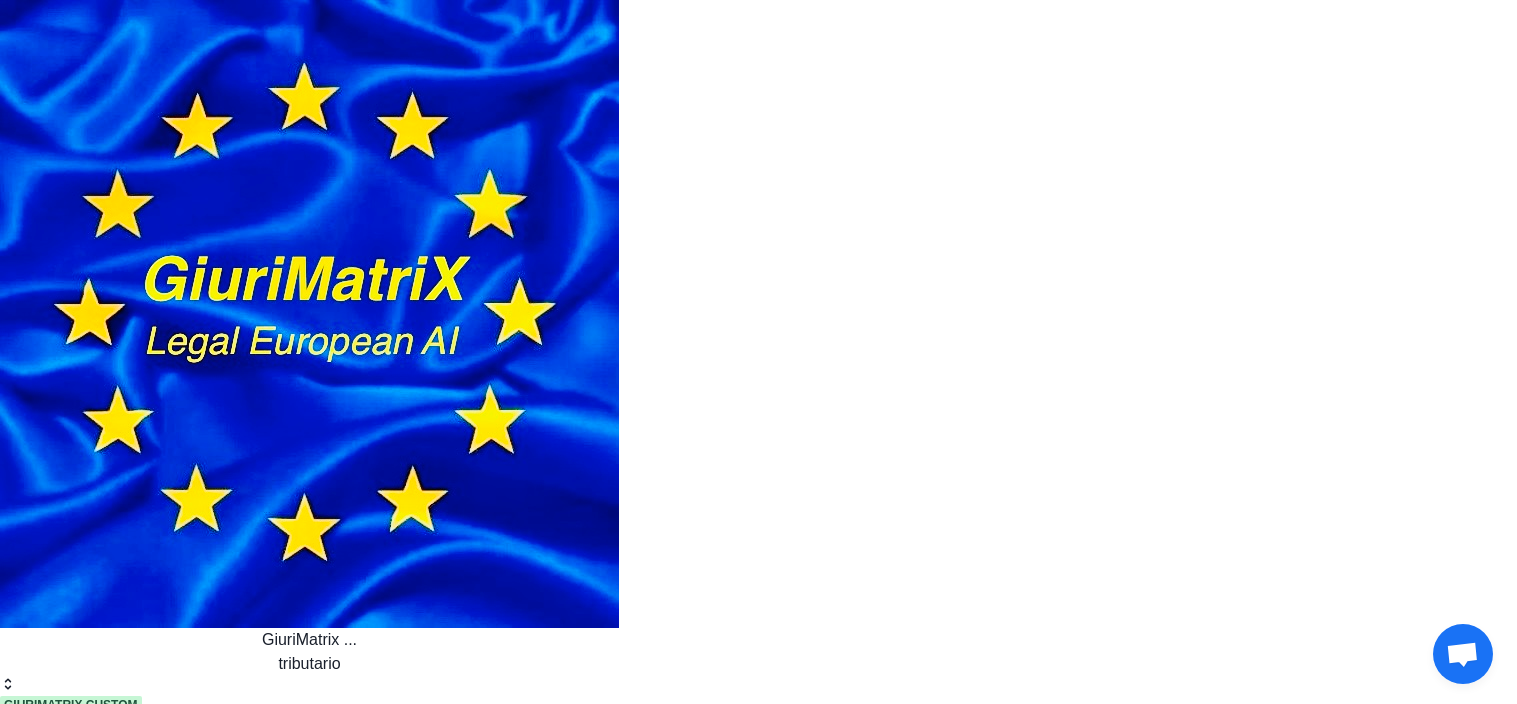 scroll, scrollTop: 0, scrollLeft: 0, axis: both 